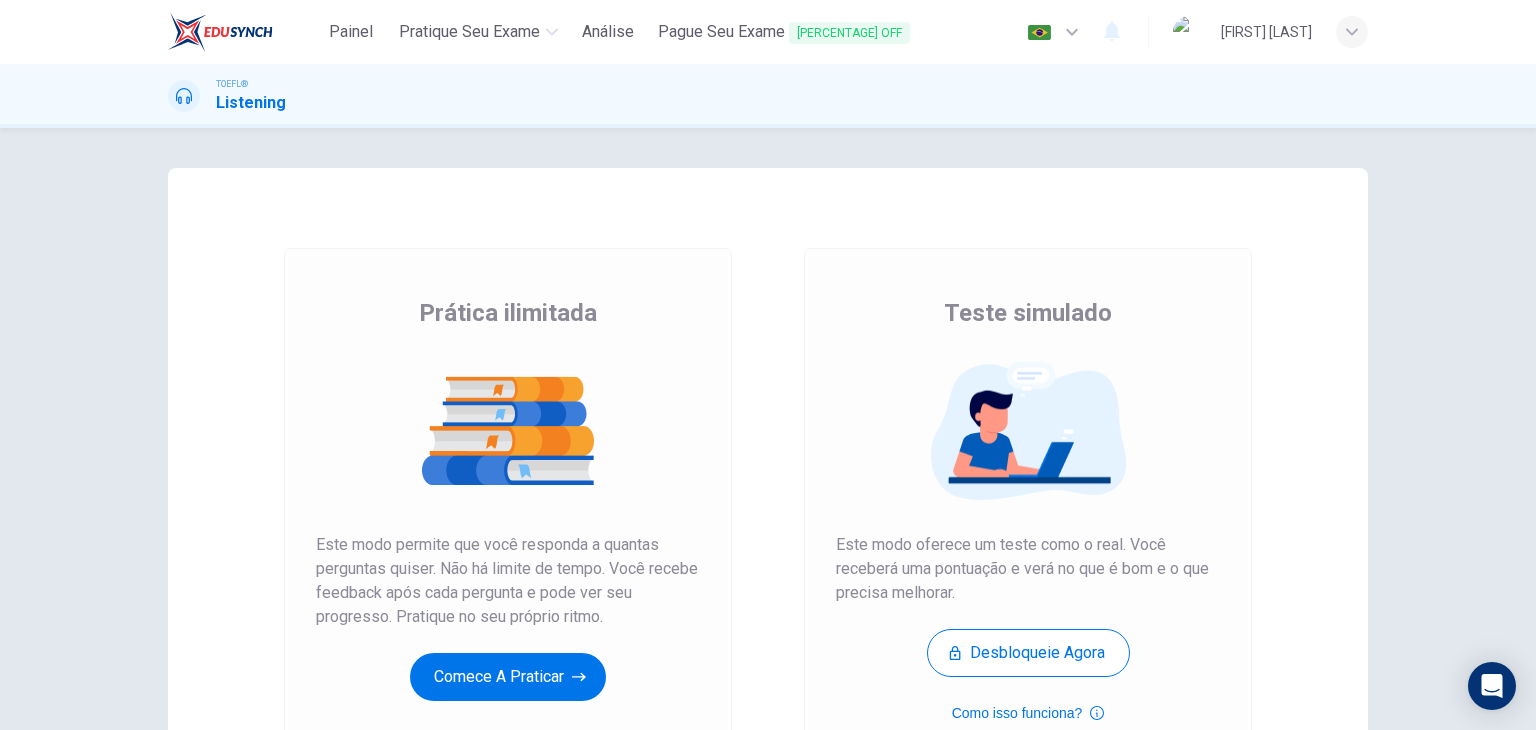 scroll, scrollTop: 0, scrollLeft: 0, axis: both 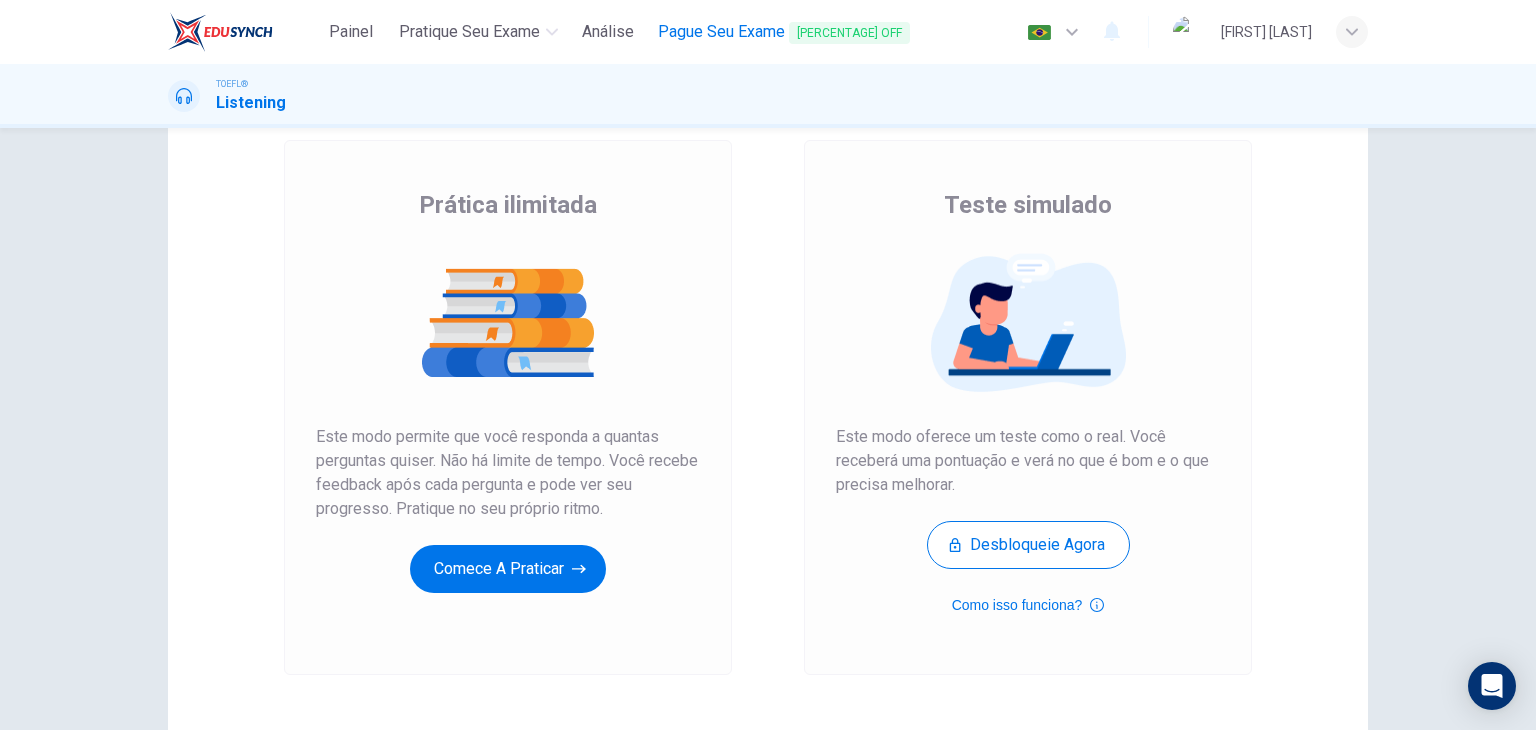 click on "Pague Seu Exame 44% OFF" at bounding box center (755, 32) 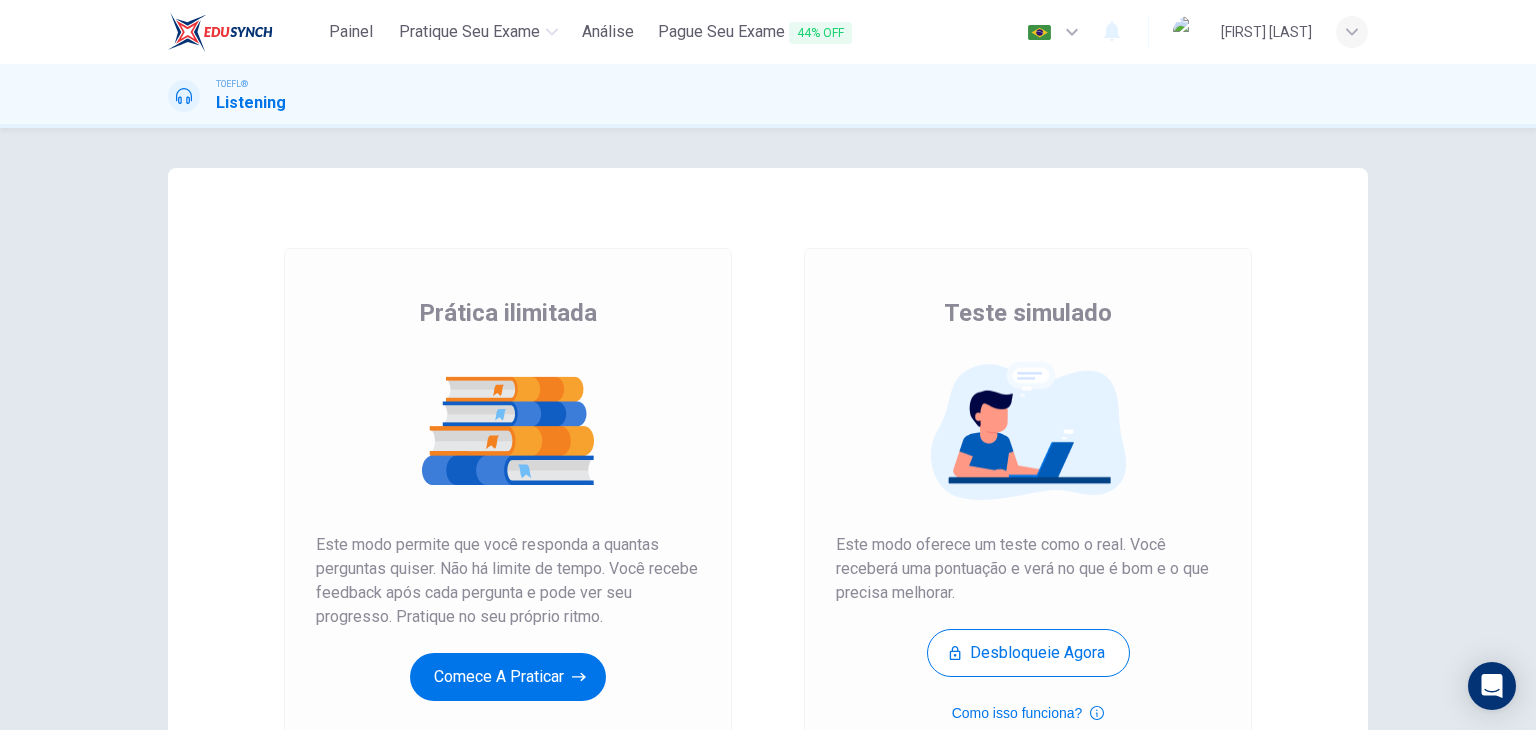 scroll, scrollTop: 0, scrollLeft: 0, axis: both 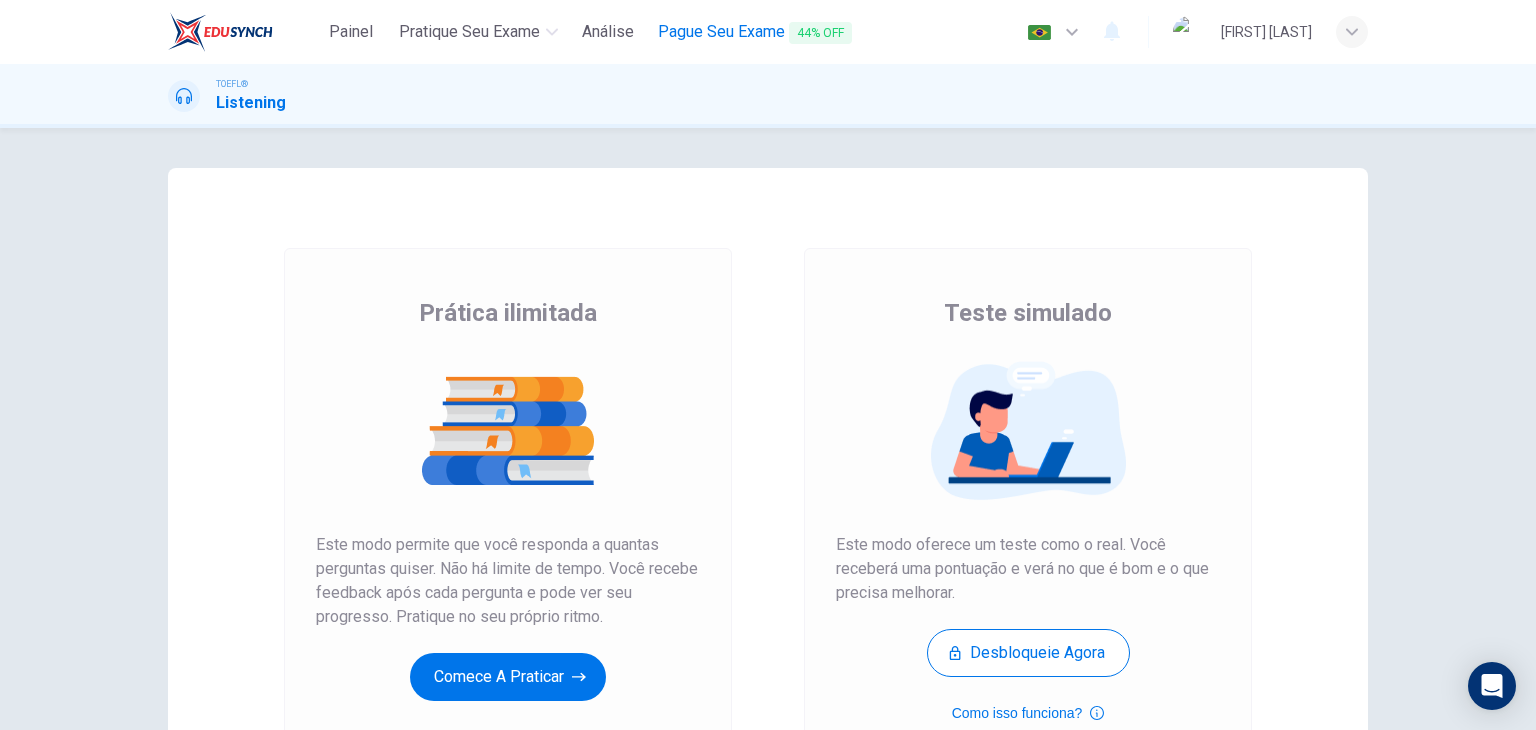 click on "Pague Seu Exame 44% OFF" at bounding box center [755, 32] 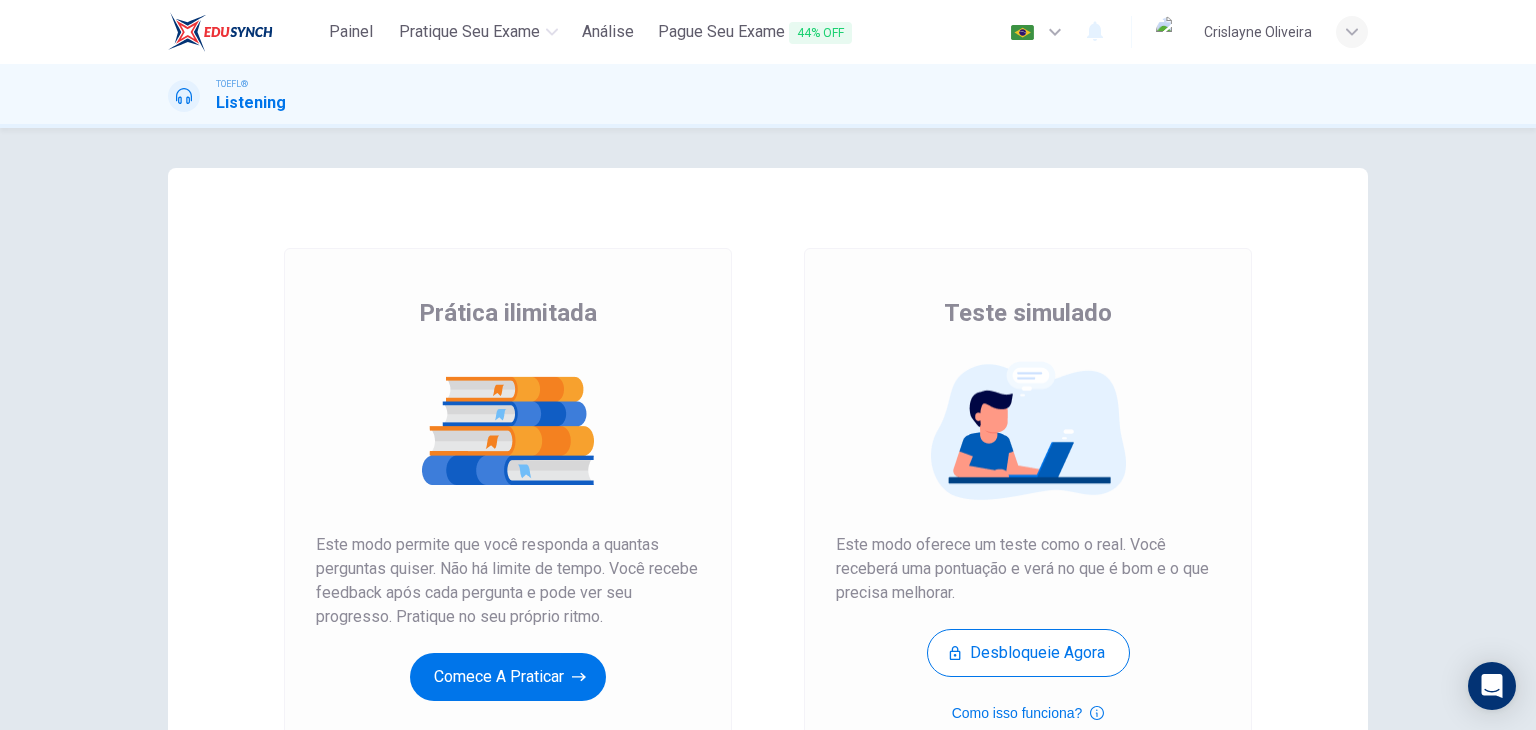 scroll, scrollTop: 0, scrollLeft: 0, axis: both 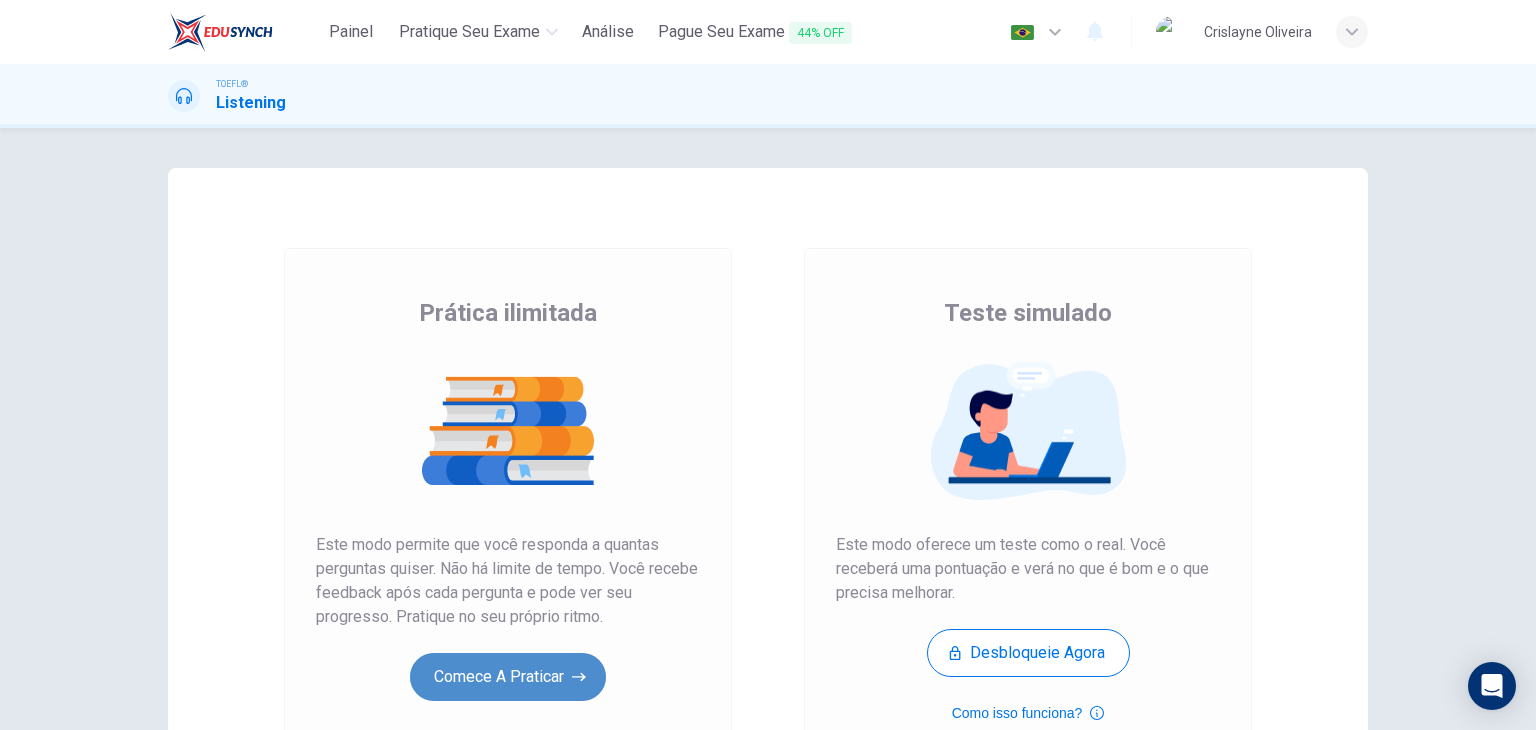 click on "Comece a praticar" at bounding box center (508, 605) 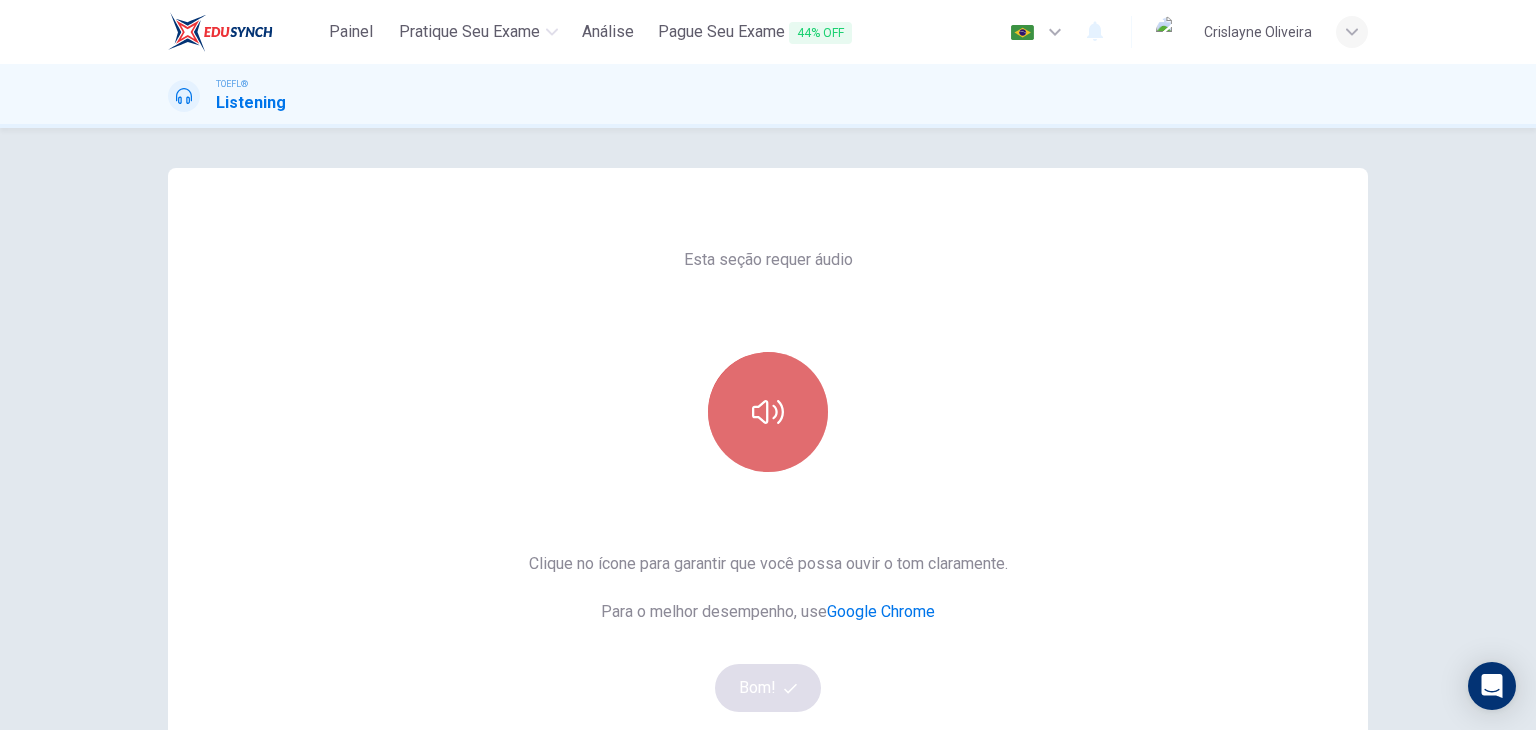 click at bounding box center (768, 412) 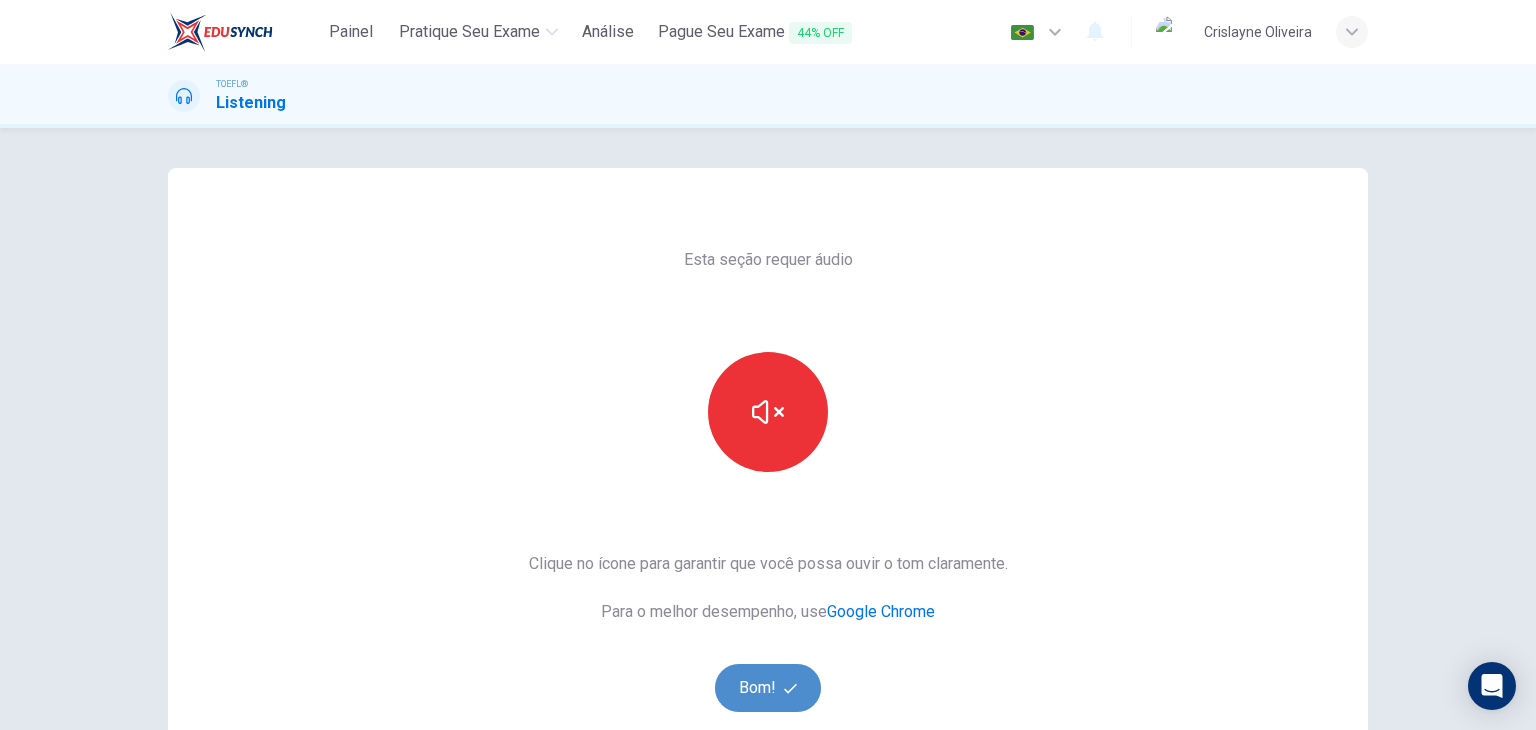 click on "Bom!" at bounding box center (768, 688) 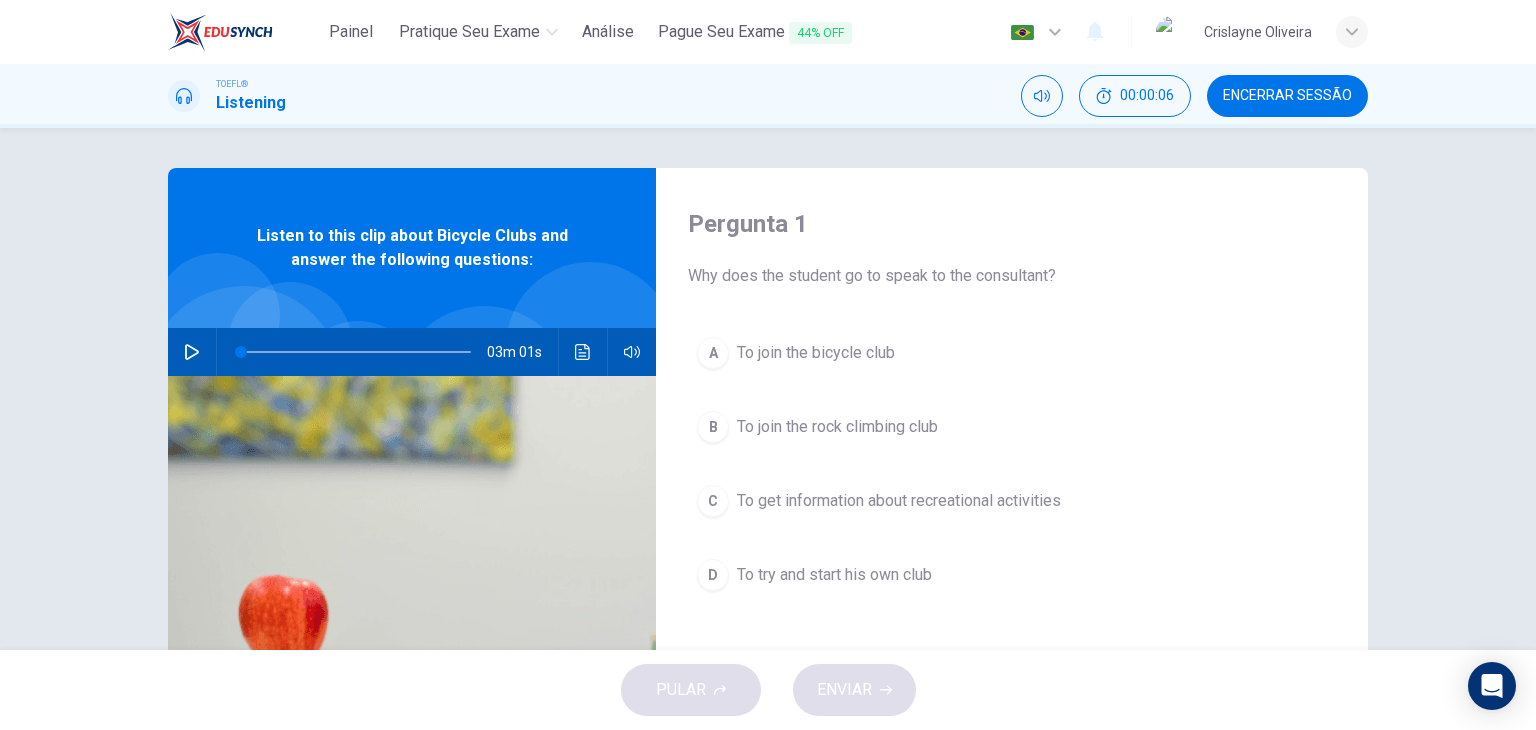 click at bounding box center [192, 352] 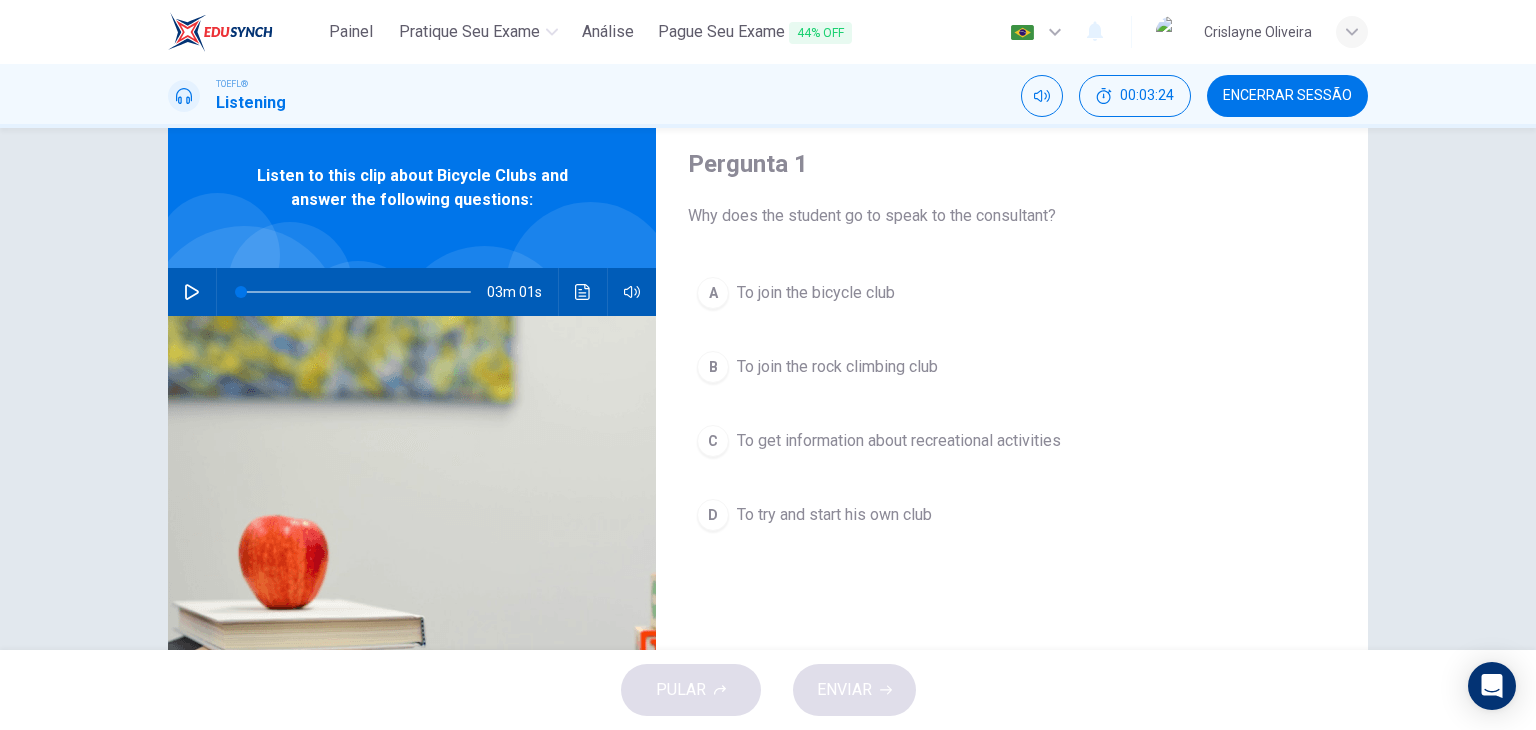 scroll, scrollTop: 58, scrollLeft: 0, axis: vertical 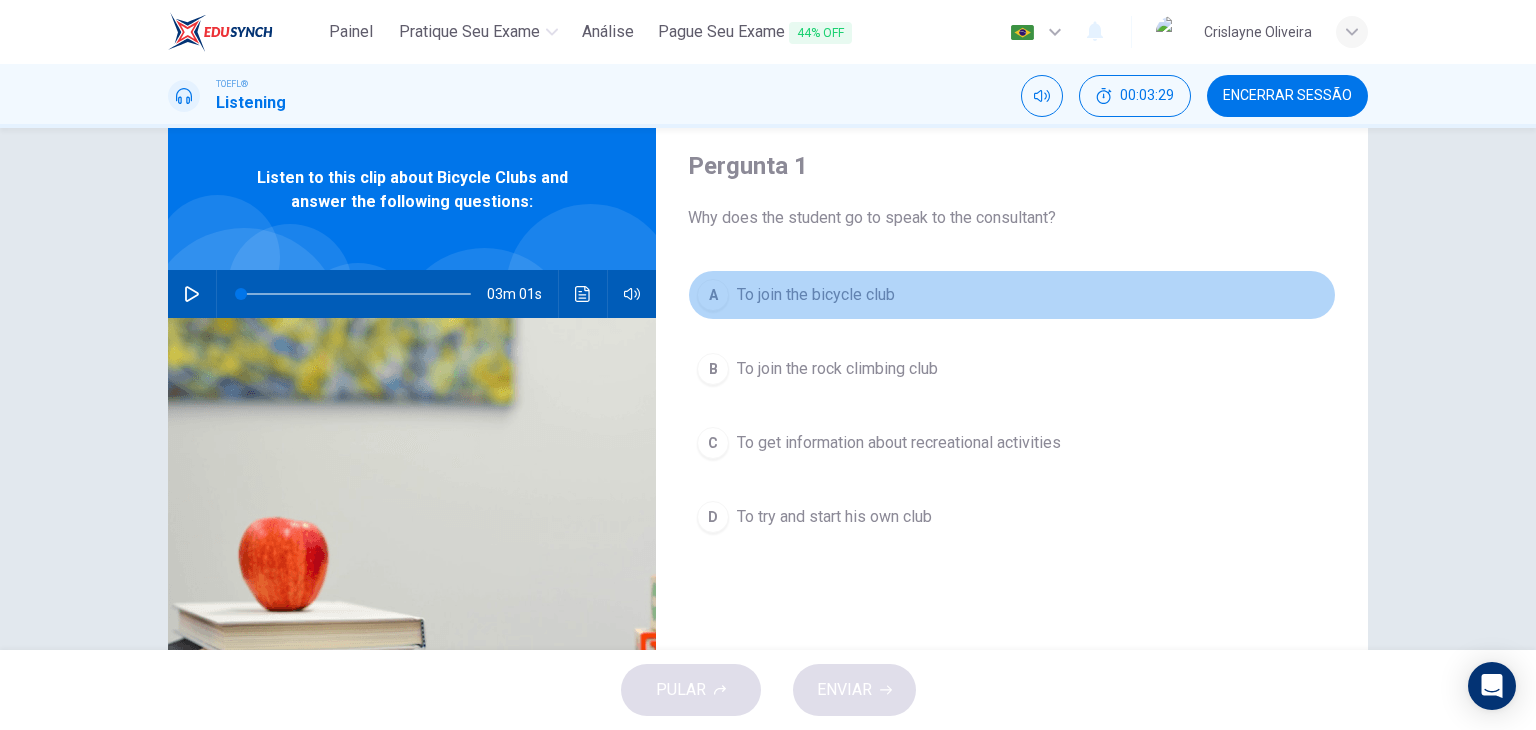 click on "To join the bicycle club" at bounding box center [816, 295] 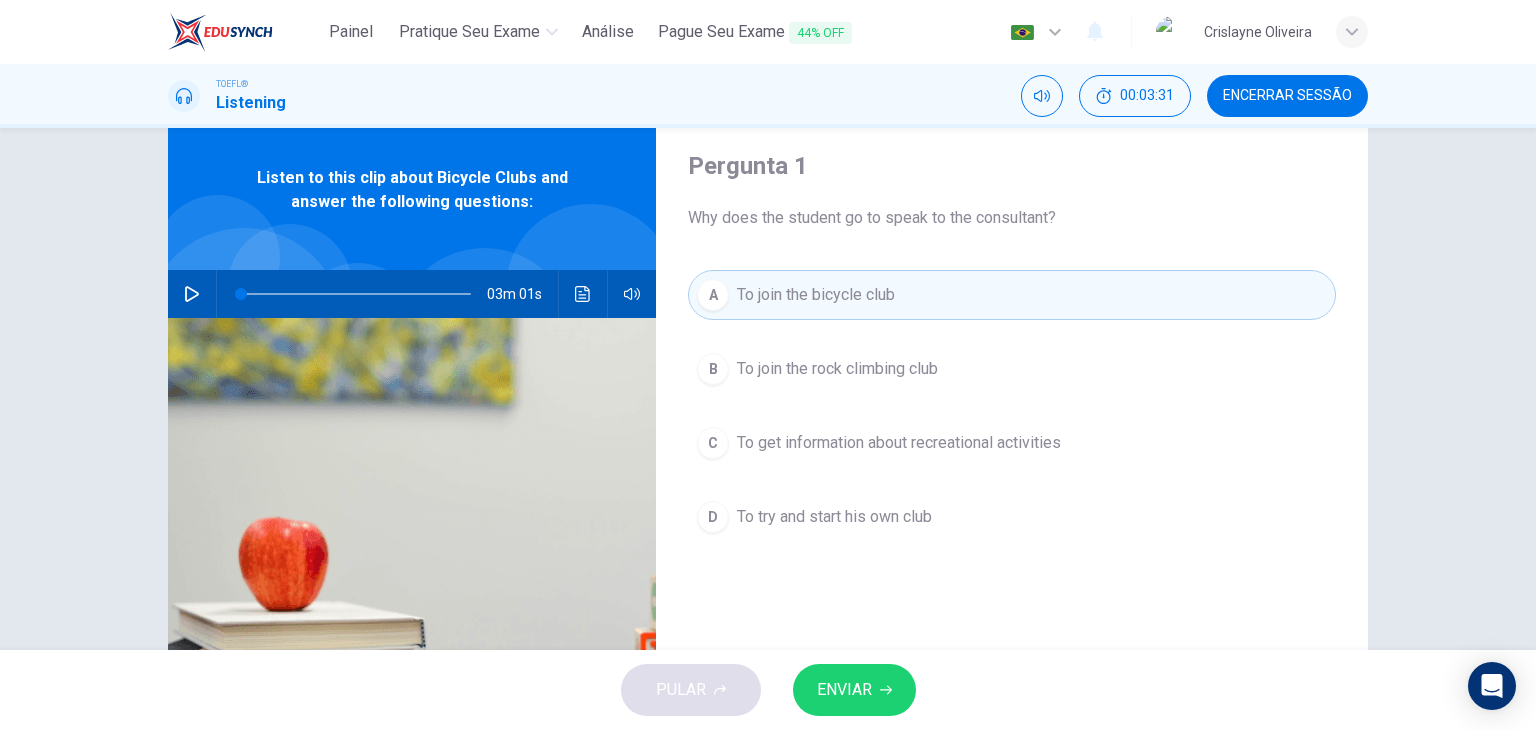 click on "ENVIAR" at bounding box center [854, 690] 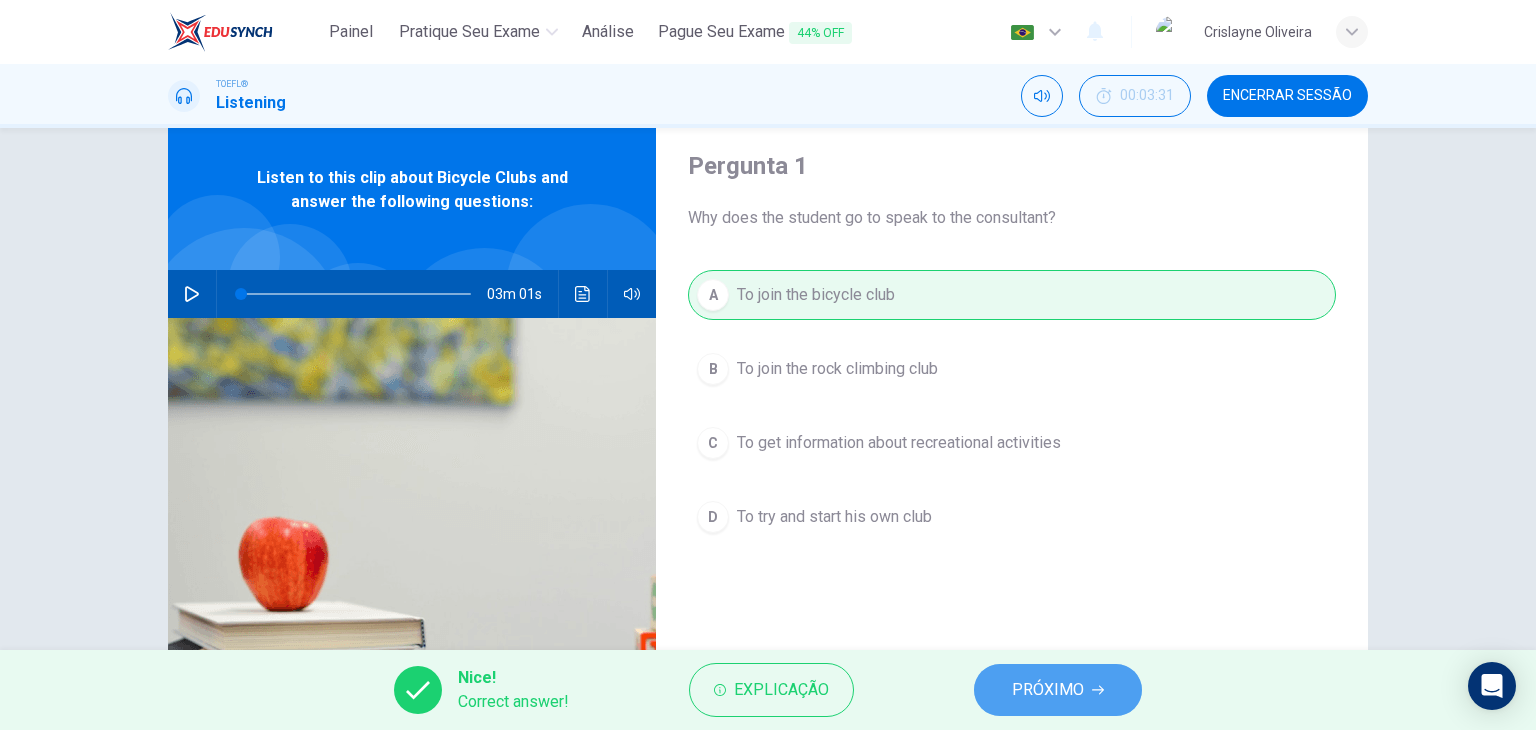 click on "PRÓXIMO" at bounding box center [1048, 690] 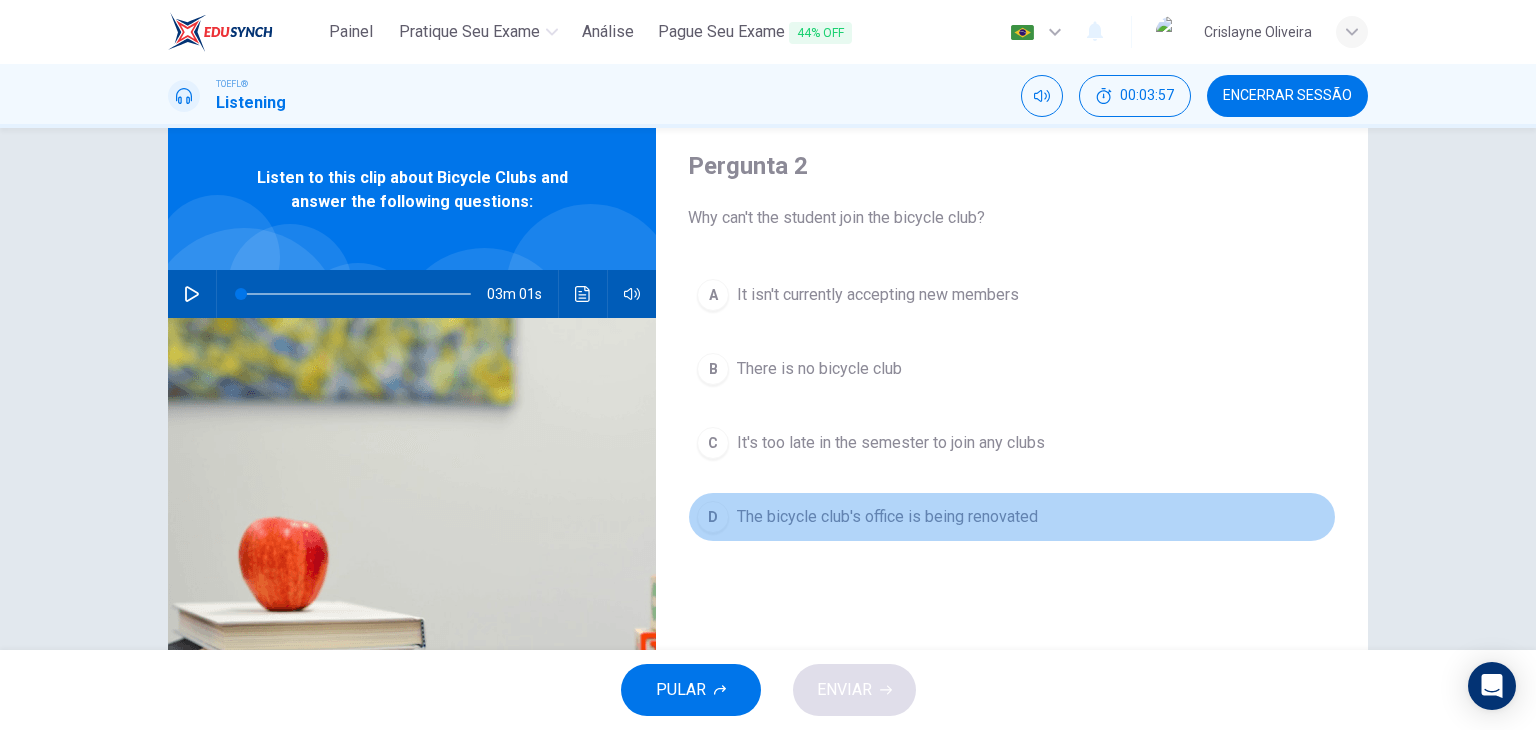 click on "The bicycle club's office is being renovated" at bounding box center [878, 295] 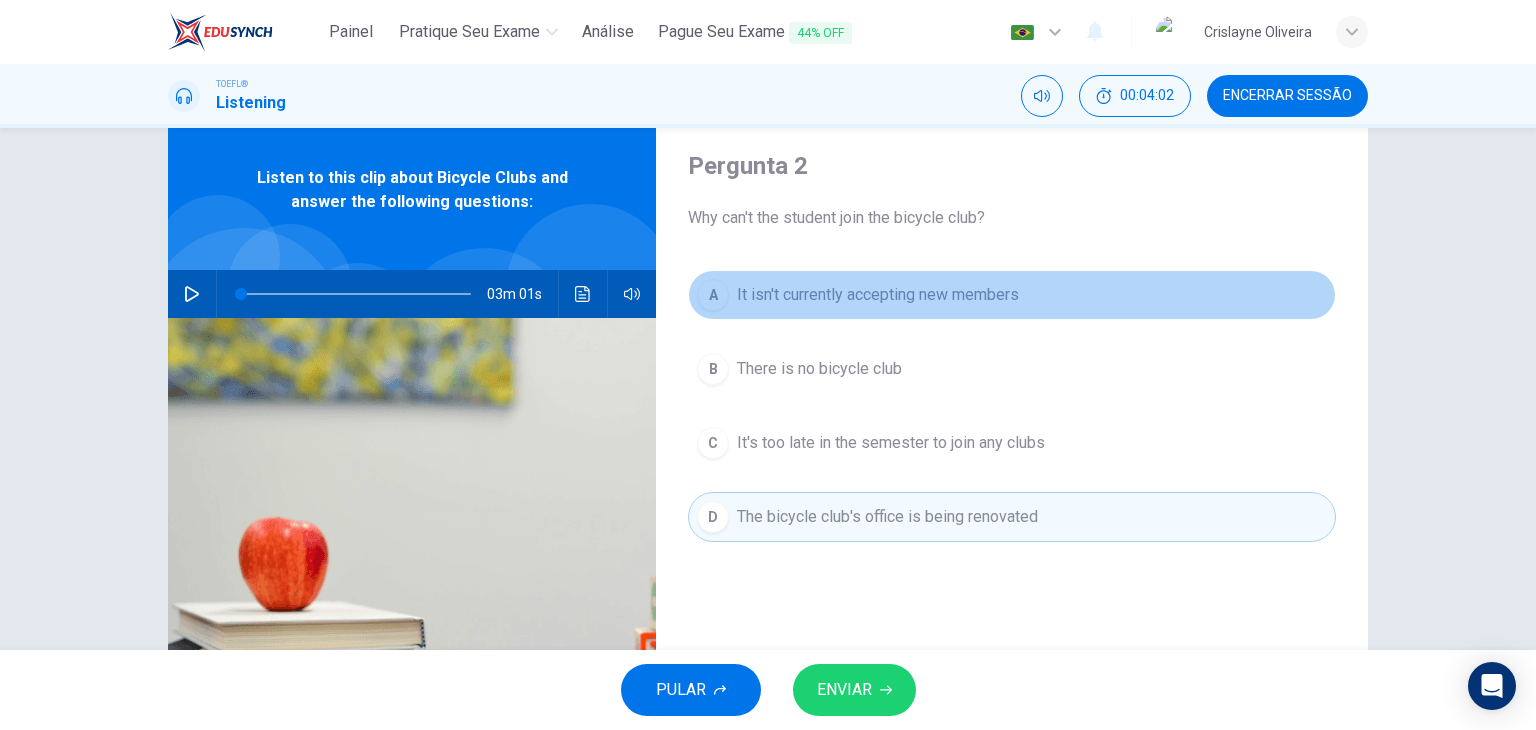 click on "It isn't currently accepting new members" at bounding box center (878, 295) 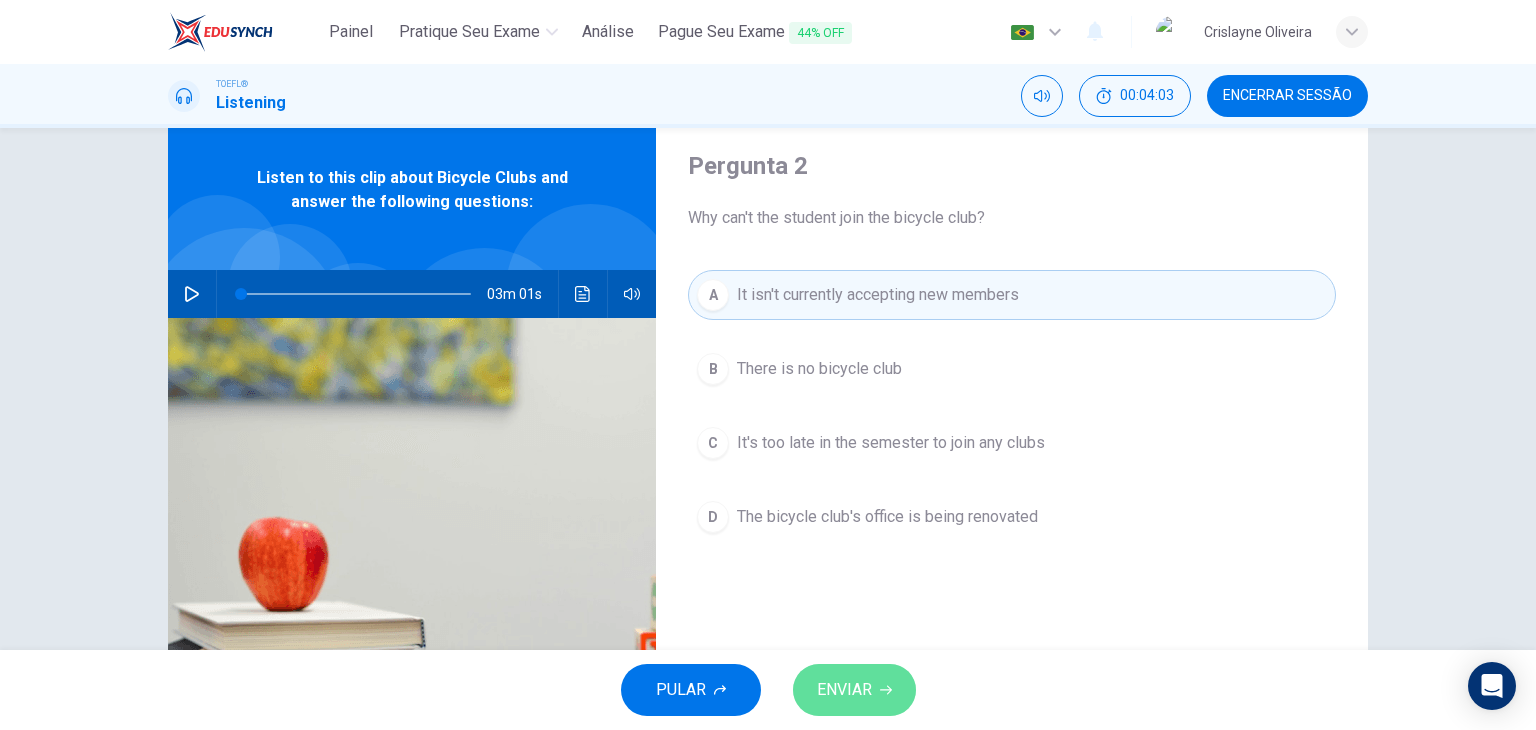 click on "ENVIAR" at bounding box center (854, 690) 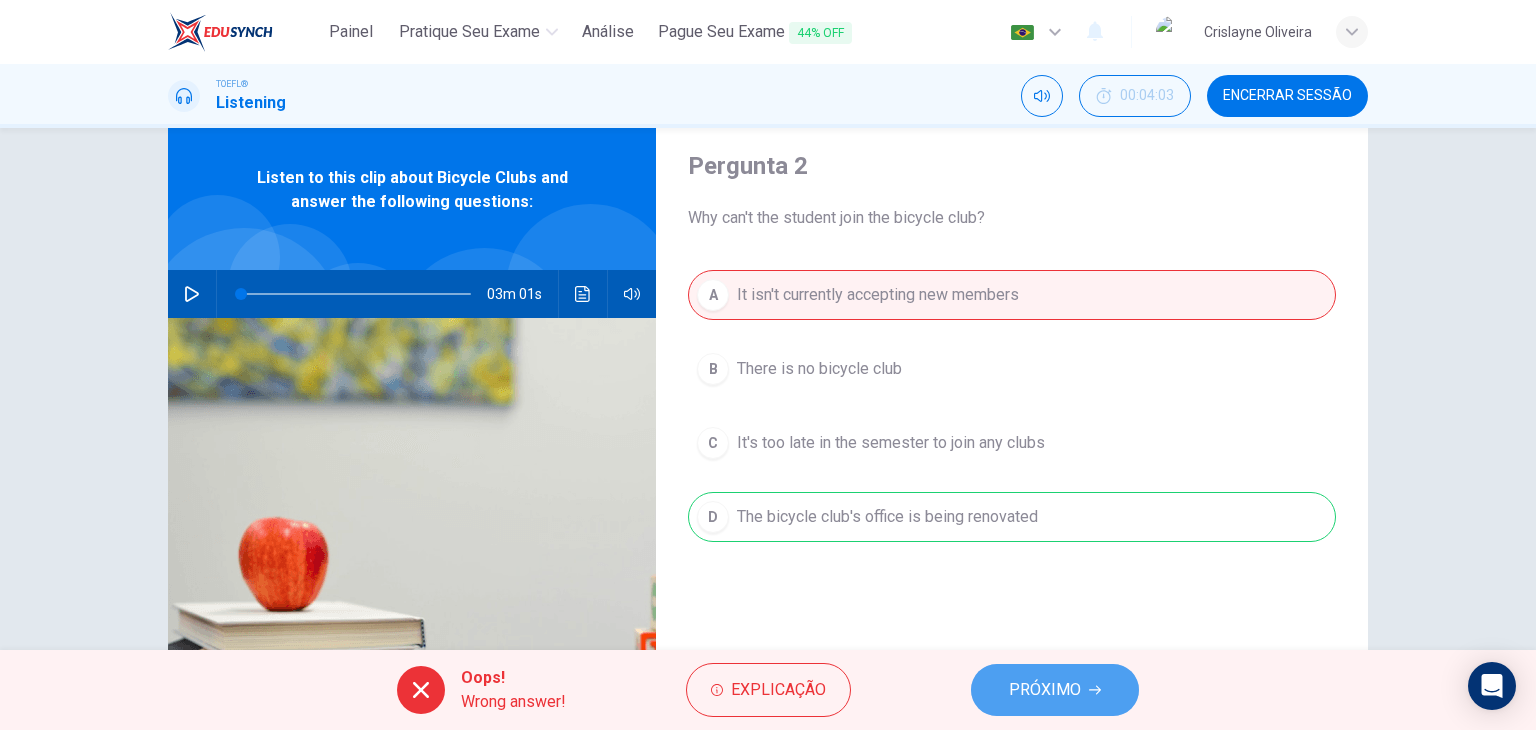 click on "PRÓXIMO" at bounding box center [1055, 690] 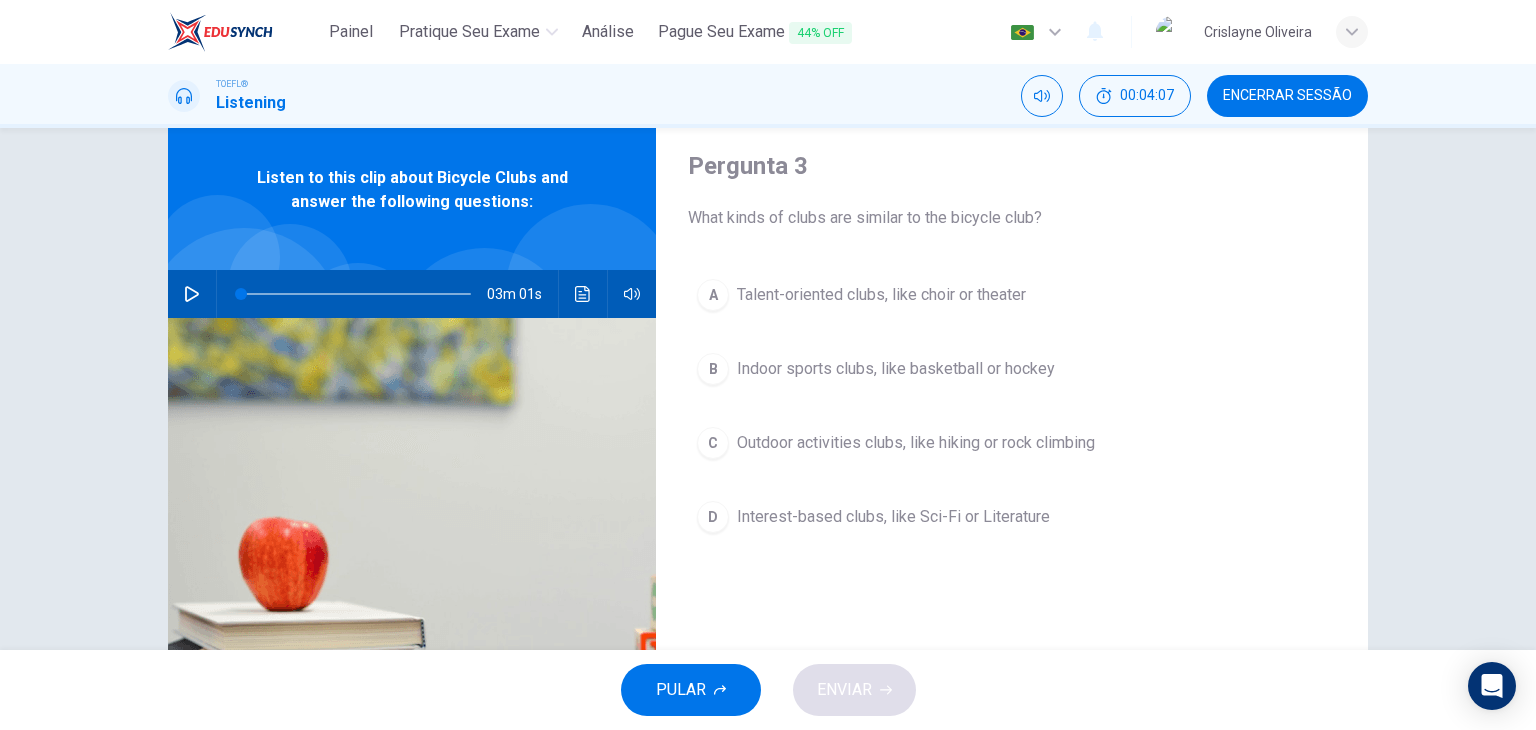 click on "A [PERSONAL_INTEREST] B [SPORTS_INTEREST] C [ACTIVITY_INTEREST] D [INTEREST_BASED_CLUB]" at bounding box center [1012, 426] 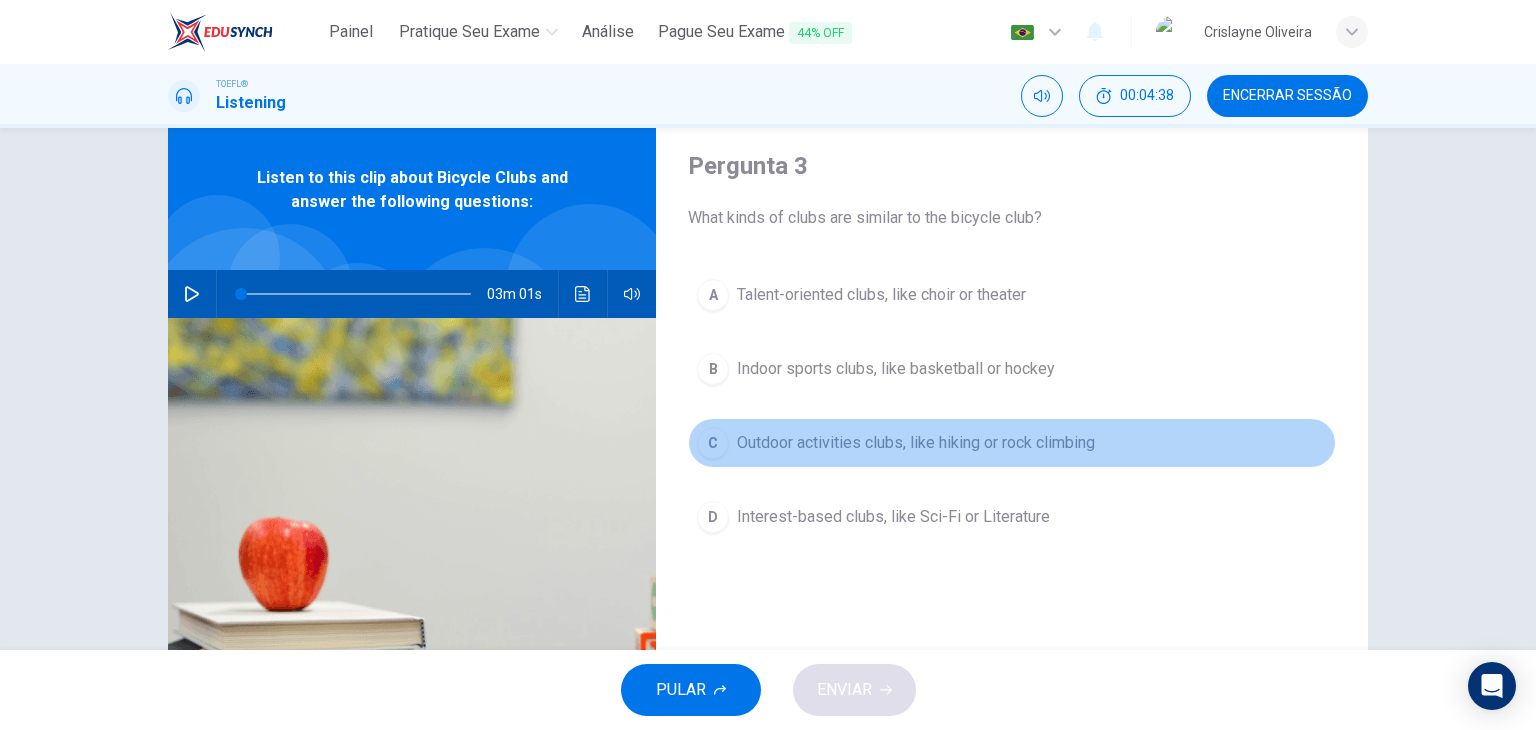 click on "Outdoor activities clubs, like hiking or rock climbing" at bounding box center (892, 295) 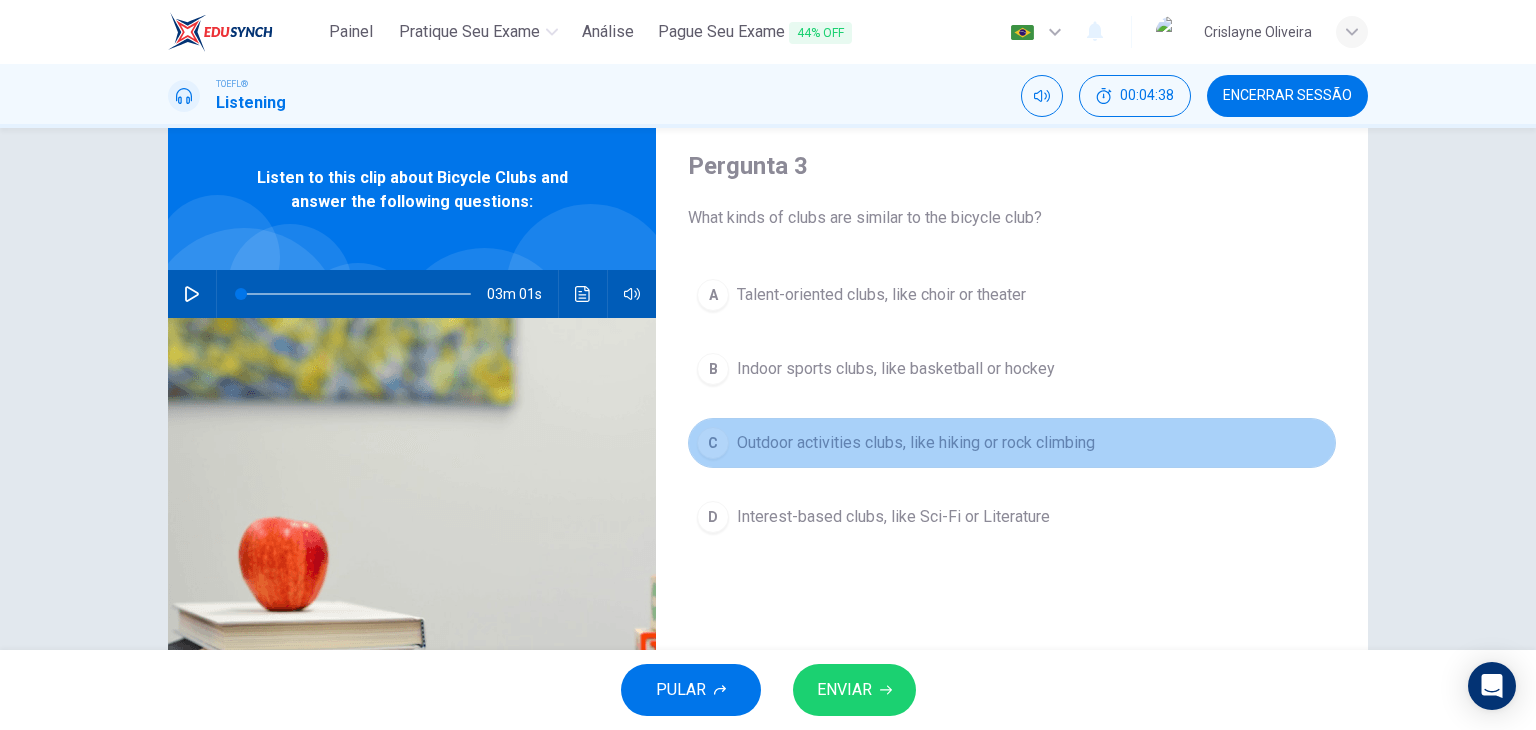 click on "Outdoor activities clubs, like hiking or rock climbing" at bounding box center [916, 443] 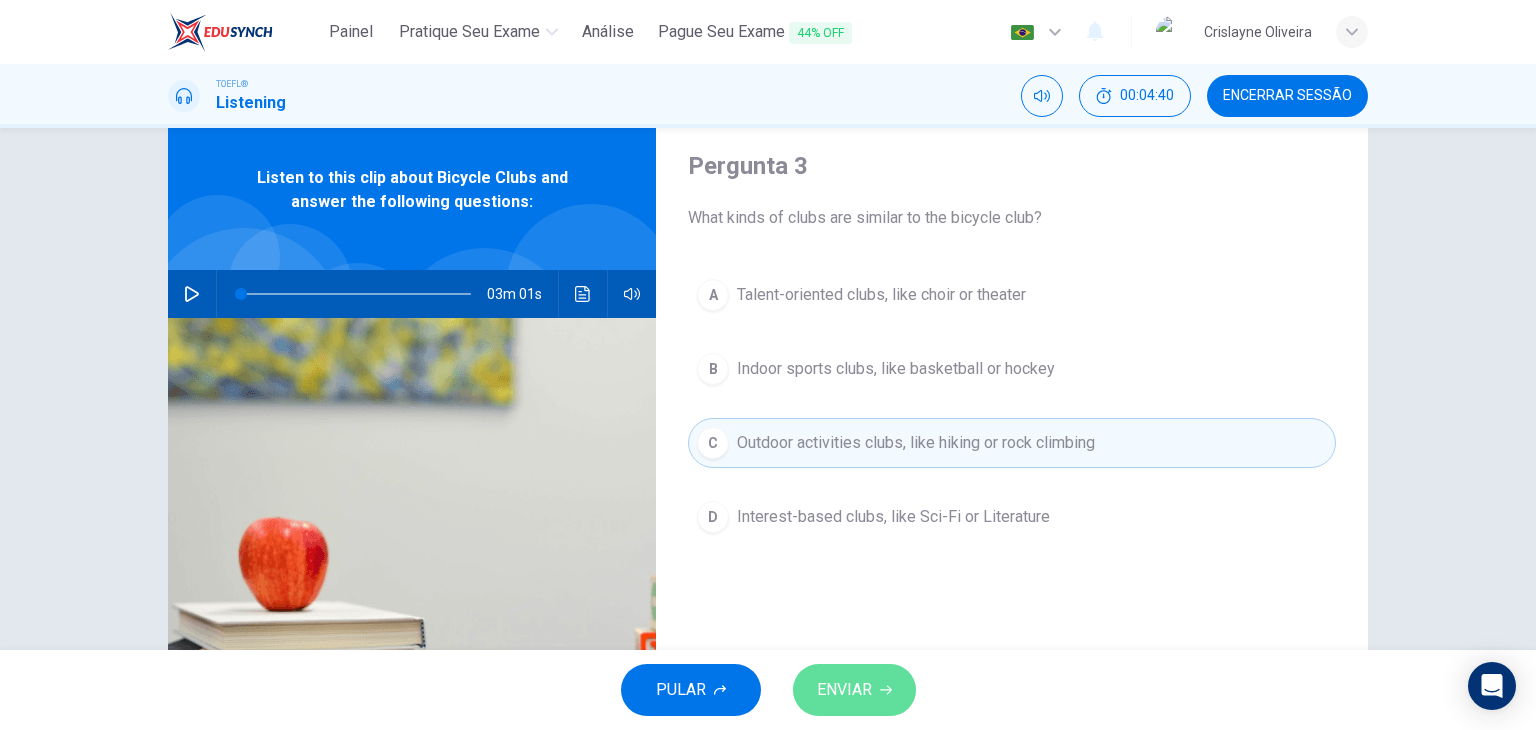 click on "ENVIAR" at bounding box center [844, 690] 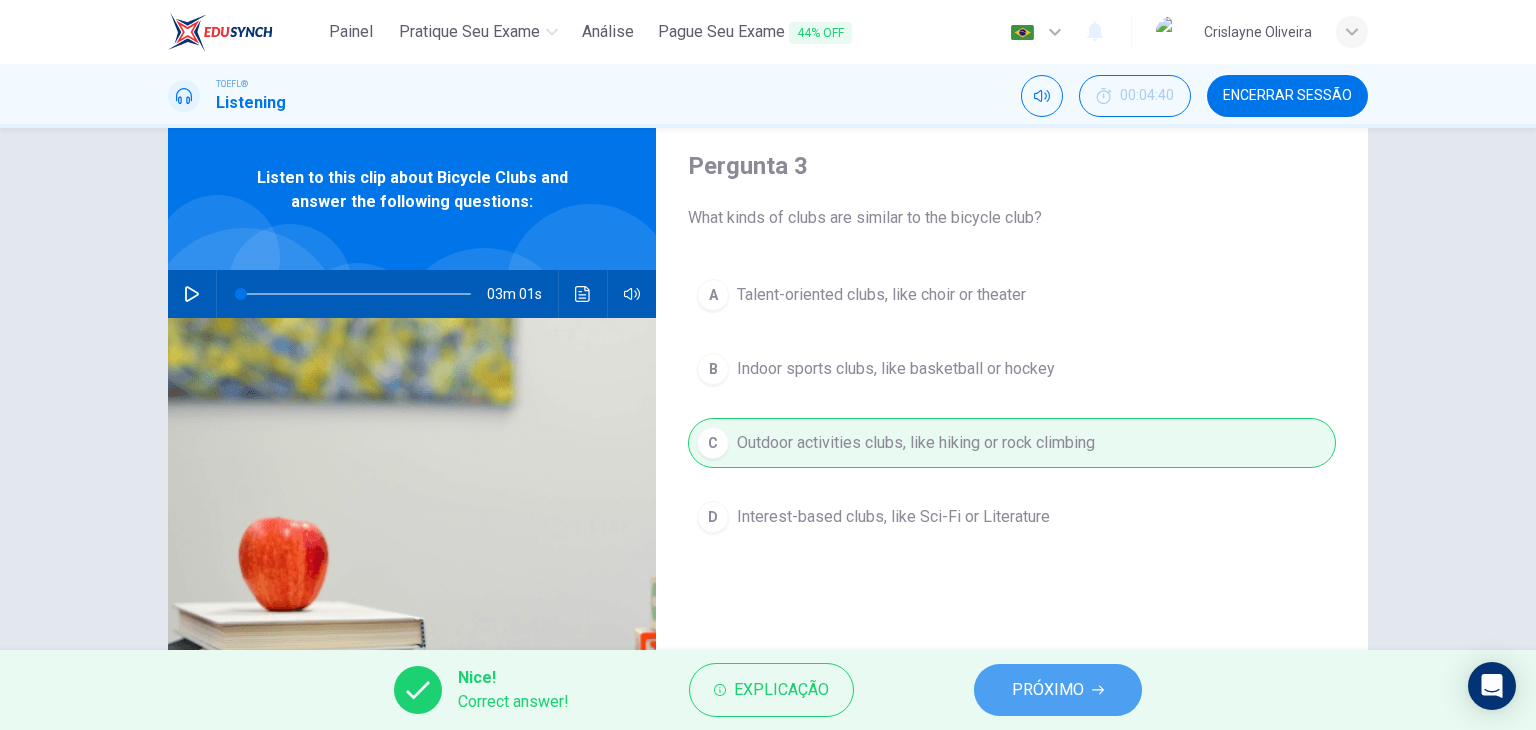 click on "PRÓXIMO" at bounding box center [1058, 690] 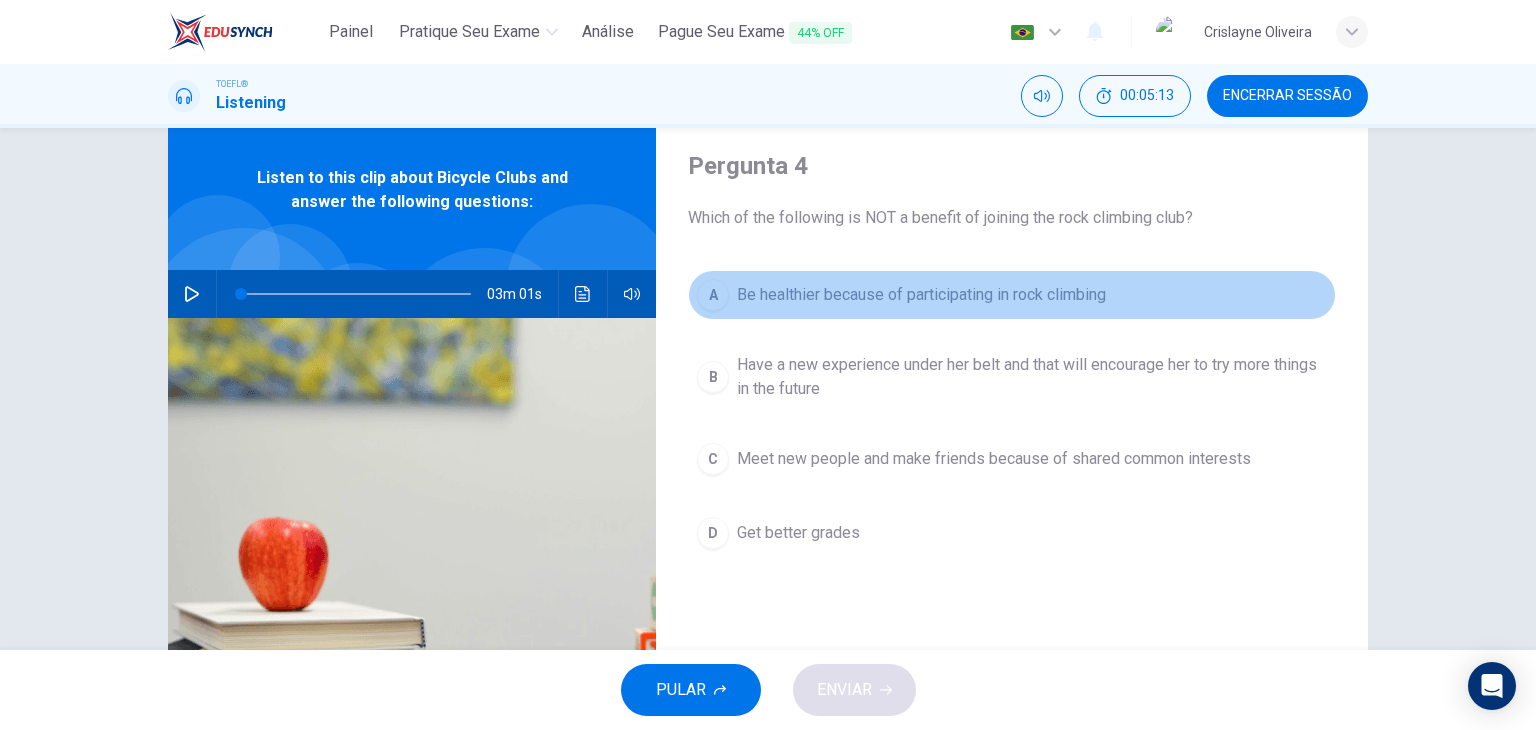 click on "[GENERAL_INFO]" at bounding box center [797, 295] 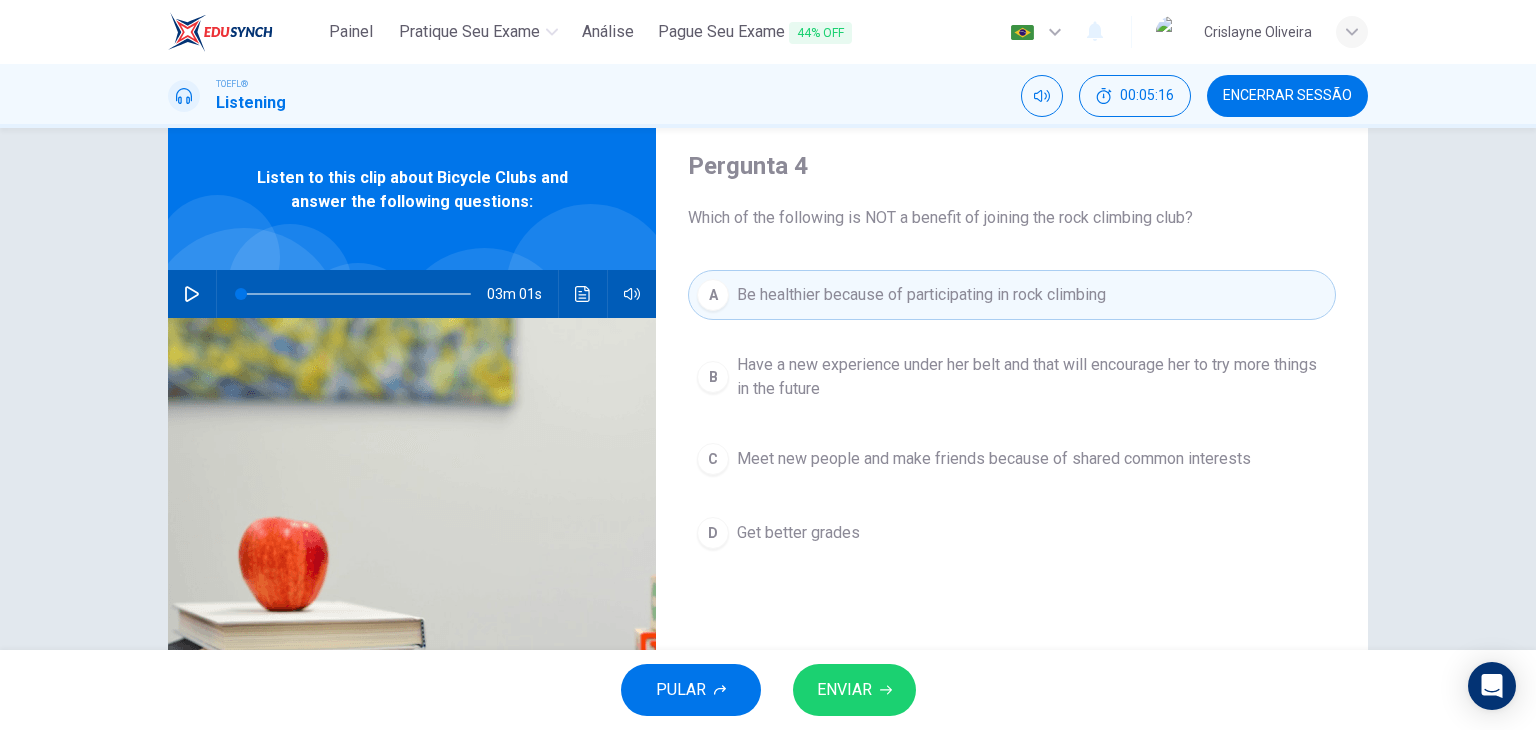 click on "[GENERAL_INFO]" at bounding box center [1032, 377] 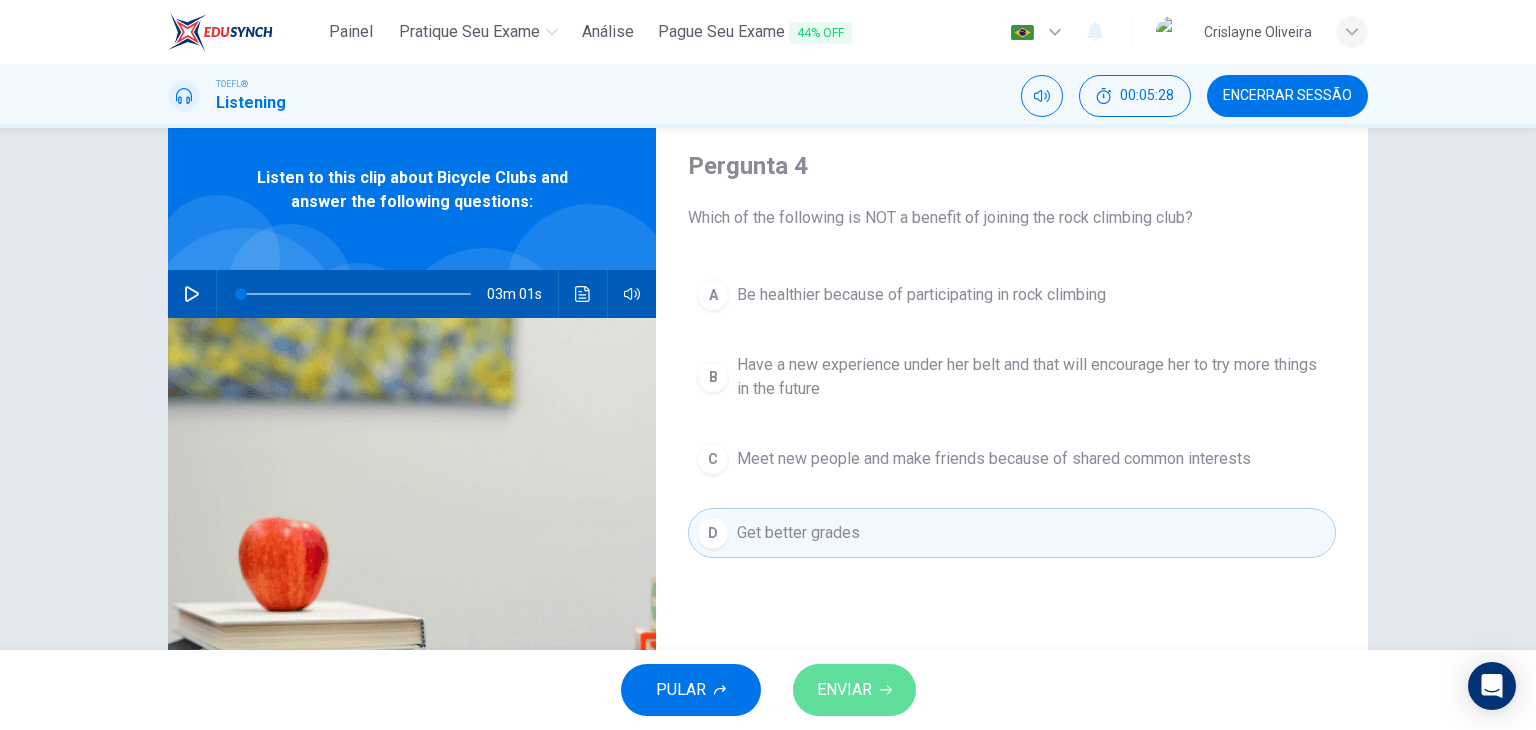 click on "ENVIAR" at bounding box center (854, 690) 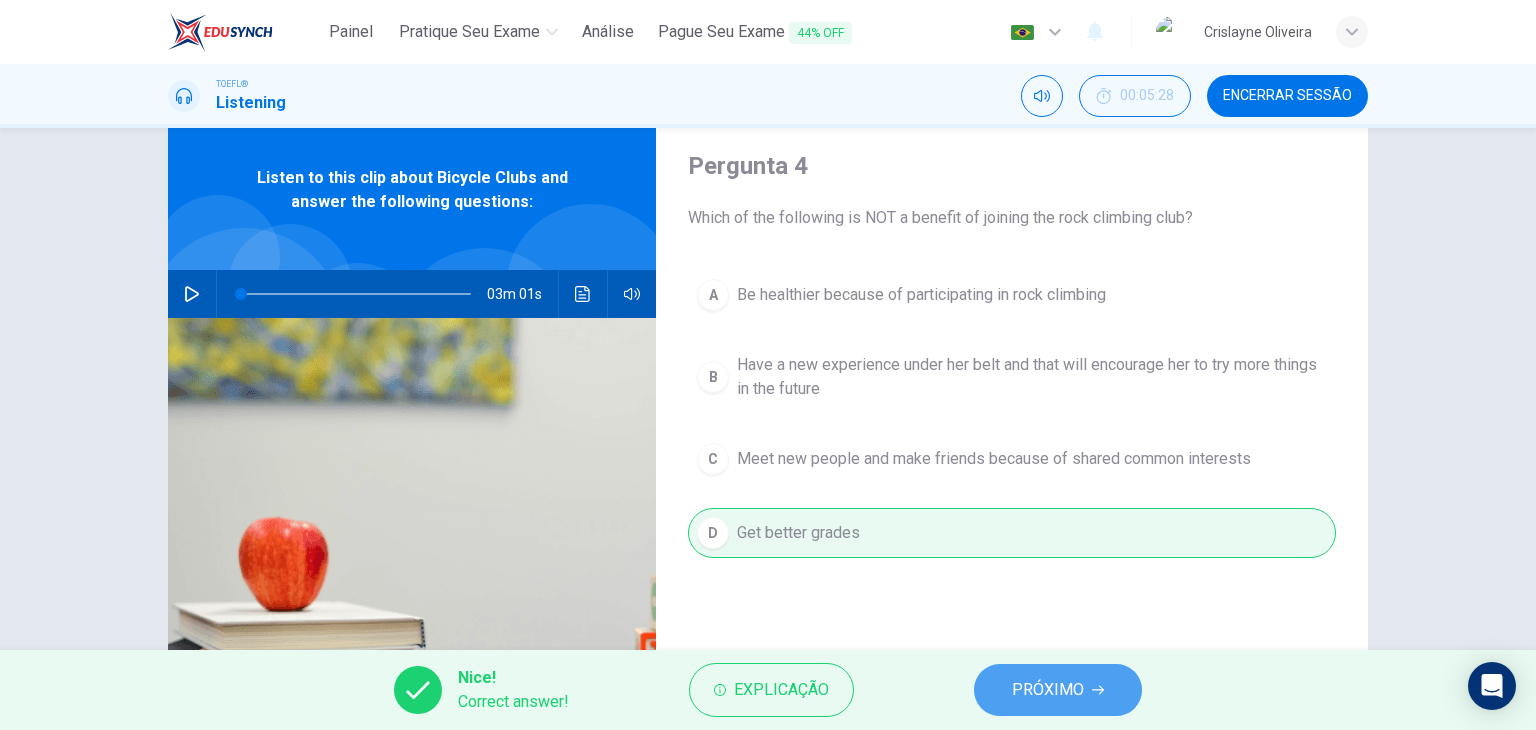 click on "PRÓXIMO" at bounding box center (1048, 690) 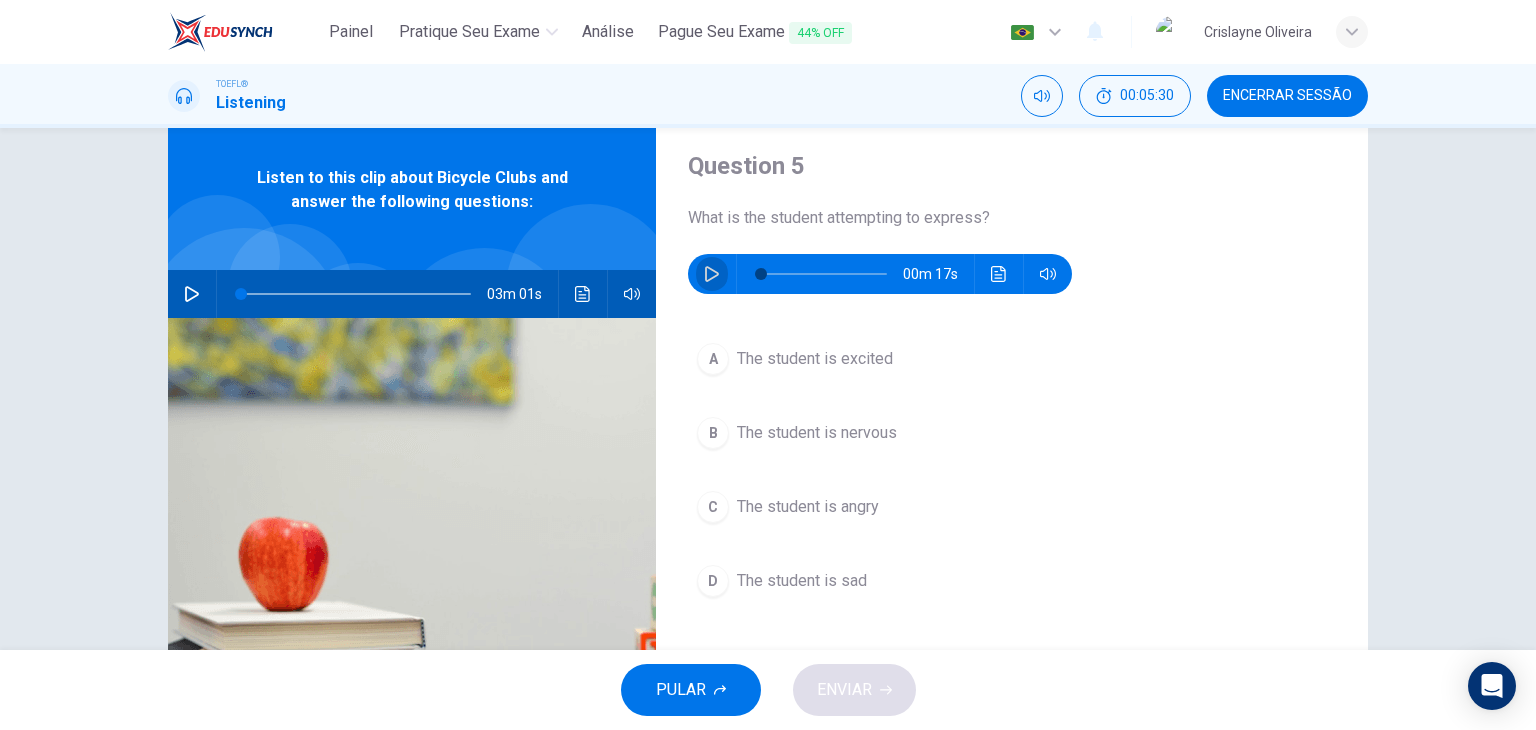 click at bounding box center (712, 274) 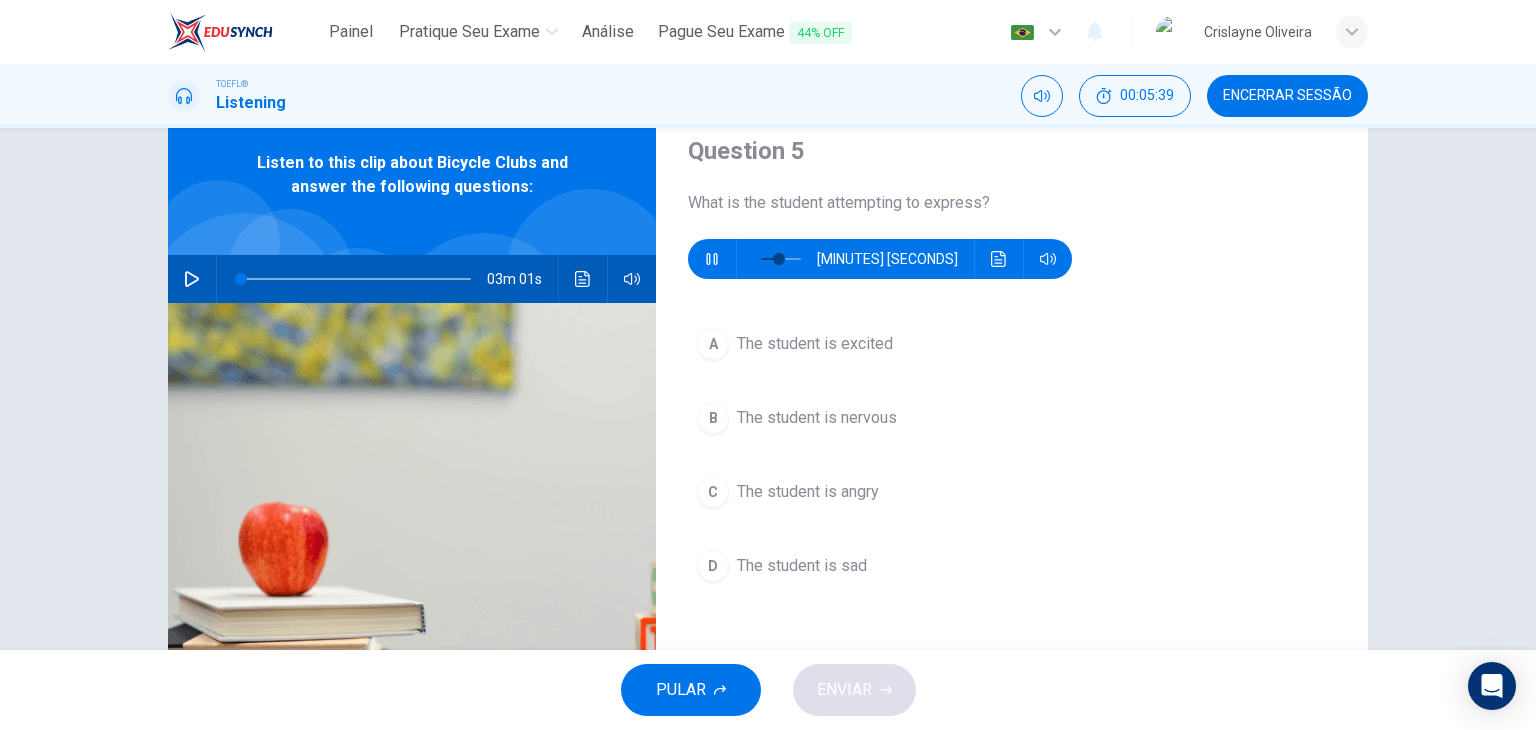 scroll, scrollTop: 72, scrollLeft: 0, axis: vertical 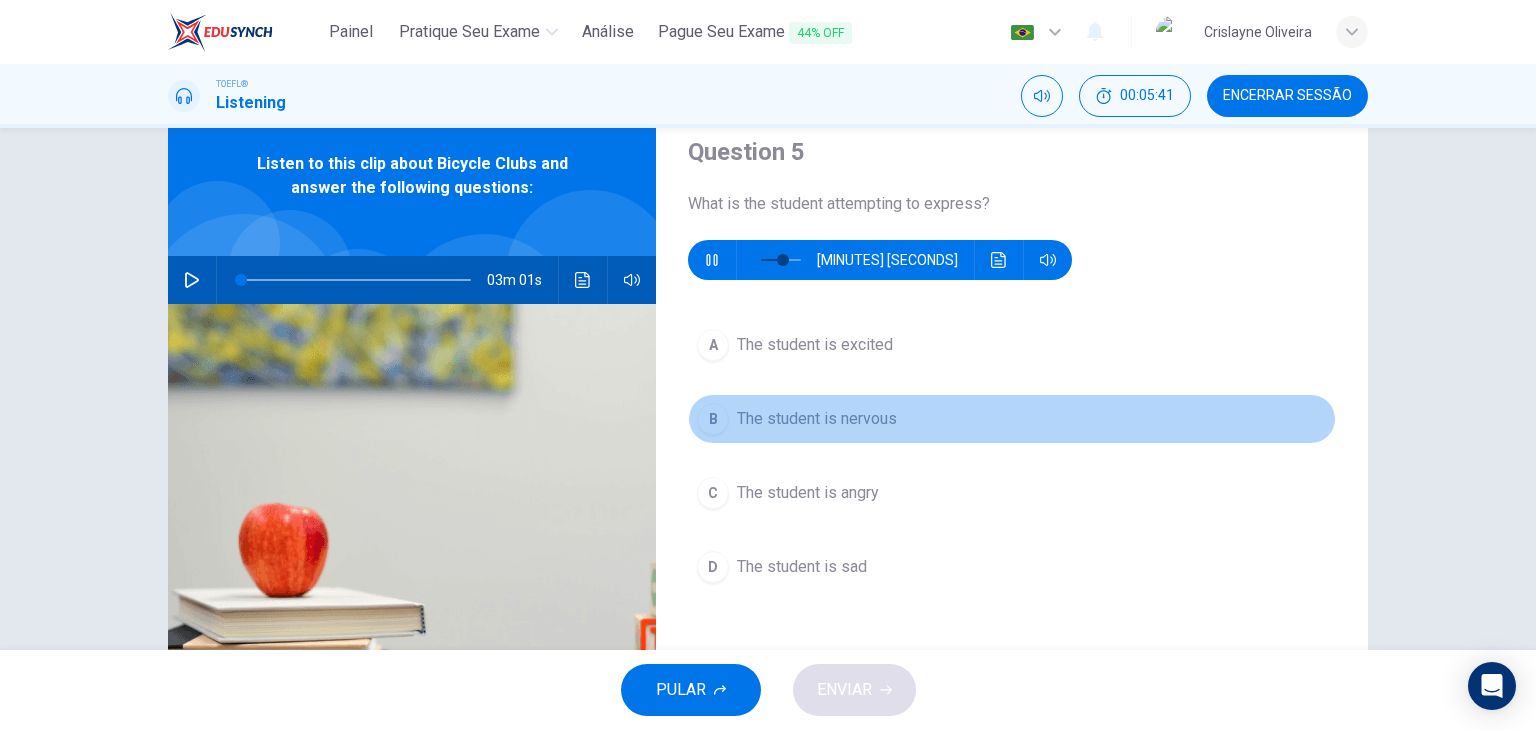 click on "[GENERAL_INFO]" at bounding box center [1012, 419] 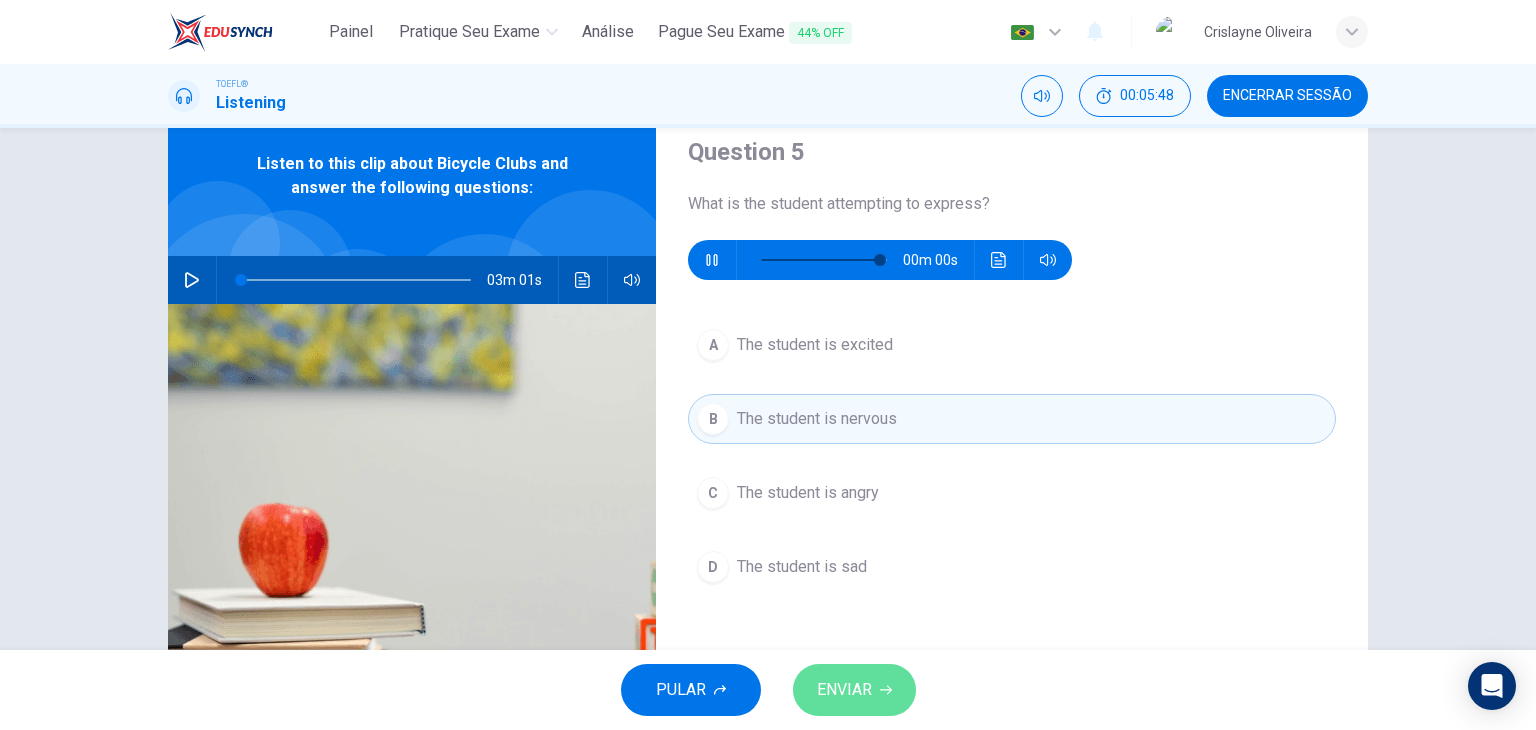 click on "ENVIAR" at bounding box center (854, 690) 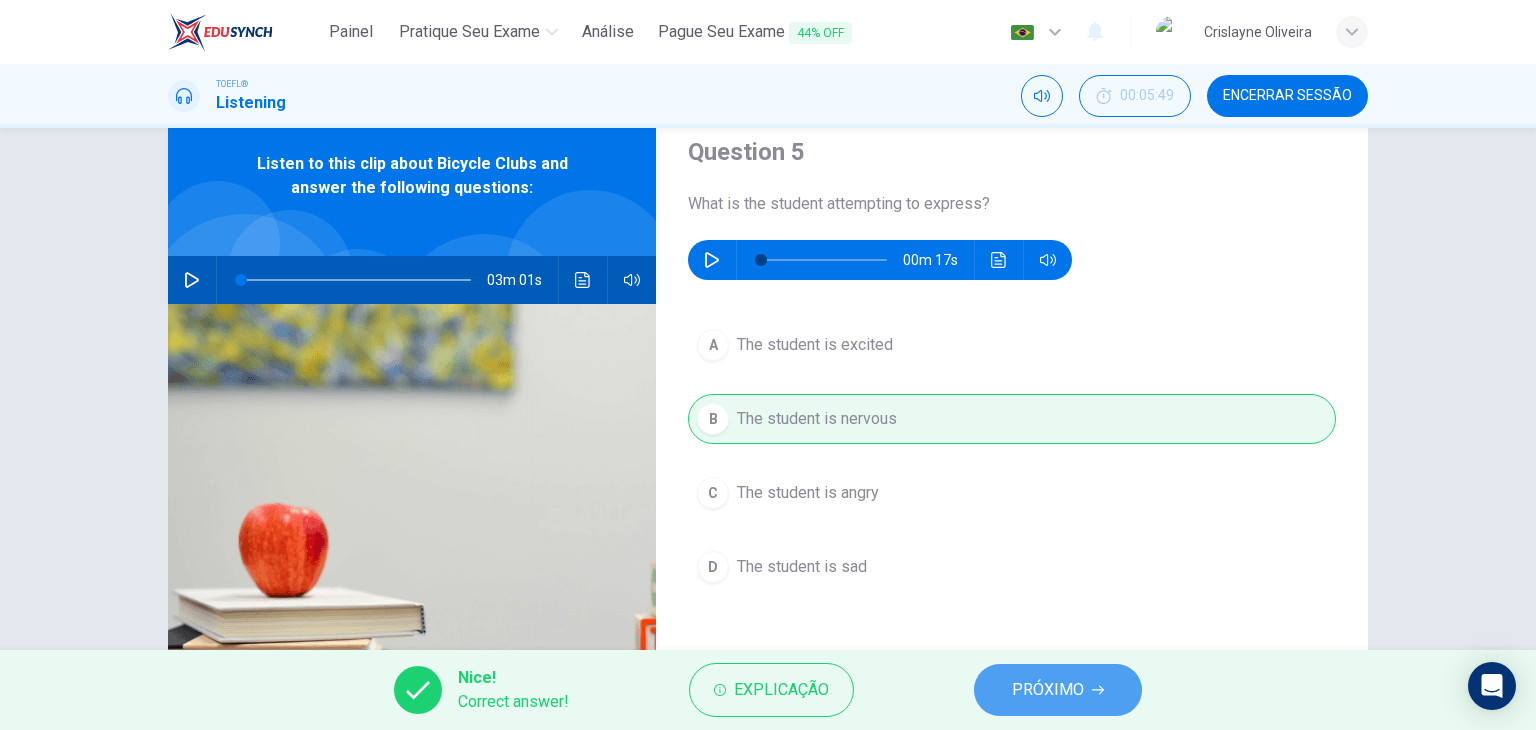 click on "PRÓXIMO" at bounding box center [1048, 690] 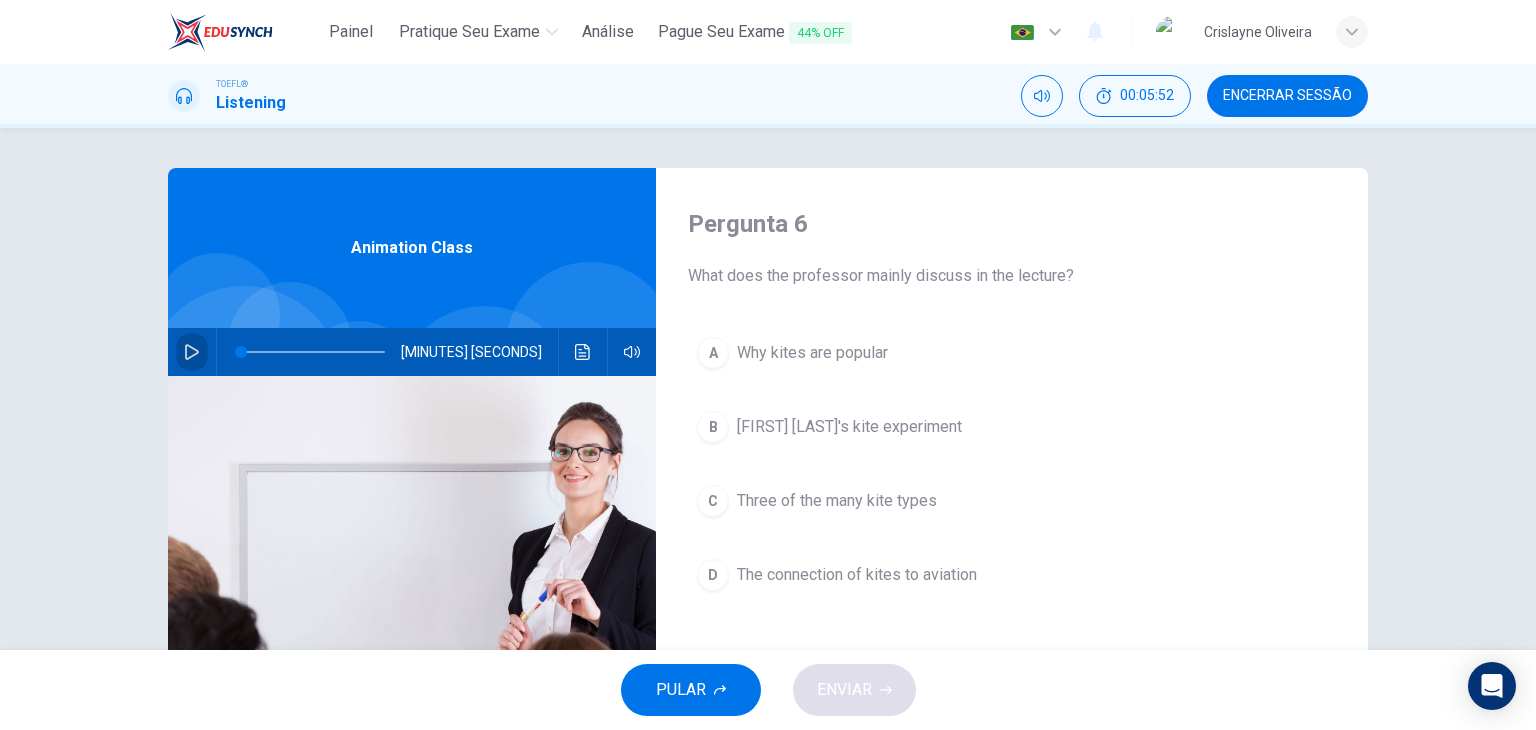 click at bounding box center (192, 352) 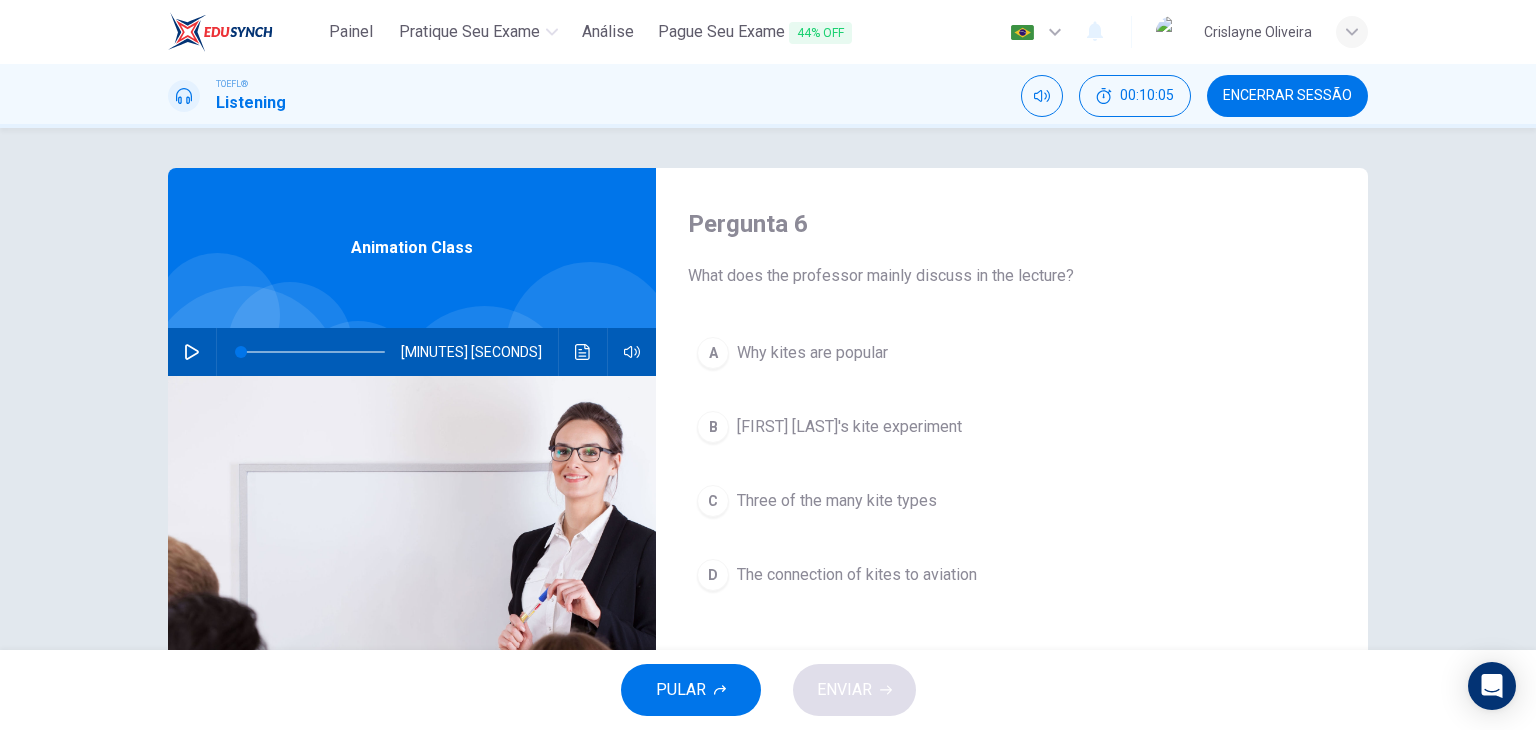 click on "Pergunta 6 What does the professor mainly discuss in the lecture? A Why kites are popular B Benjamin Franklin's kite experiment C Three of the many kite types D The connection of kites to aviation" at bounding box center (1012, 515) 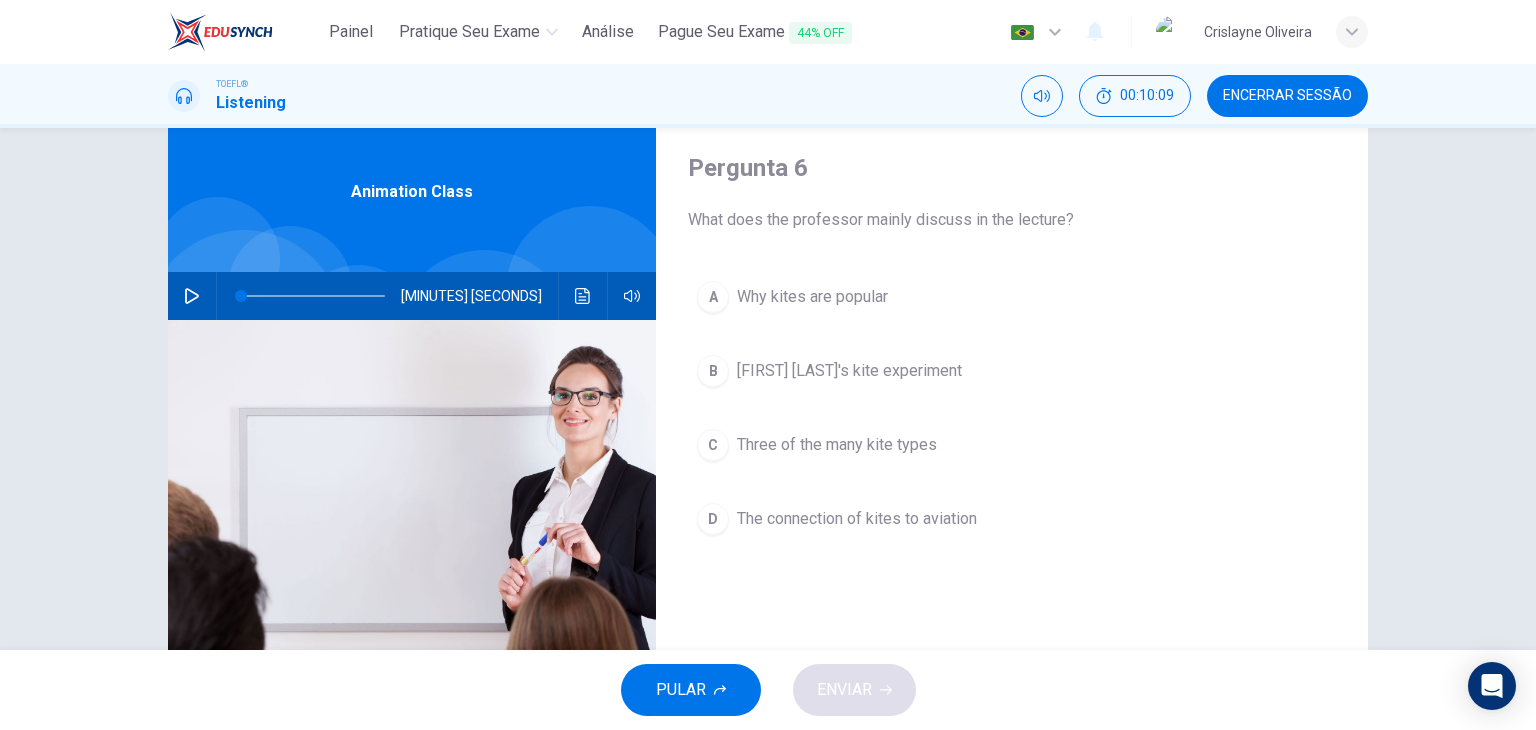 scroll, scrollTop: 56, scrollLeft: 0, axis: vertical 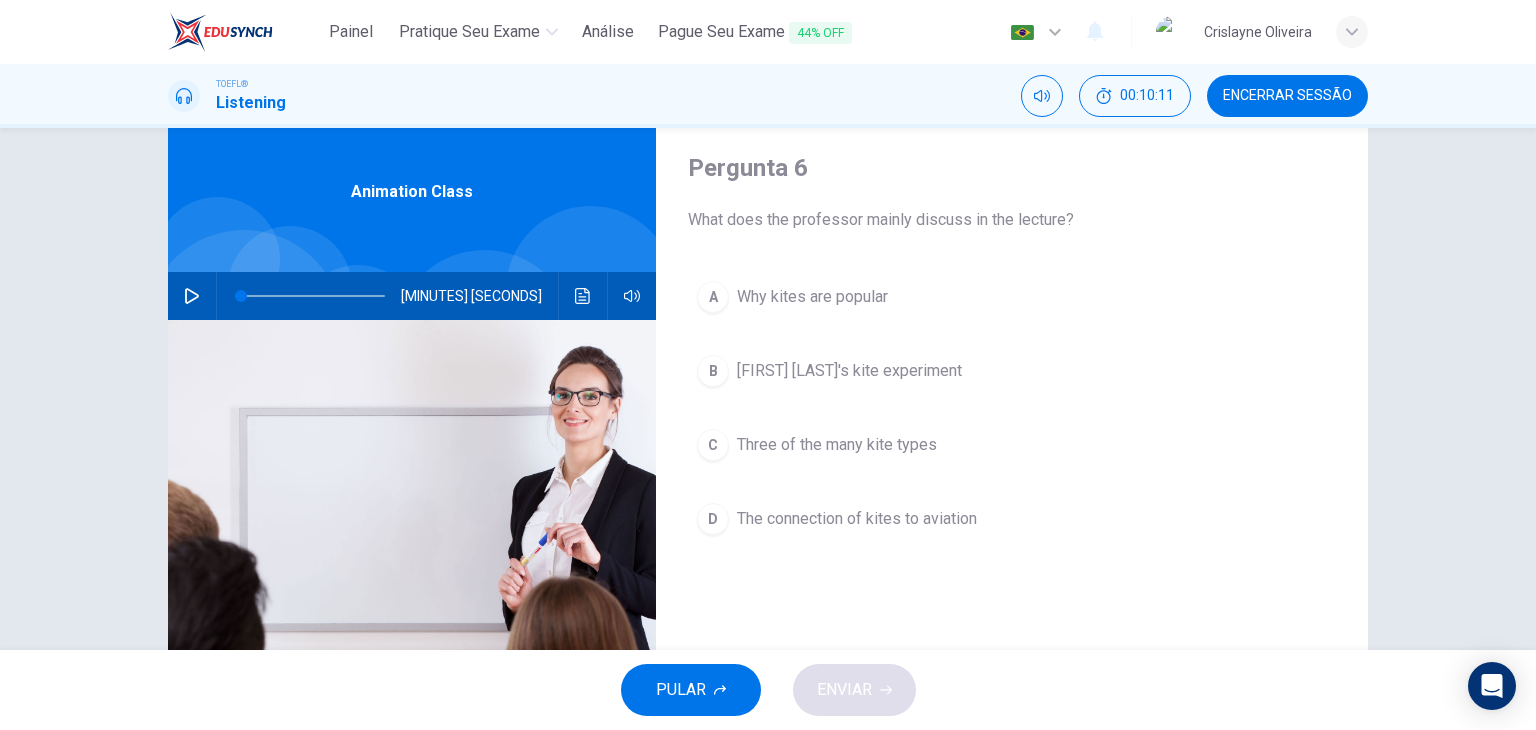 click on "Three of the many kite types" at bounding box center [797, 297] 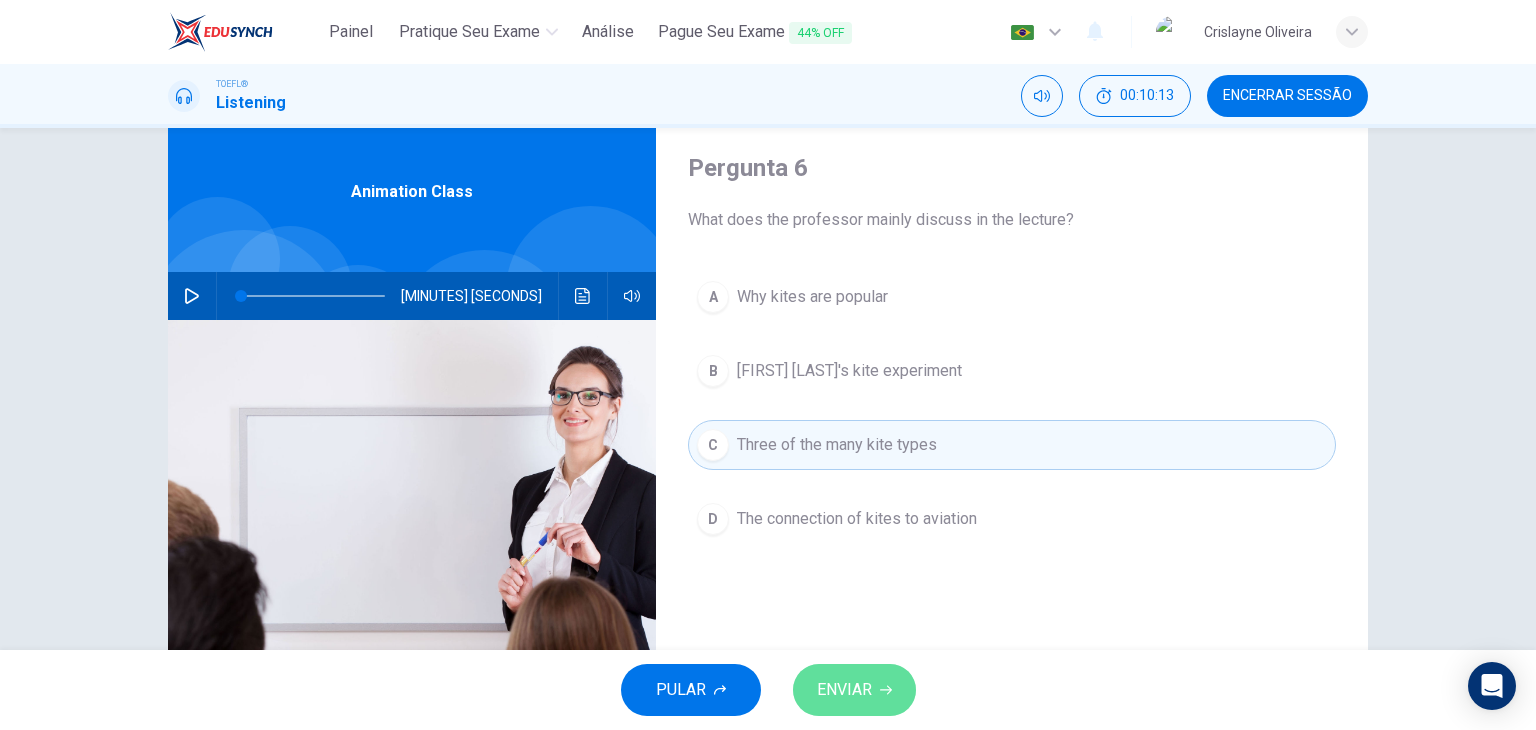 click on "ENVIAR" at bounding box center (844, 690) 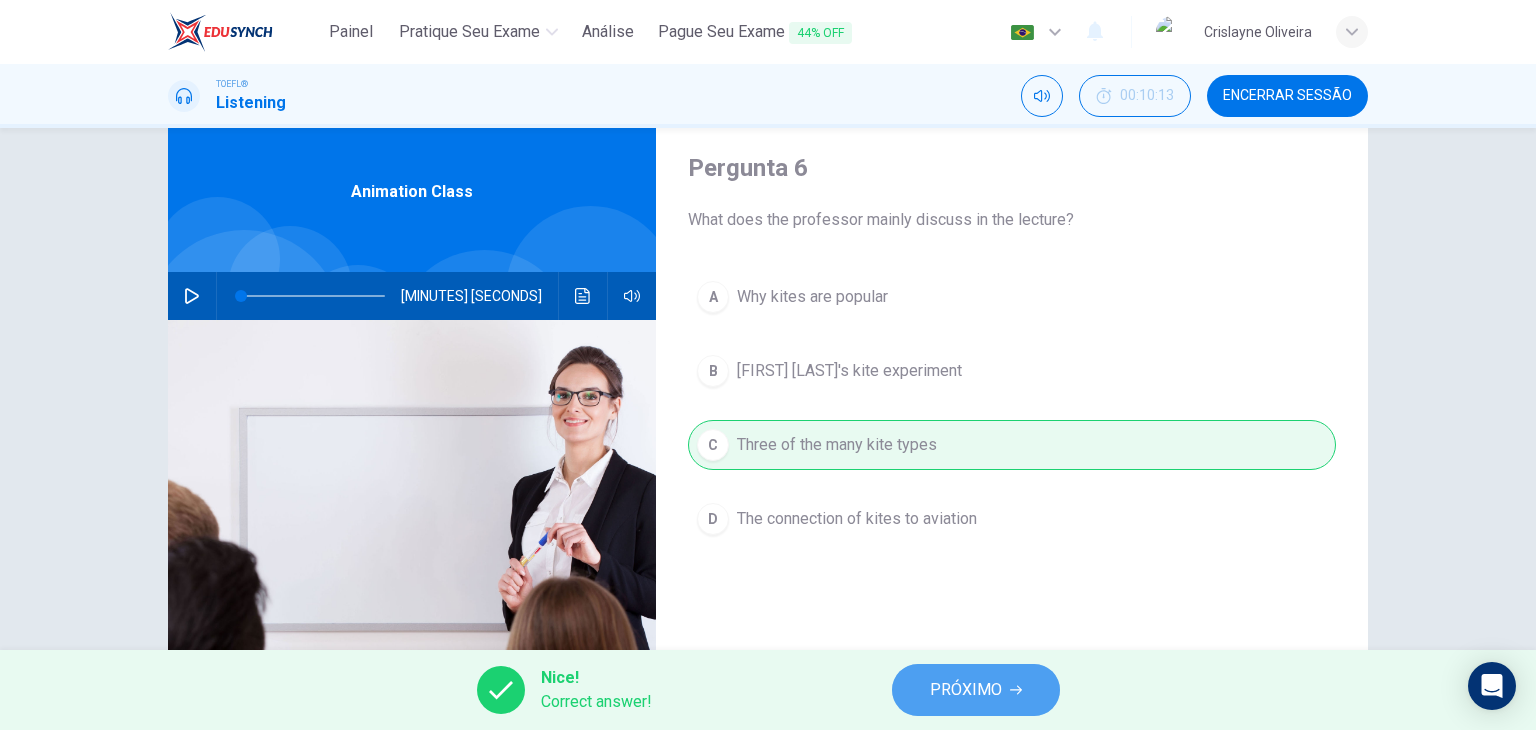 click on "PRÓXIMO" at bounding box center [966, 690] 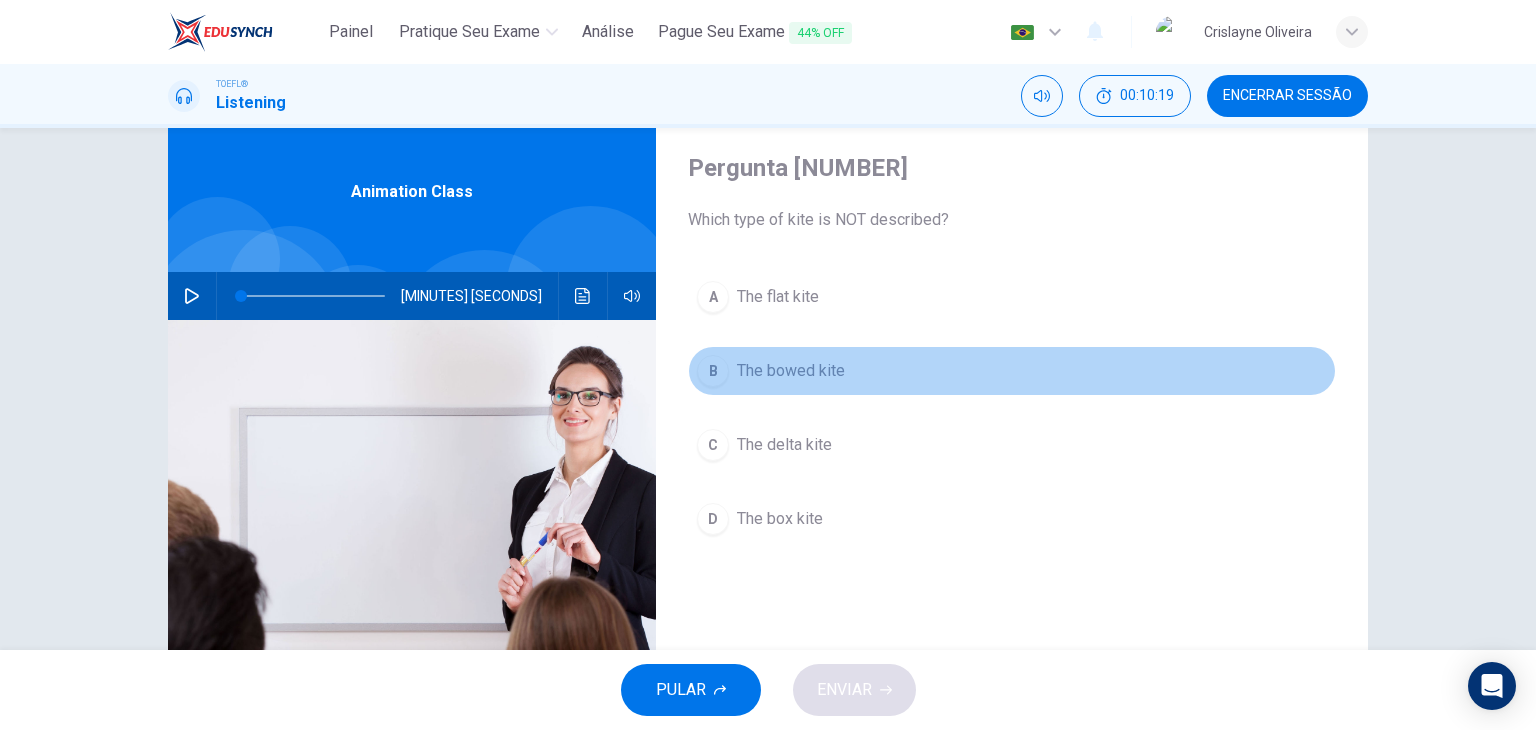 click on "B The bowed kite" at bounding box center (1012, 371) 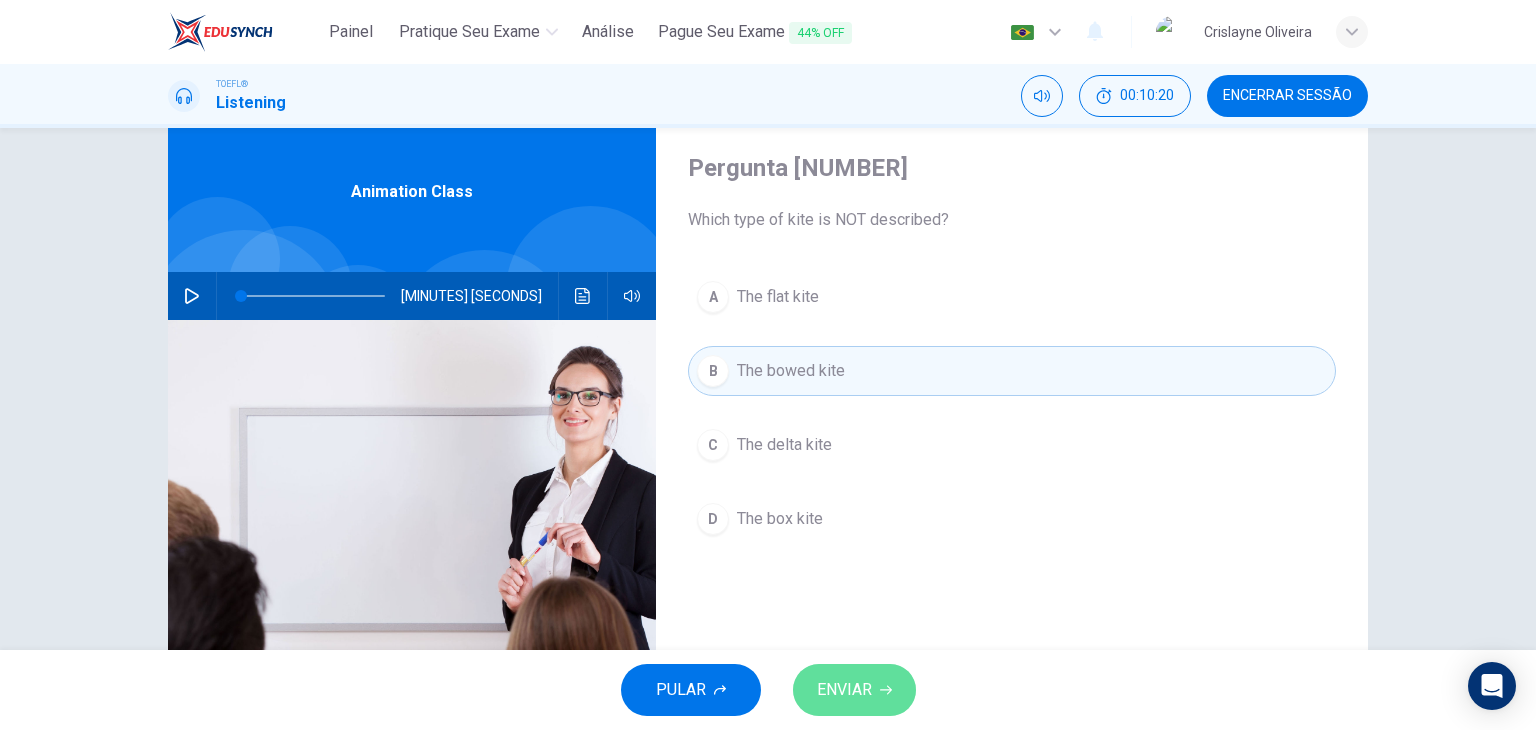 click on "ENVIAR" at bounding box center [854, 690] 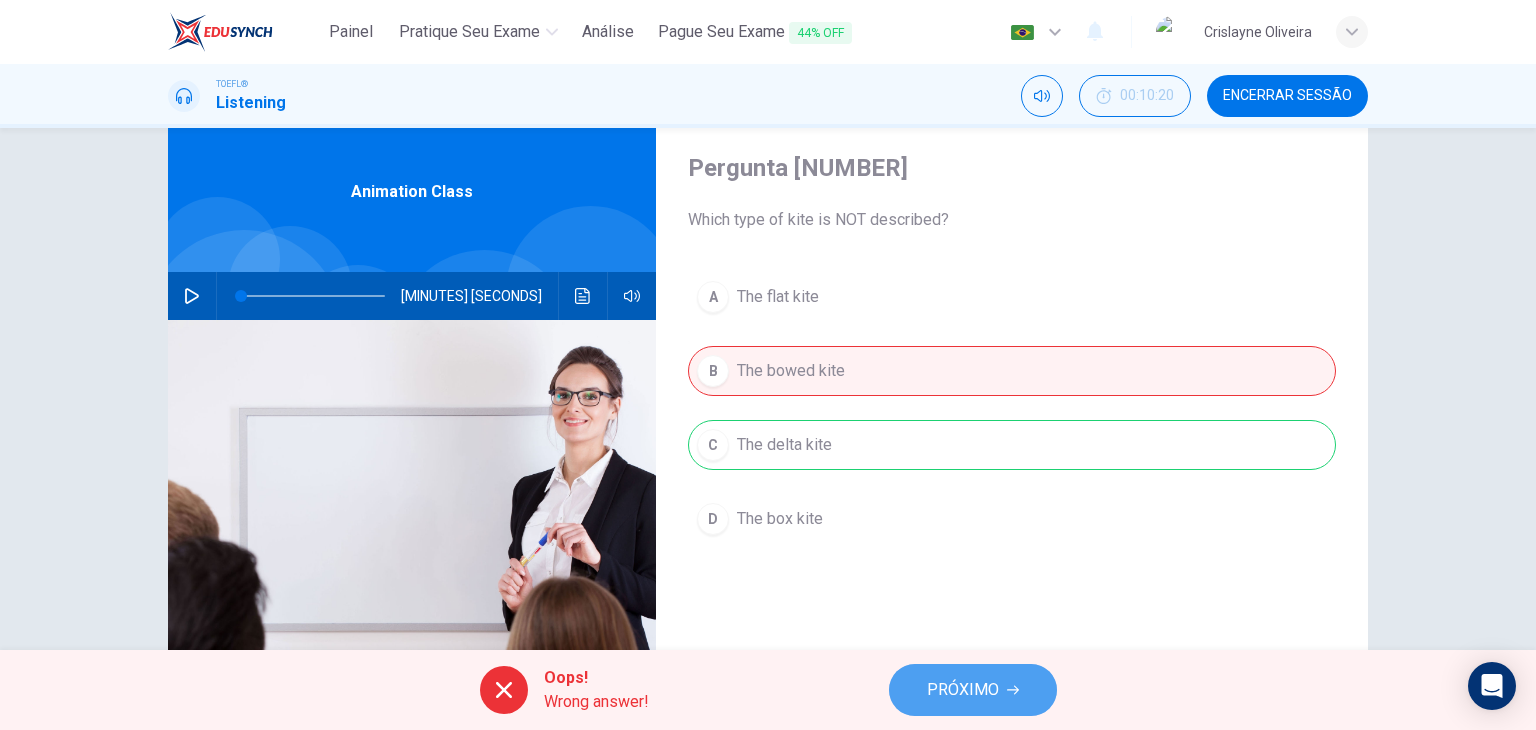 click on "PRÓXIMO" at bounding box center (963, 690) 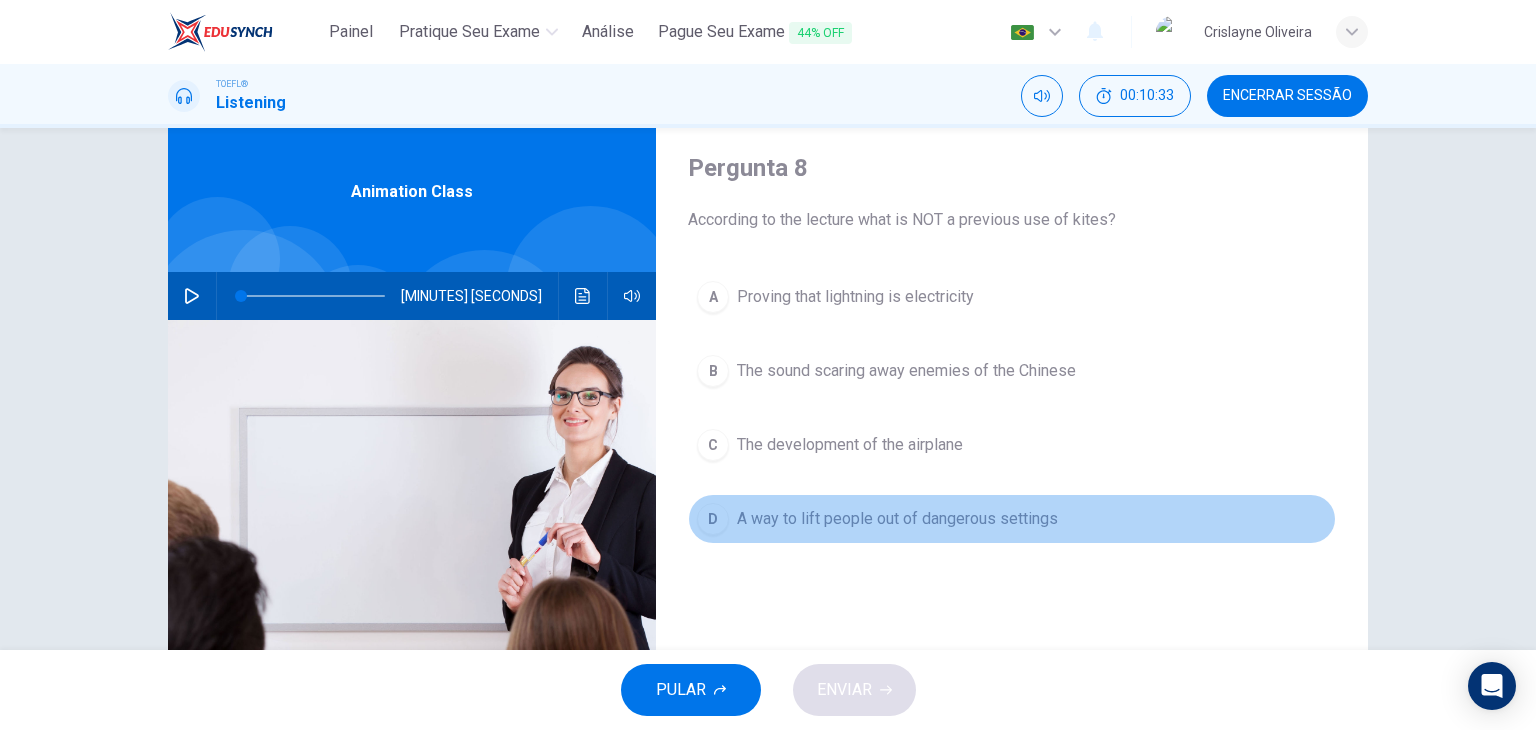 click on "D A way to lift people out of dangerous settings" at bounding box center (1012, 519) 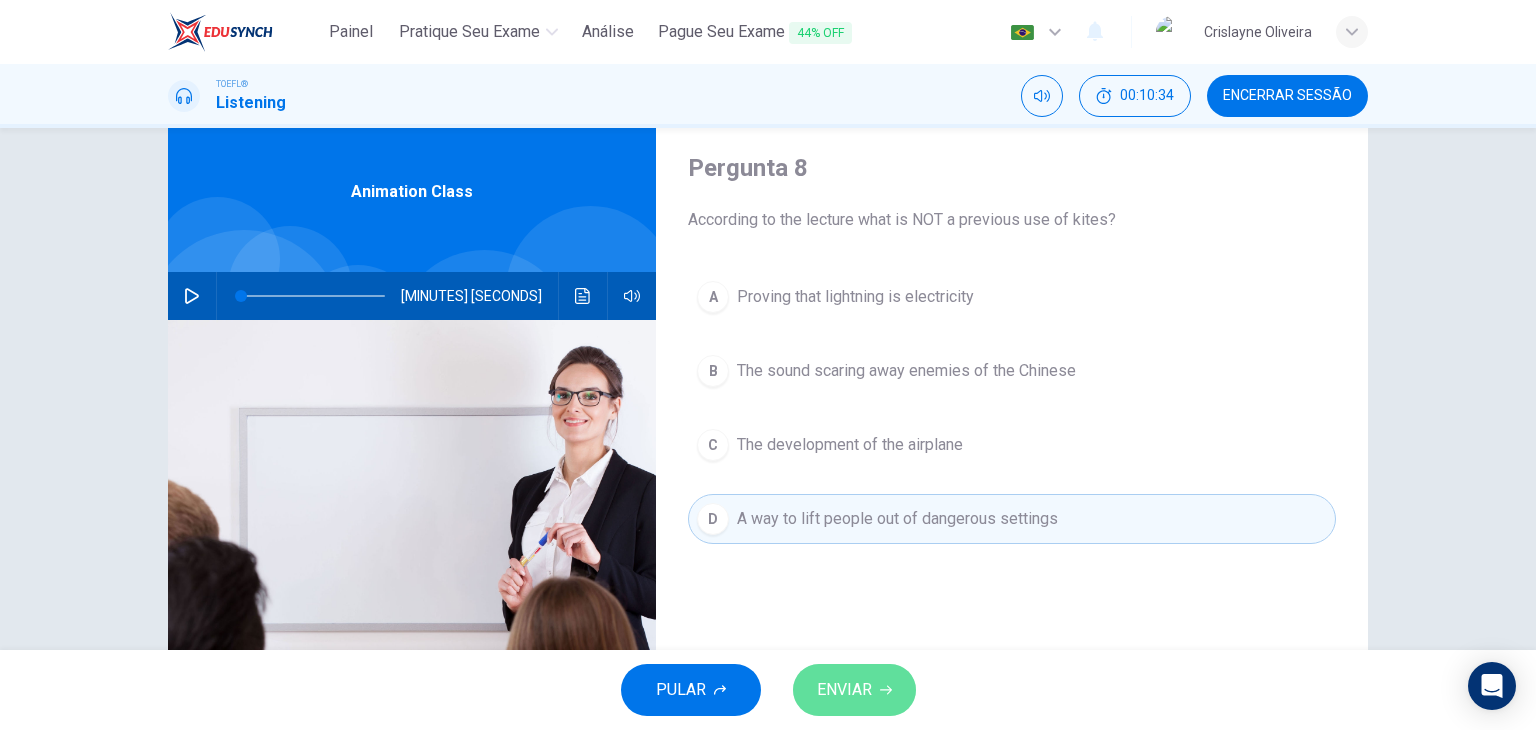 click at bounding box center [886, 690] 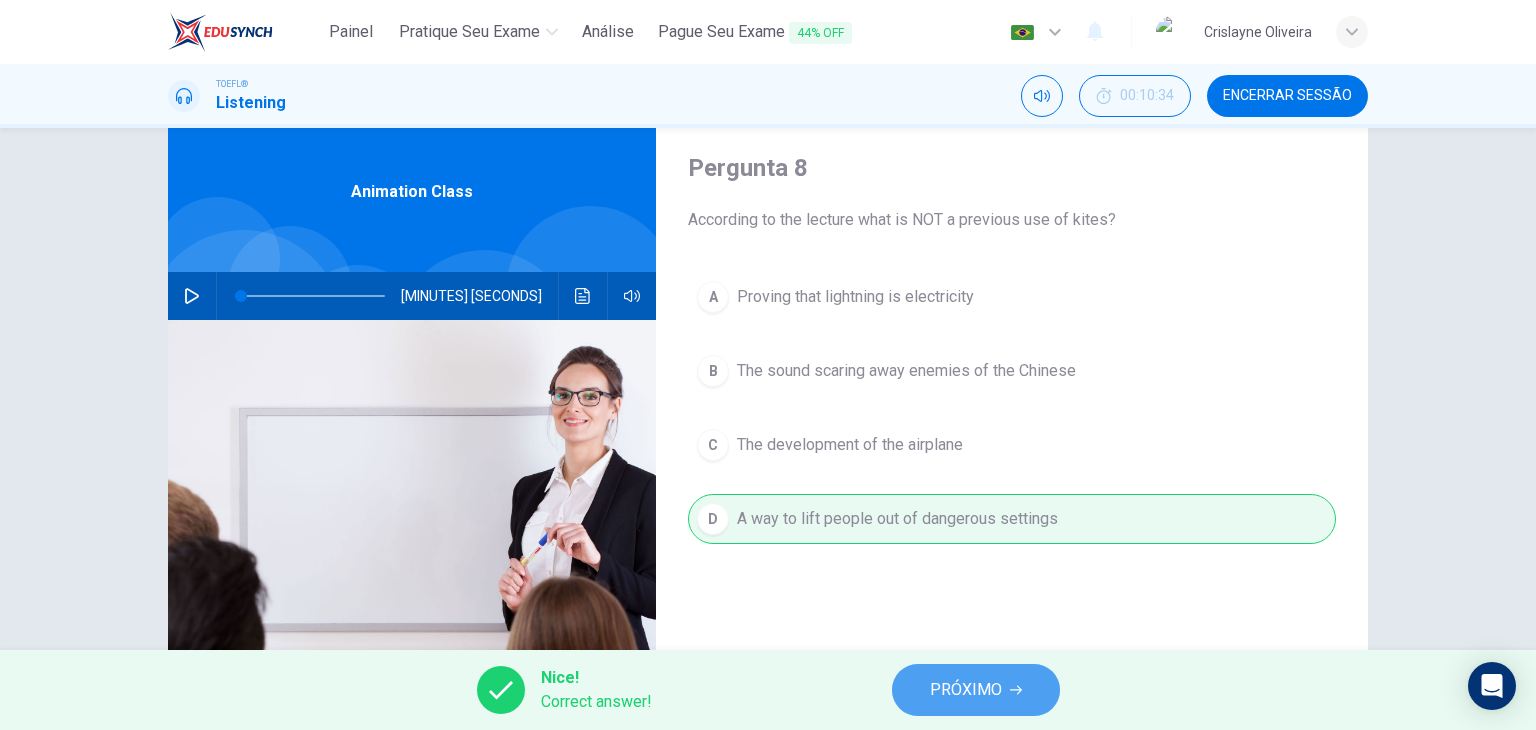 click on "PRÓXIMO" at bounding box center [976, 690] 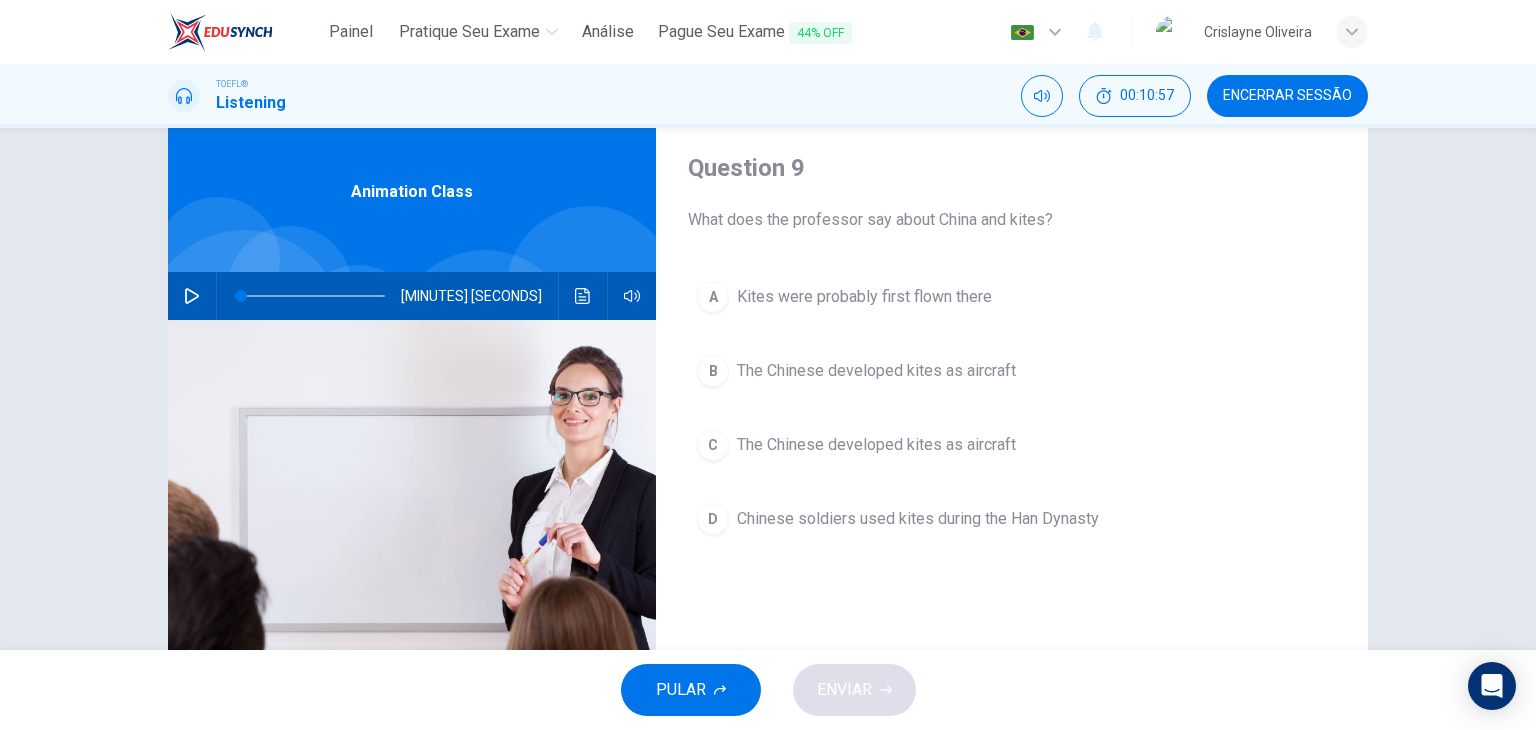 click on "A Kites were probably first flown there" at bounding box center (1012, 297) 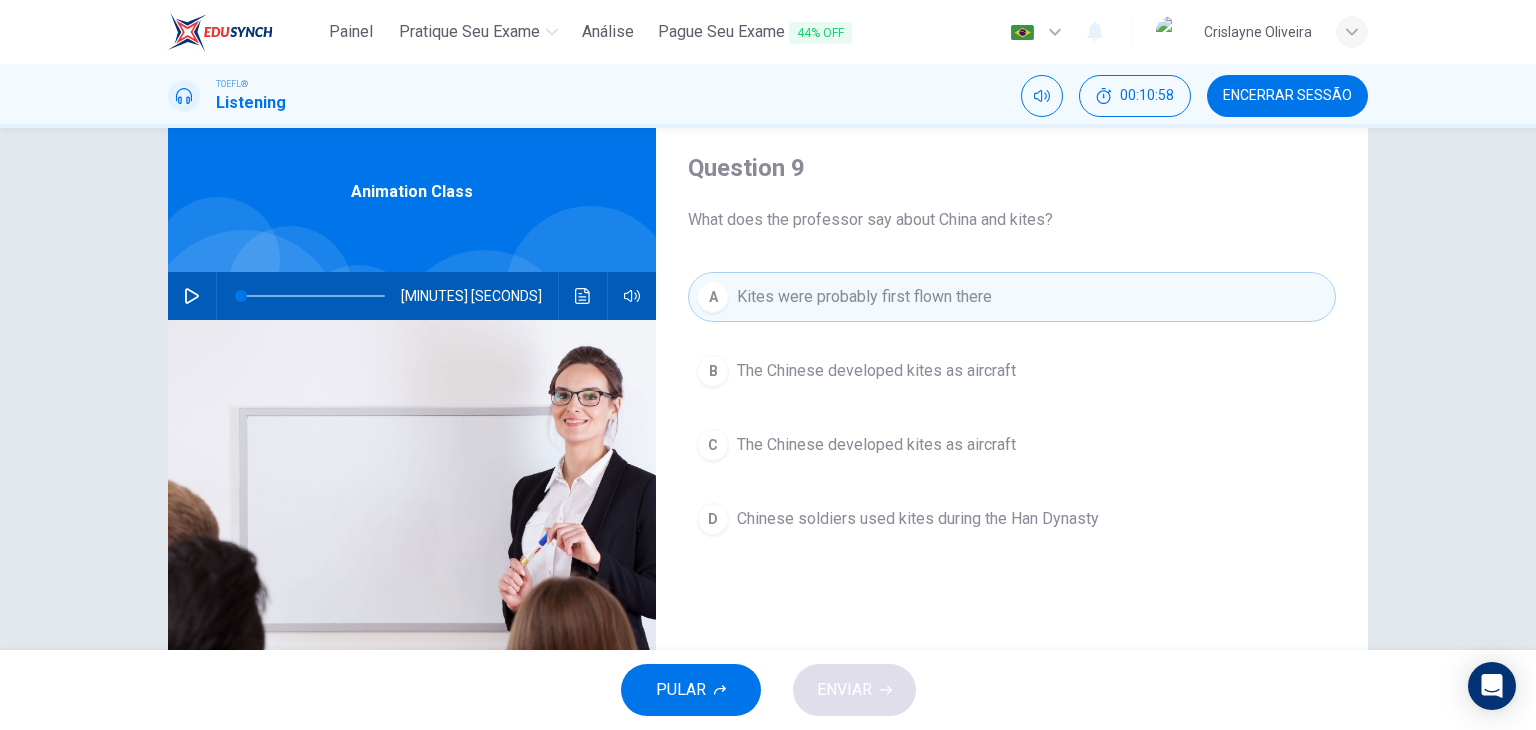 click on "PULAR ENVIAR" at bounding box center (768, 690) 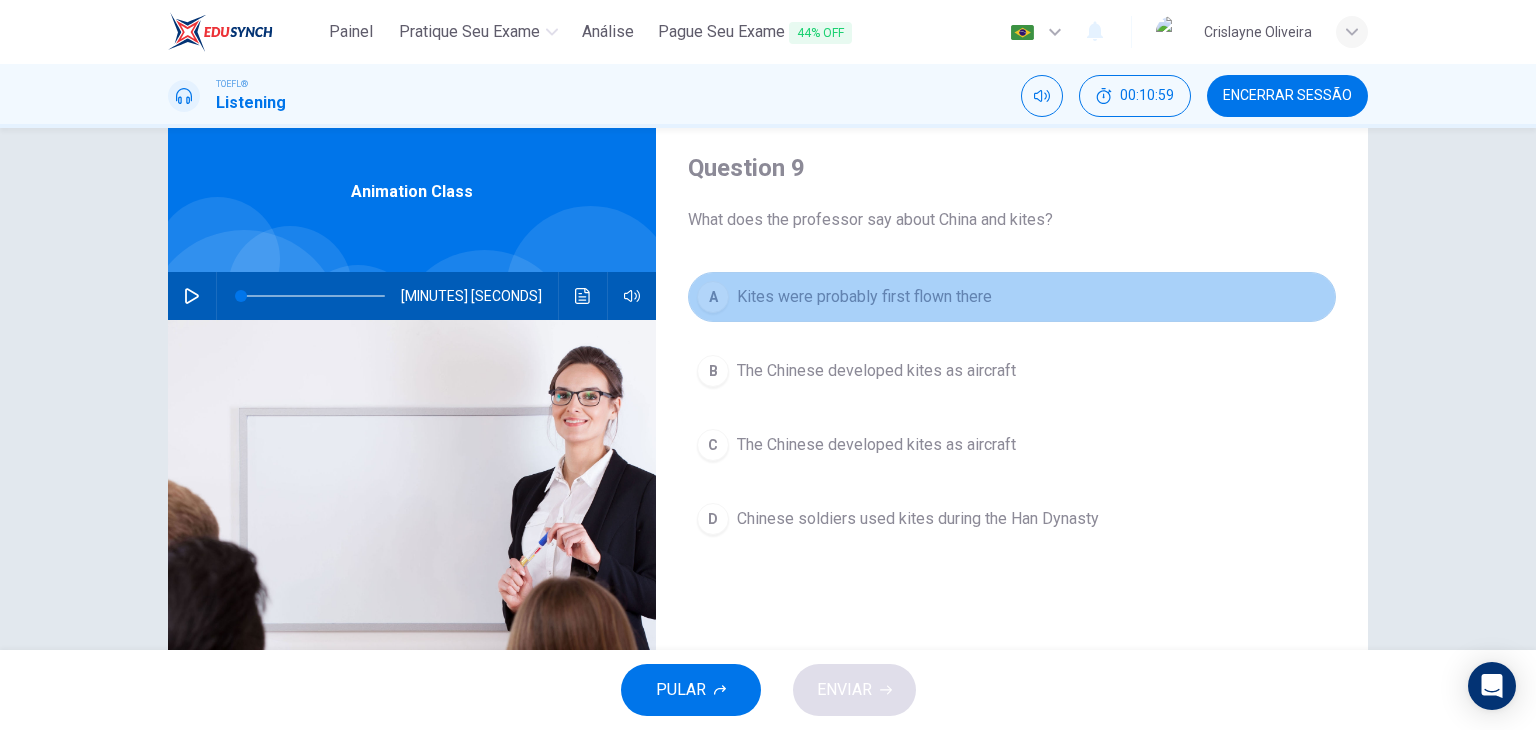 click on "Kites were probably first flown there" at bounding box center [864, 297] 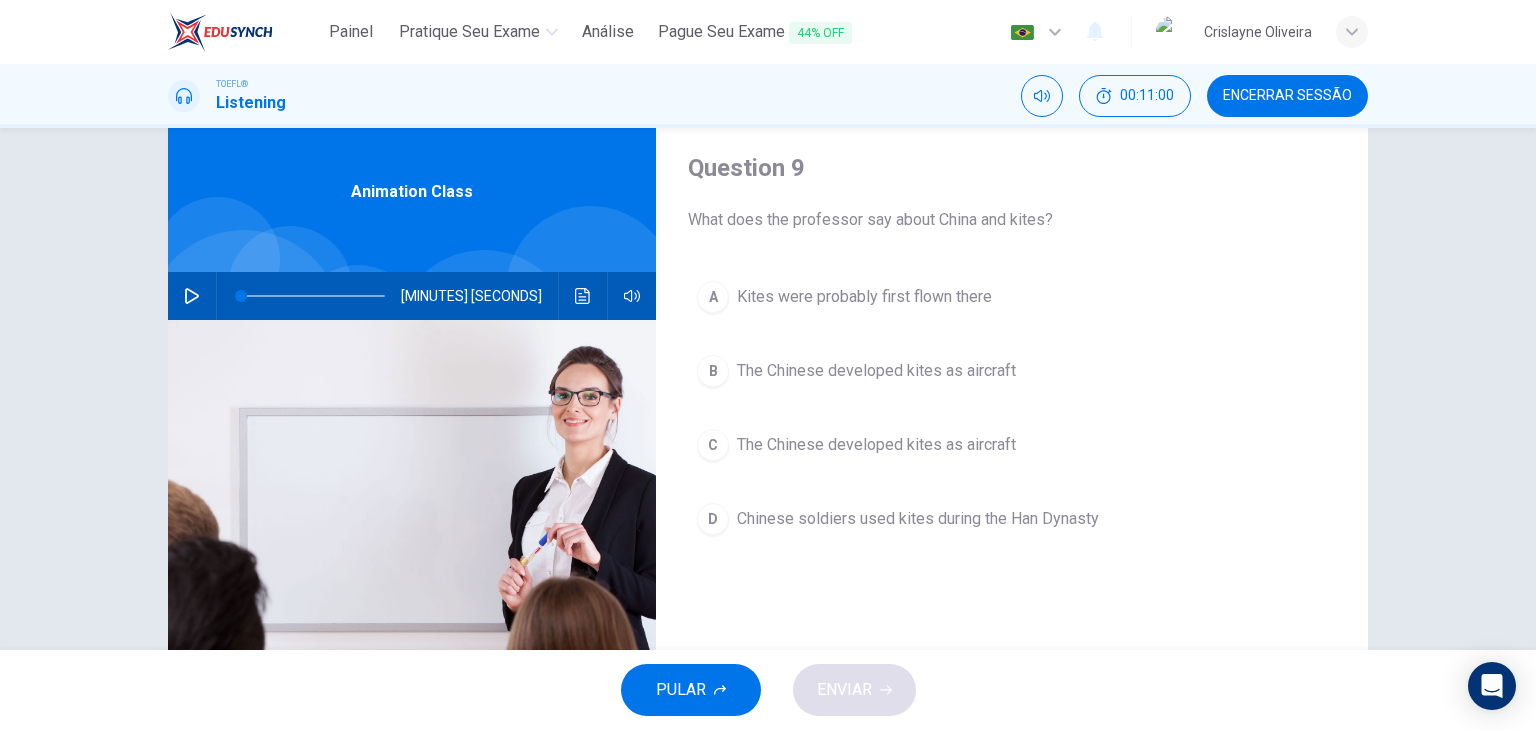 click on "PULAR ENVIAR" at bounding box center (768, 690) 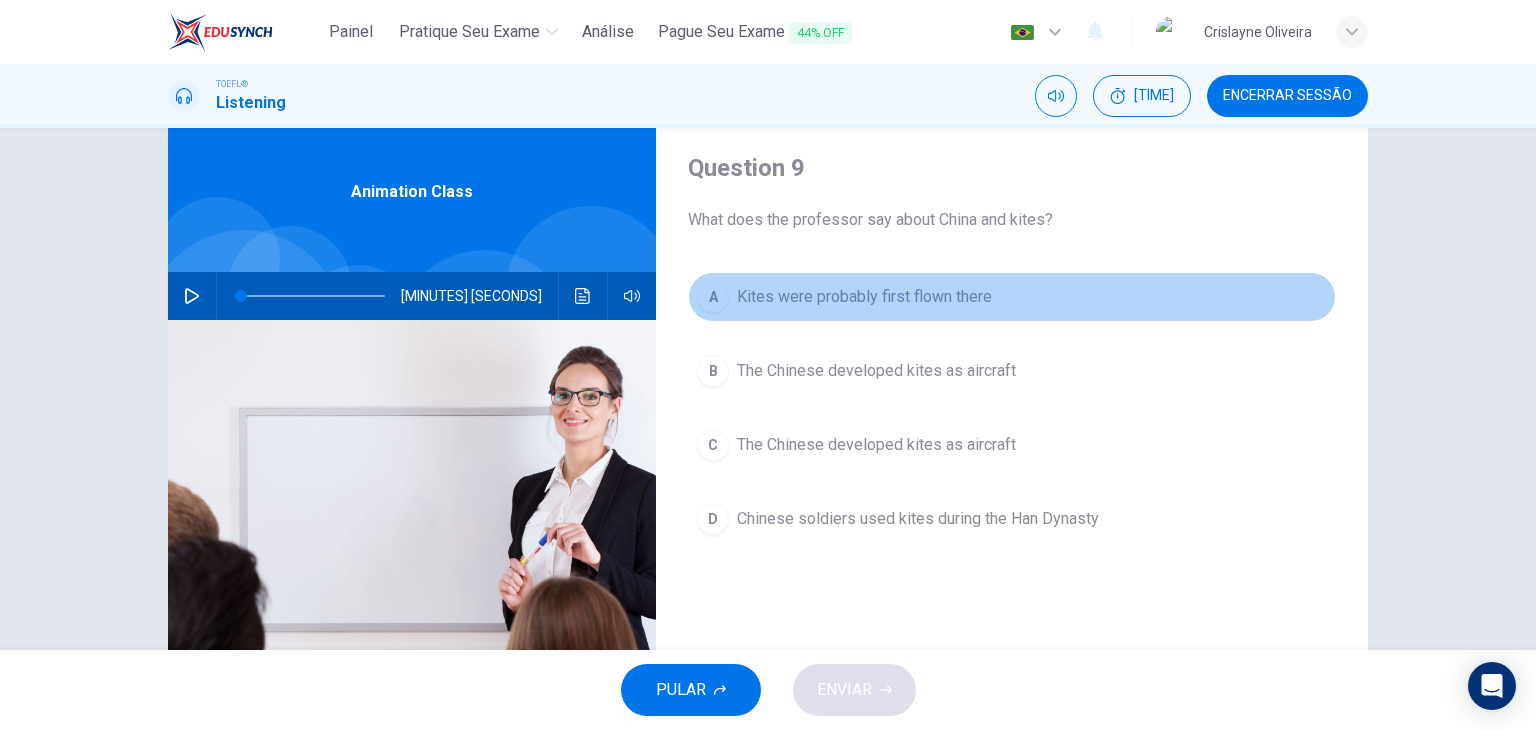 click on "Kites were probably first flown there" at bounding box center (864, 297) 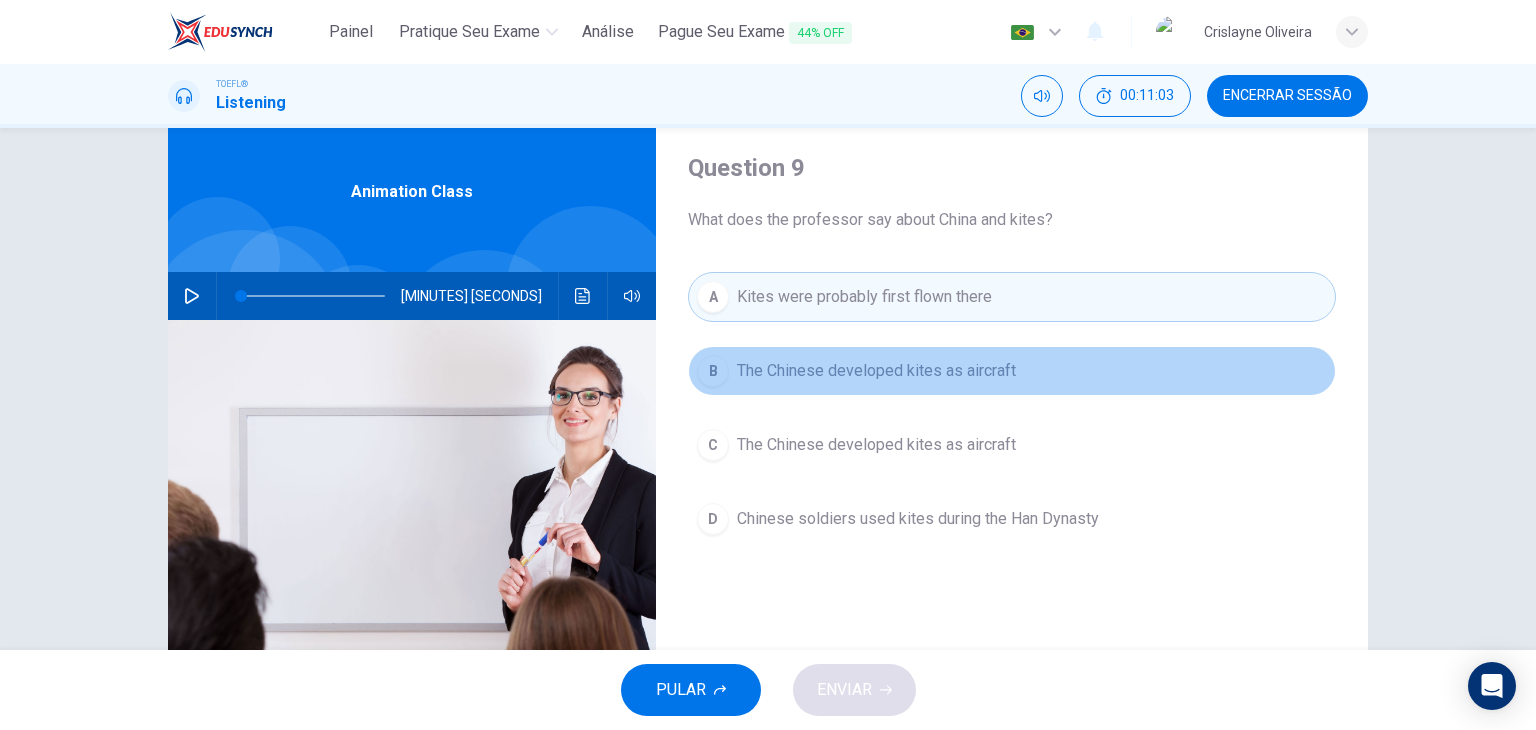 click on "[NATIONALITY] soldiers used kites instead of traditional weapons" at bounding box center (1012, 371) 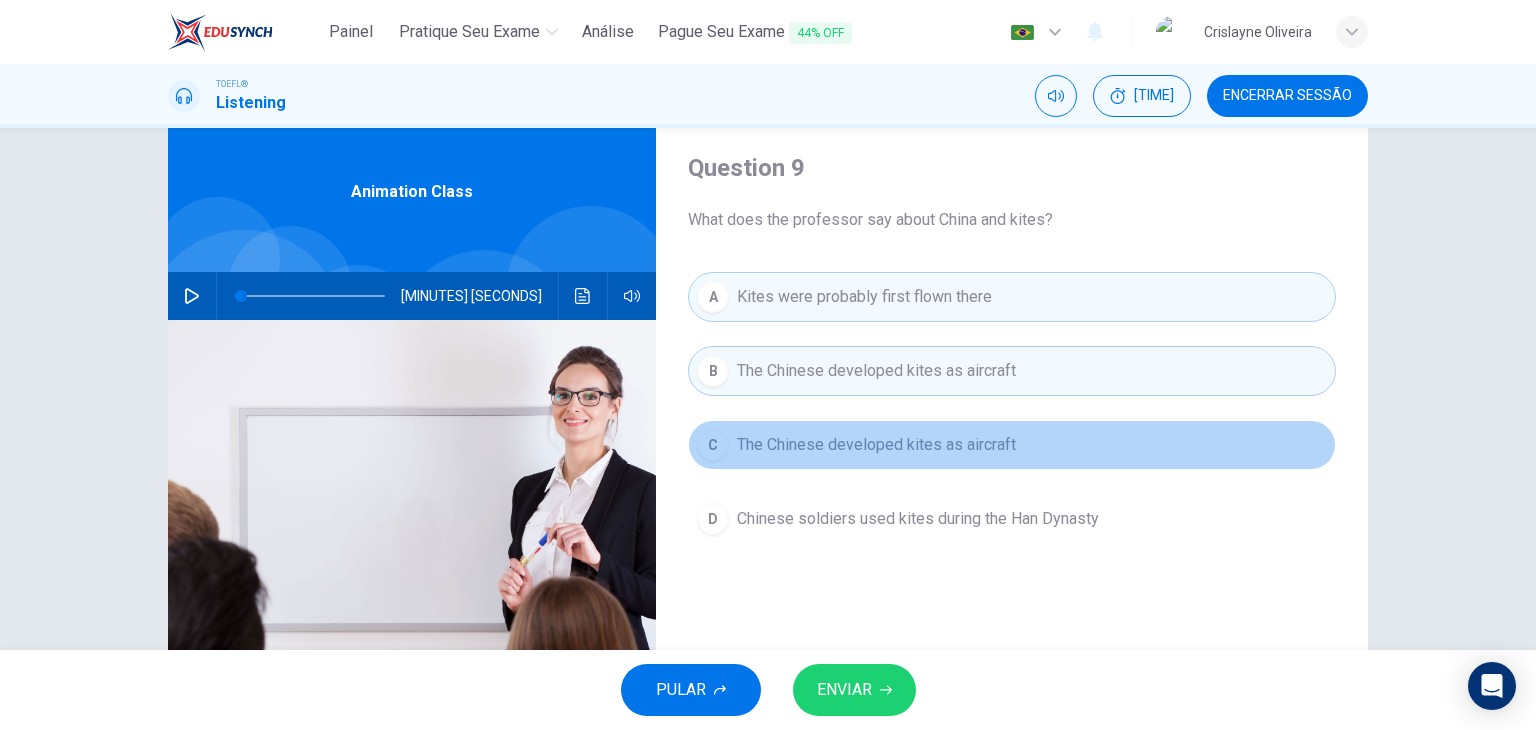 click on "C The Chinese developed kites as aircraft" at bounding box center (1012, 445) 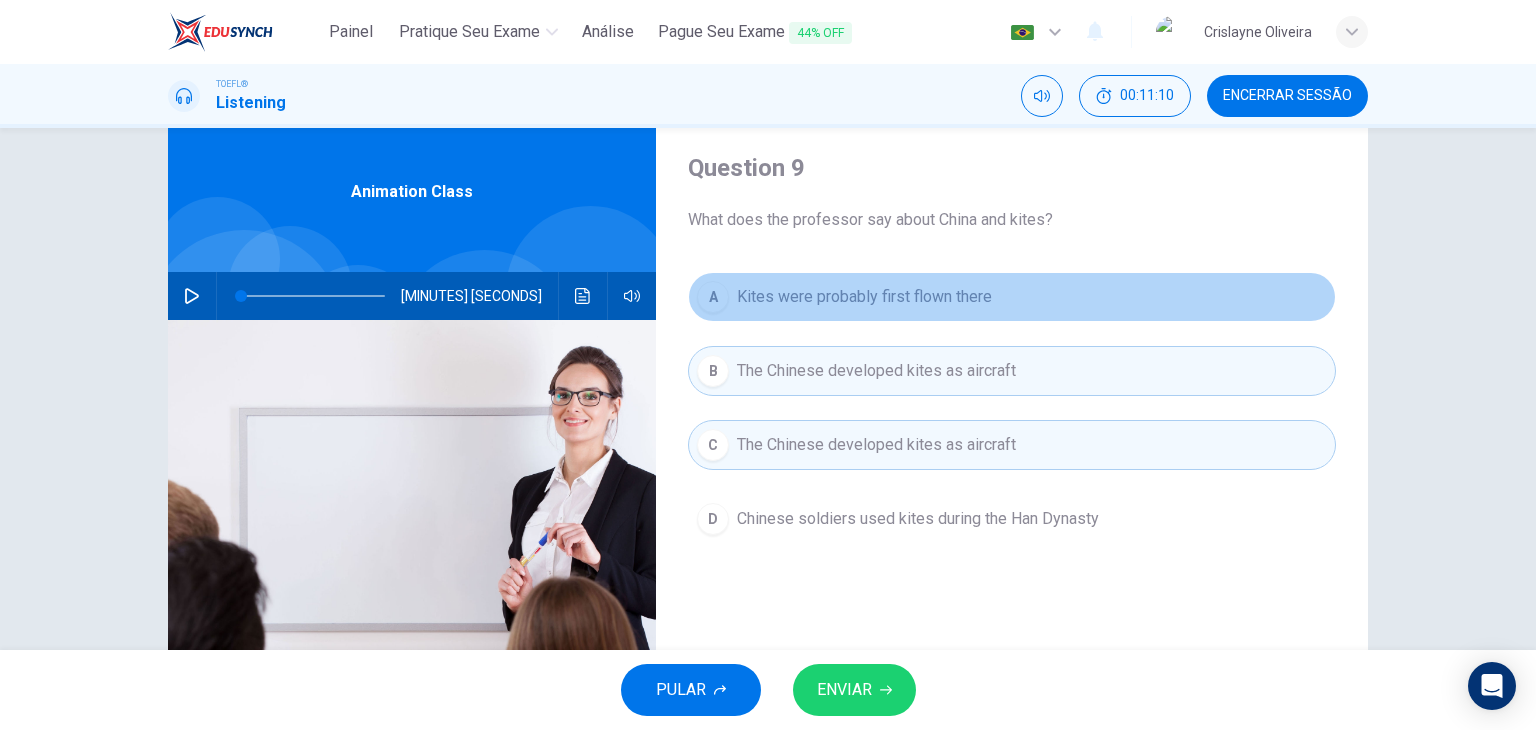 click on "Kites were probably first flown there" at bounding box center (864, 297) 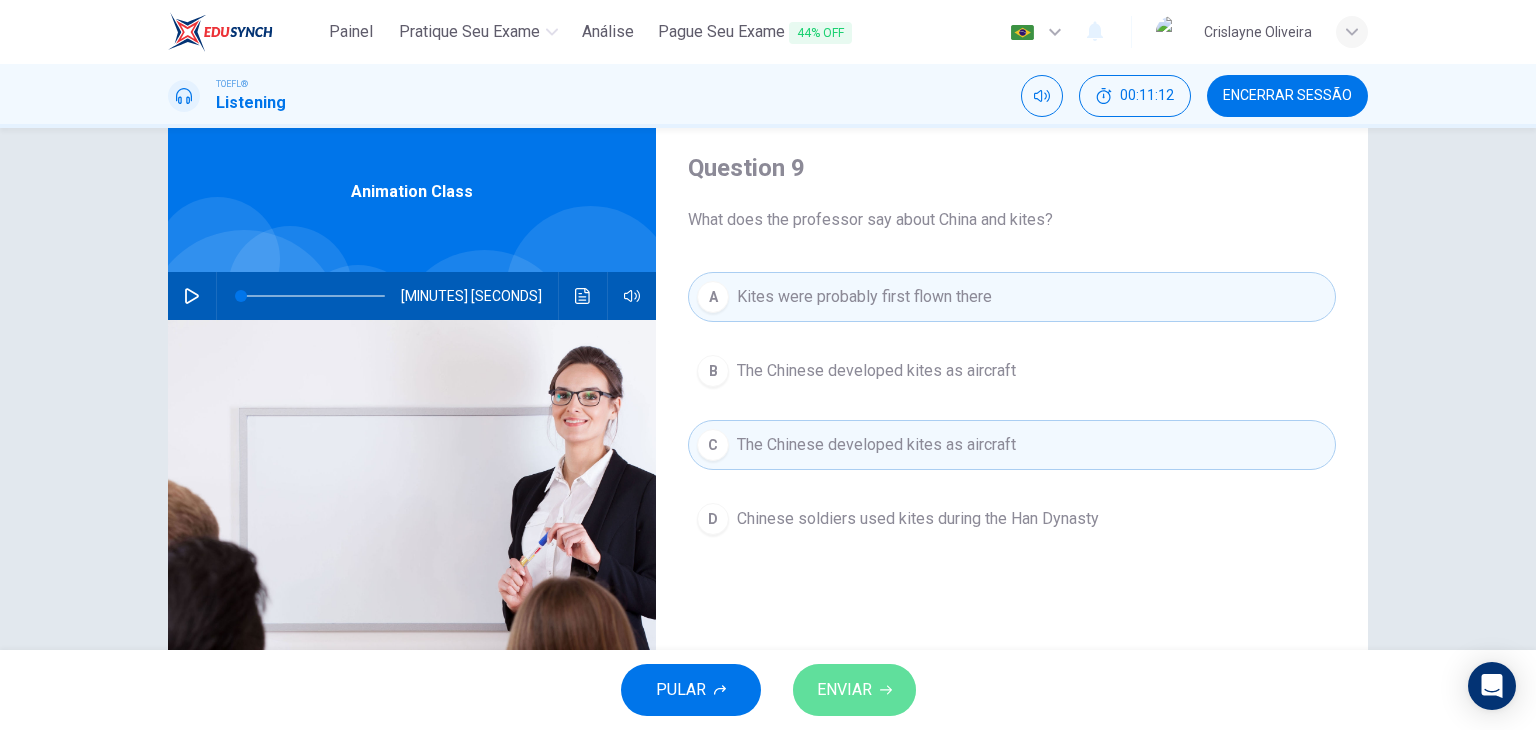 click on "ENVIAR" at bounding box center [854, 690] 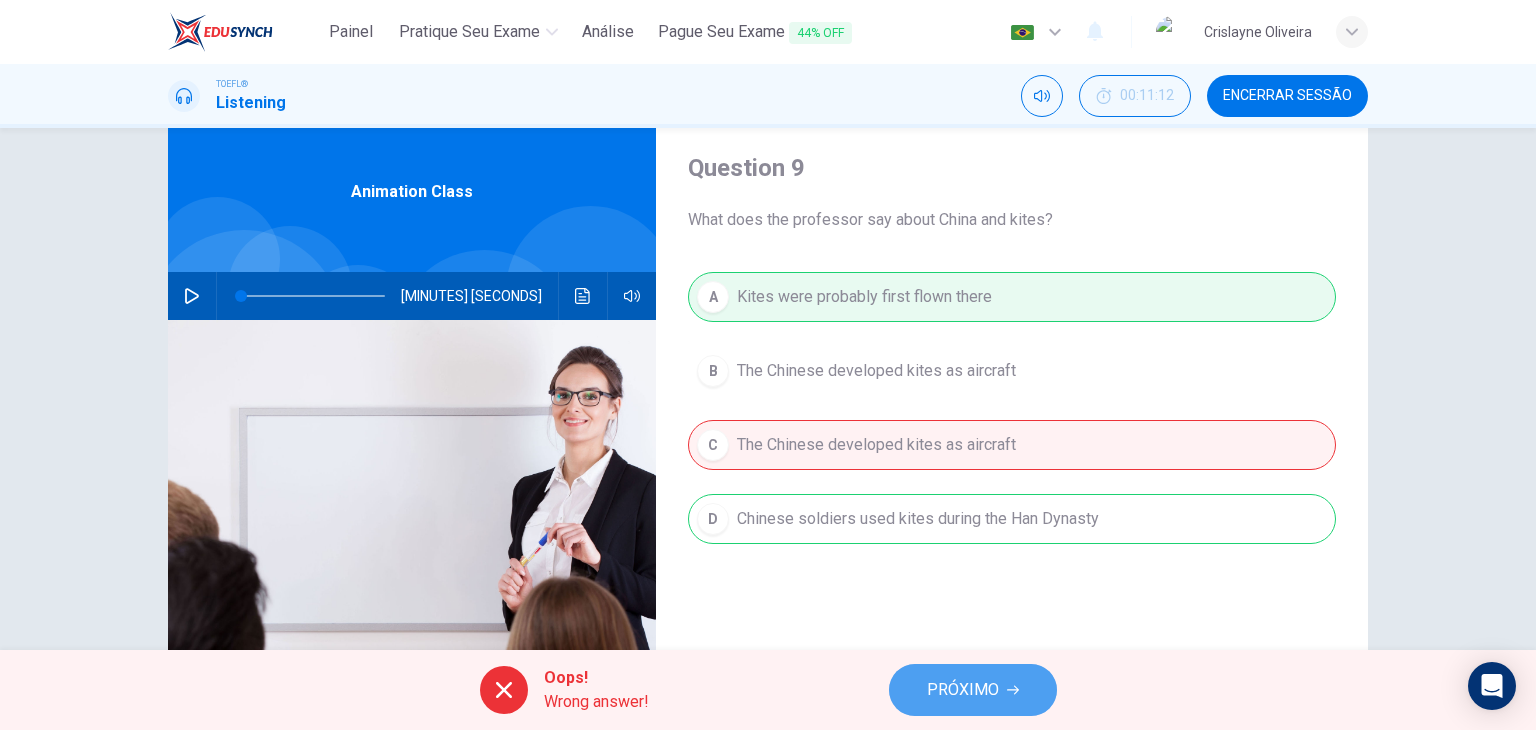 click on "PRÓXIMO" at bounding box center [963, 690] 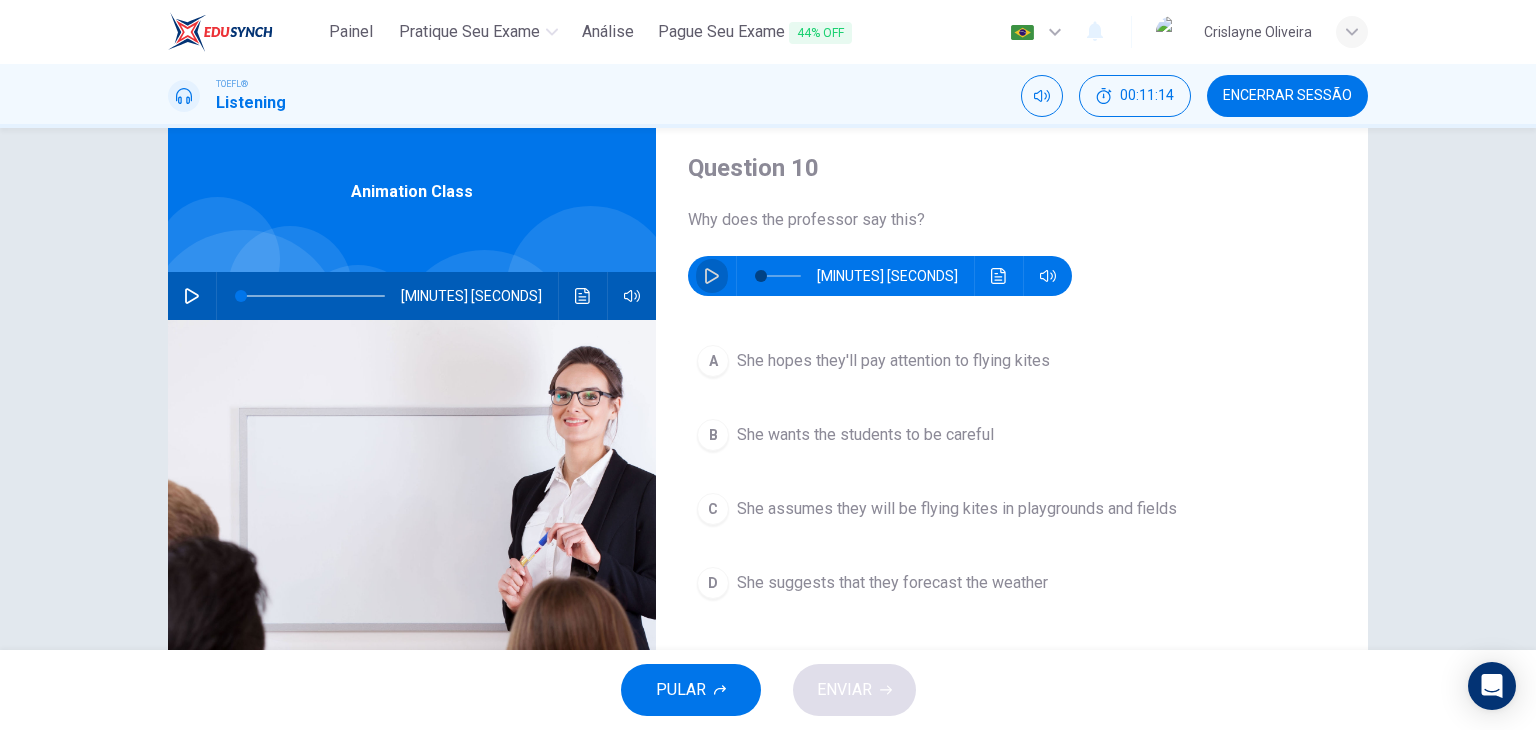 click at bounding box center (712, 276) 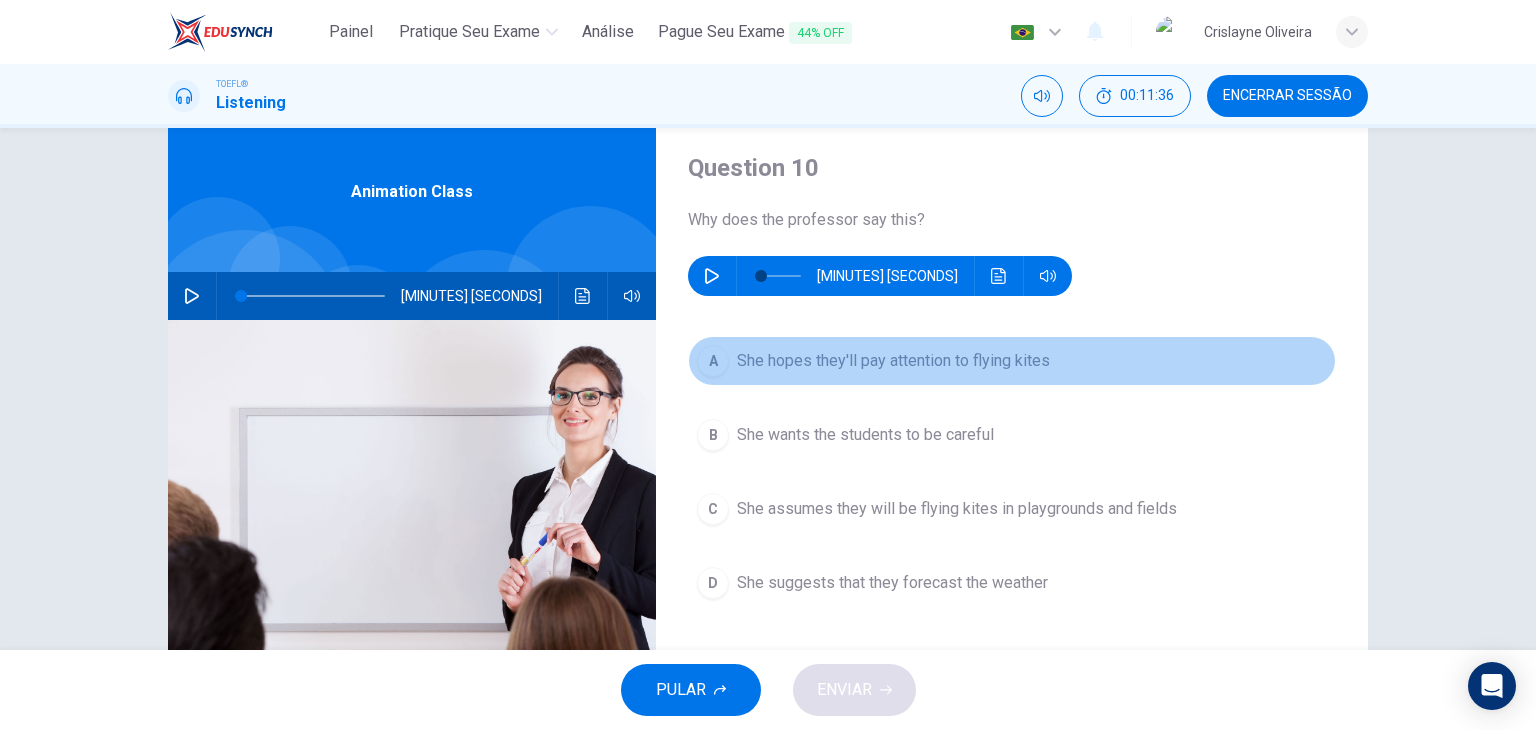 click on "She hopes they'll pay attention to flying kites" at bounding box center (893, 361) 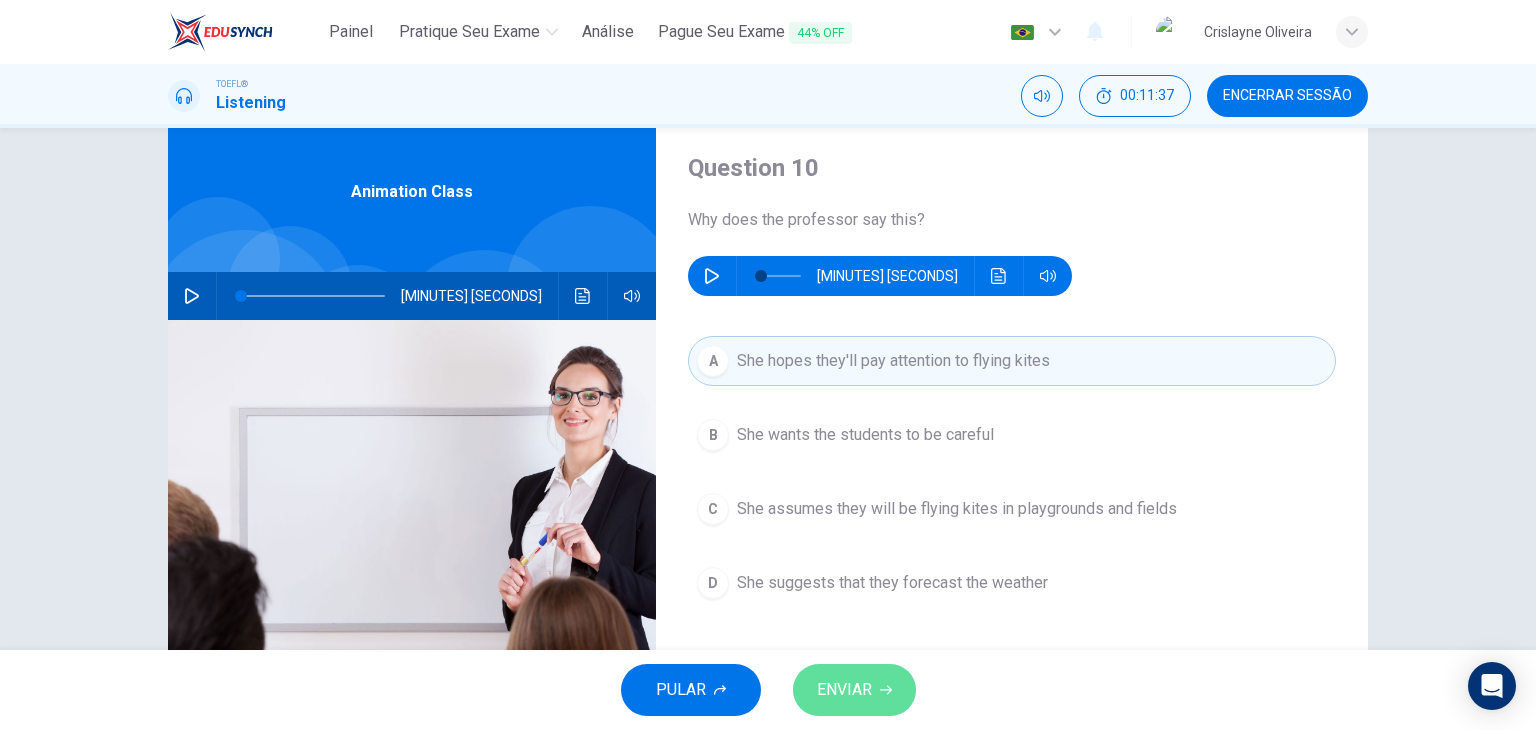click on "ENVIAR" at bounding box center [854, 690] 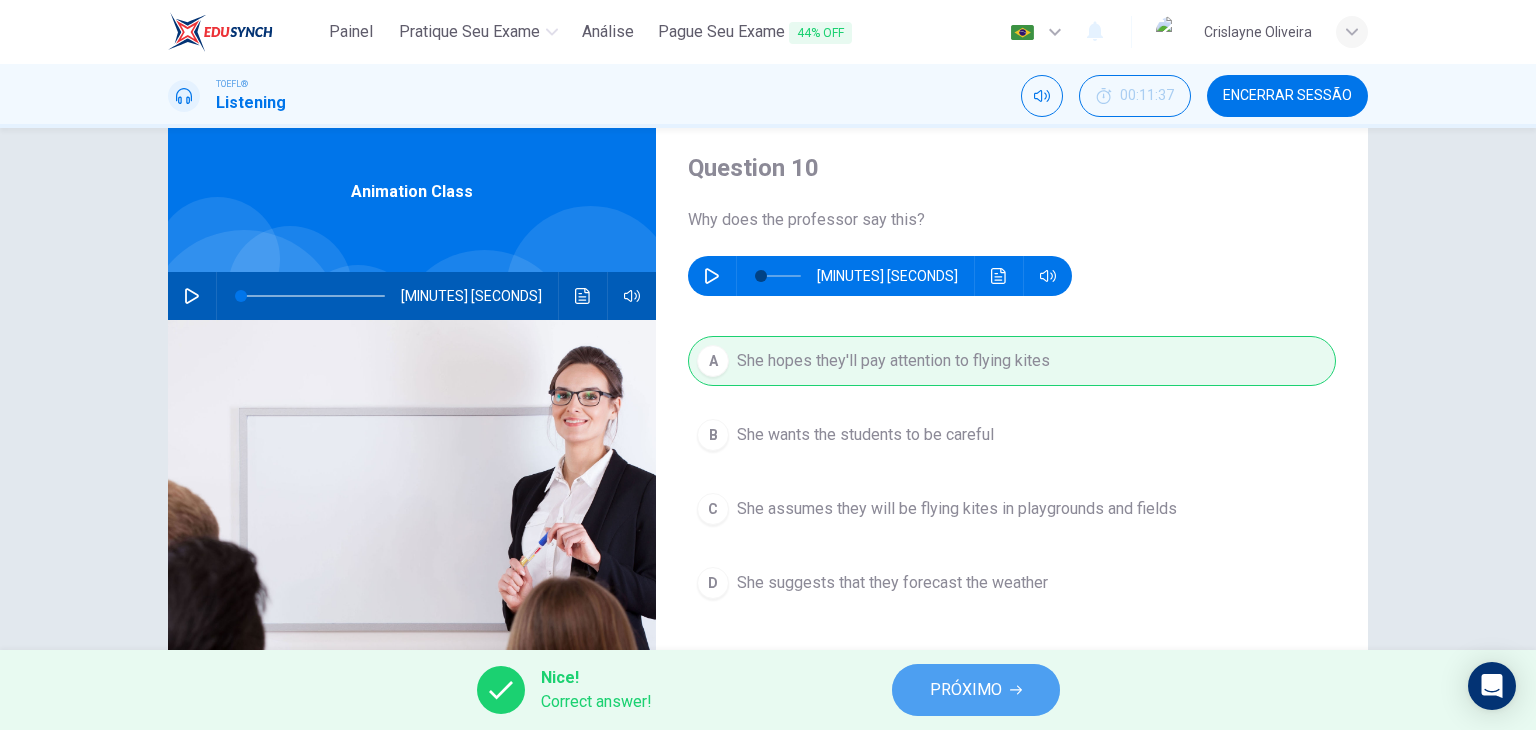 click on "PRÓXIMO" at bounding box center [966, 690] 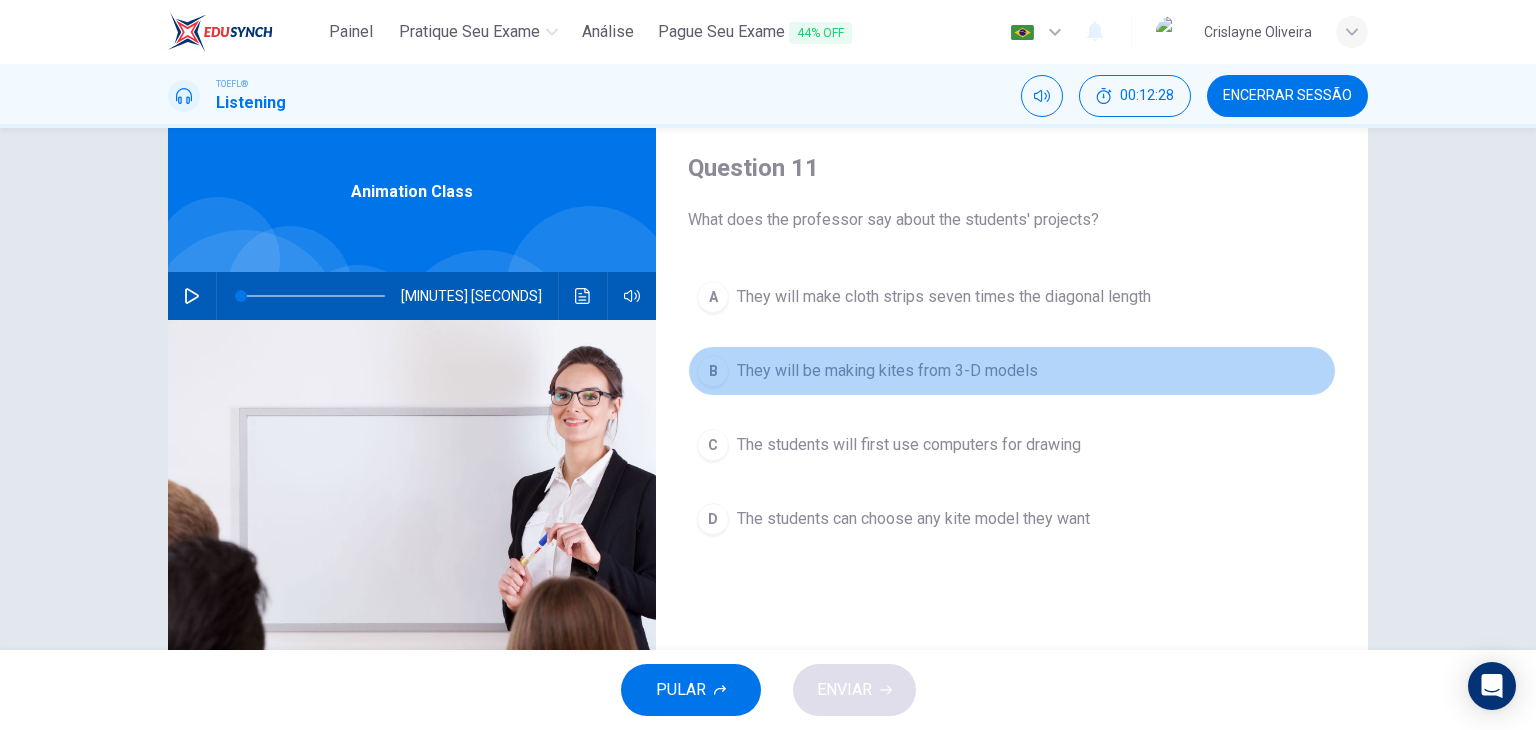 click on "B They will be making kites from 3-D models" at bounding box center (1012, 371) 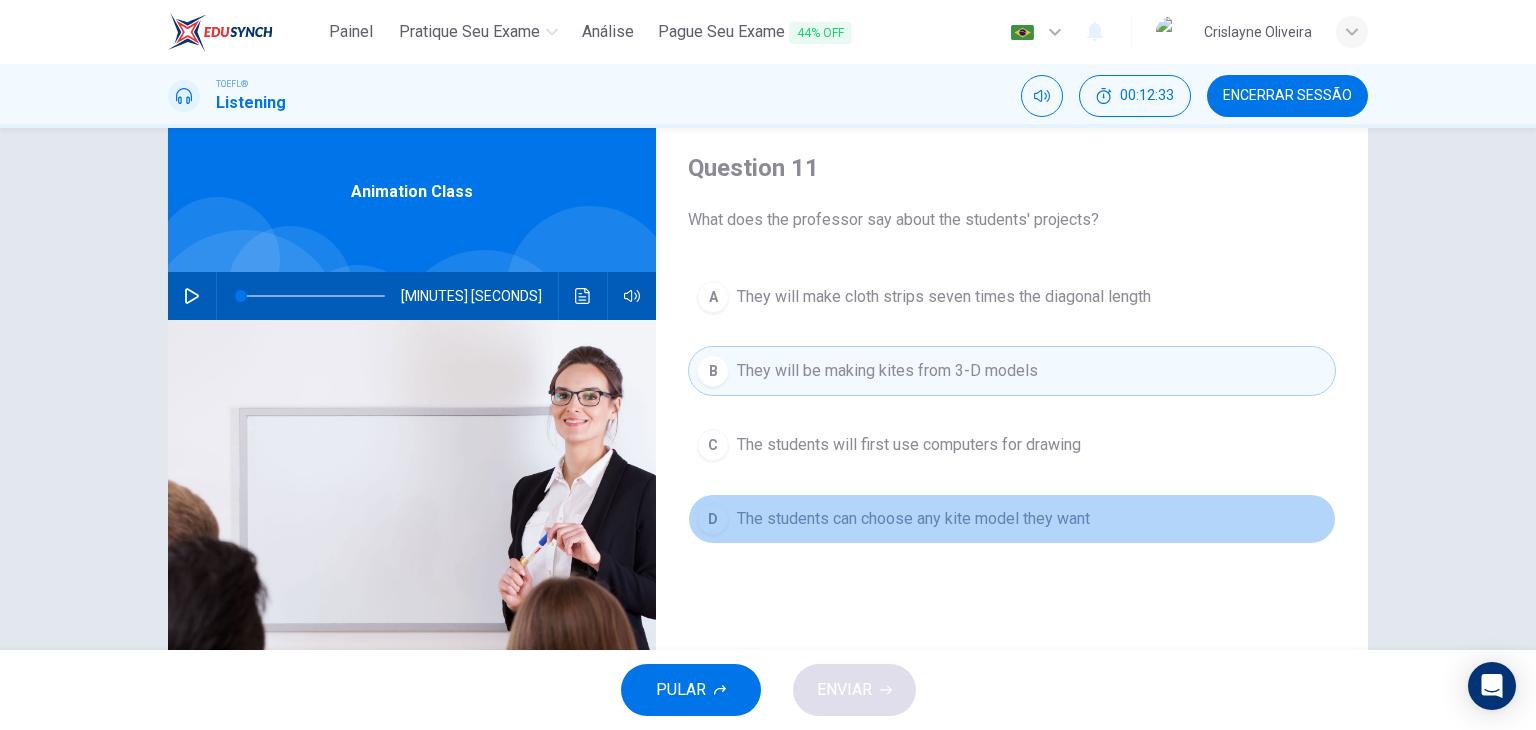 click on "[GENERAL_INFO]" at bounding box center (944, 297) 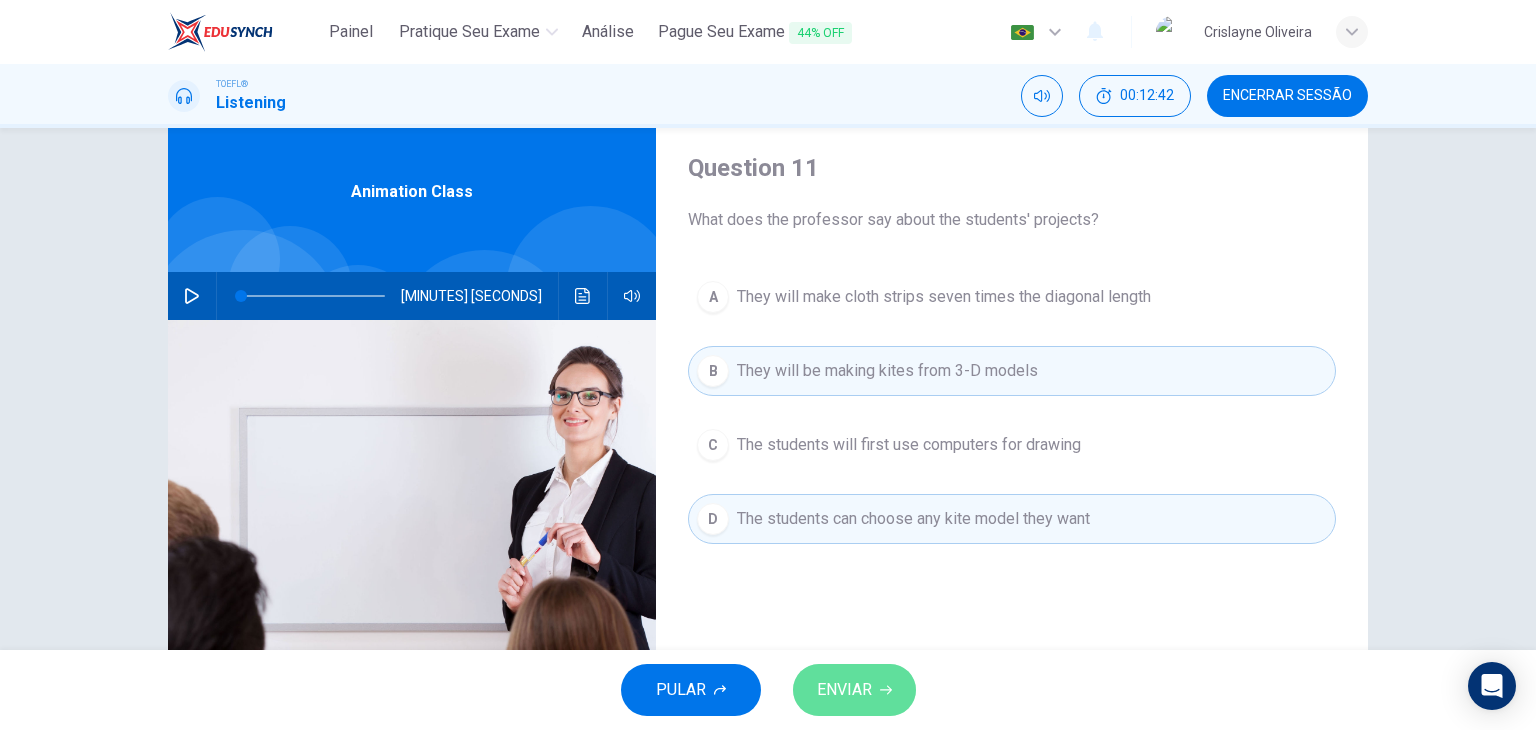click on "ENVIAR" at bounding box center (854, 690) 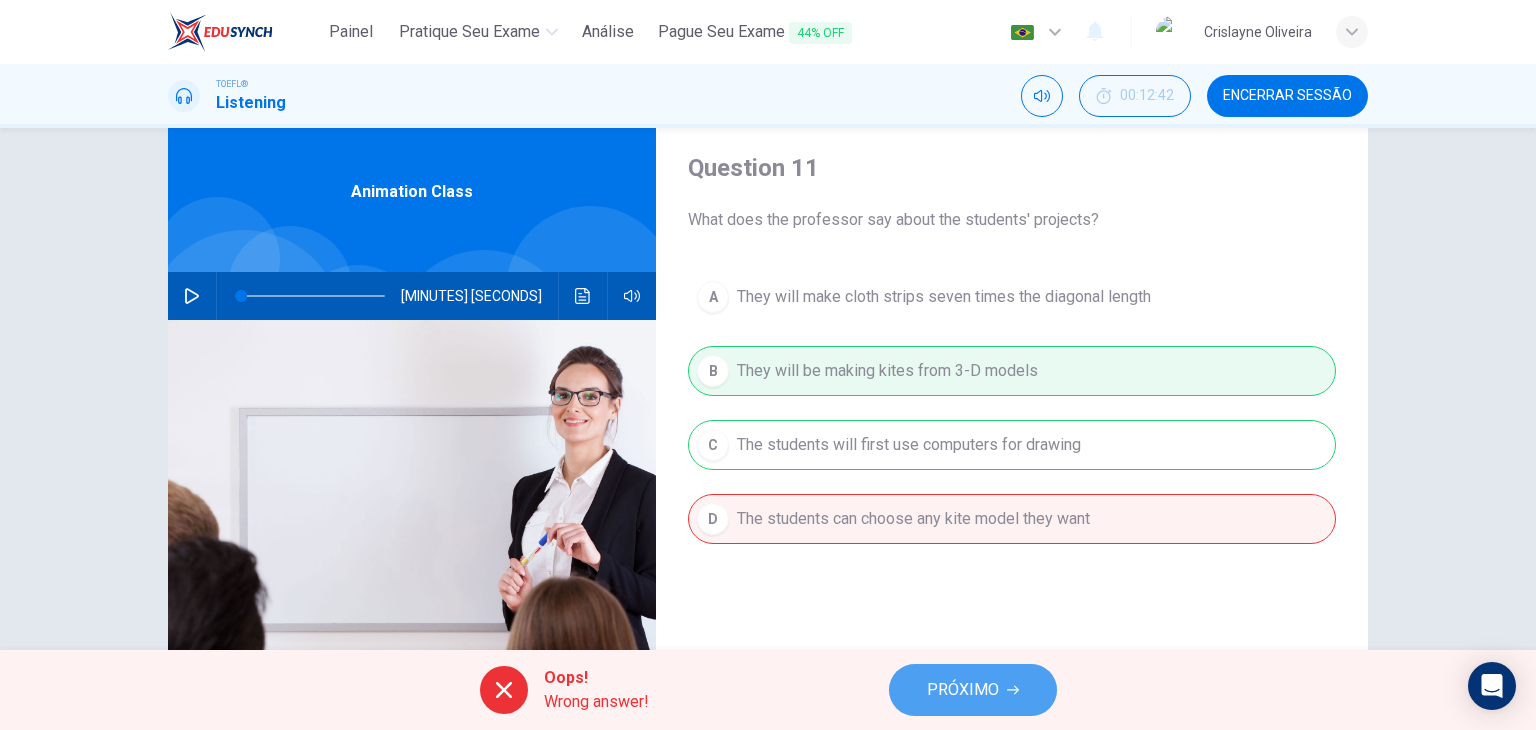 click on "PRÓXIMO" at bounding box center [963, 690] 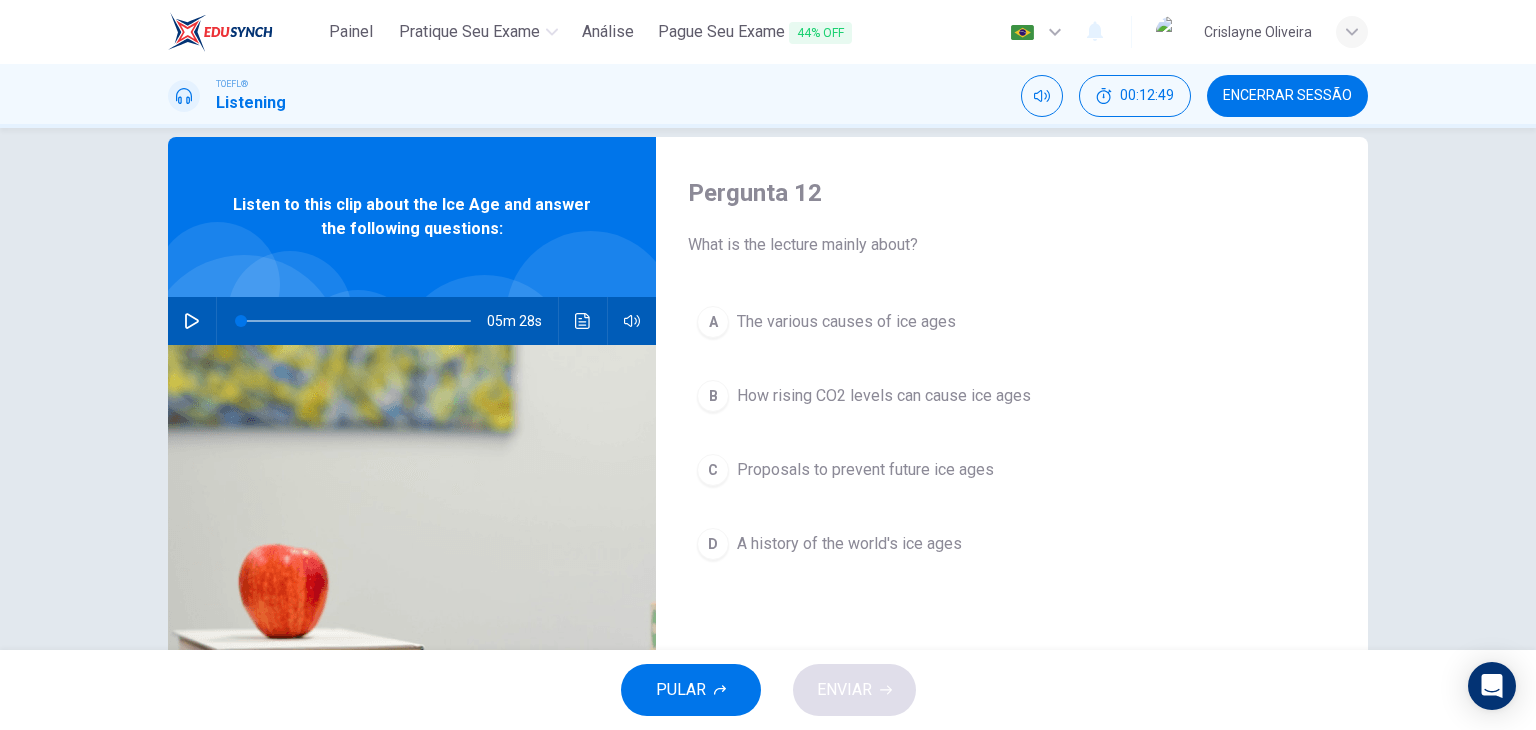 scroll, scrollTop: 34, scrollLeft: 0, axis: vertical 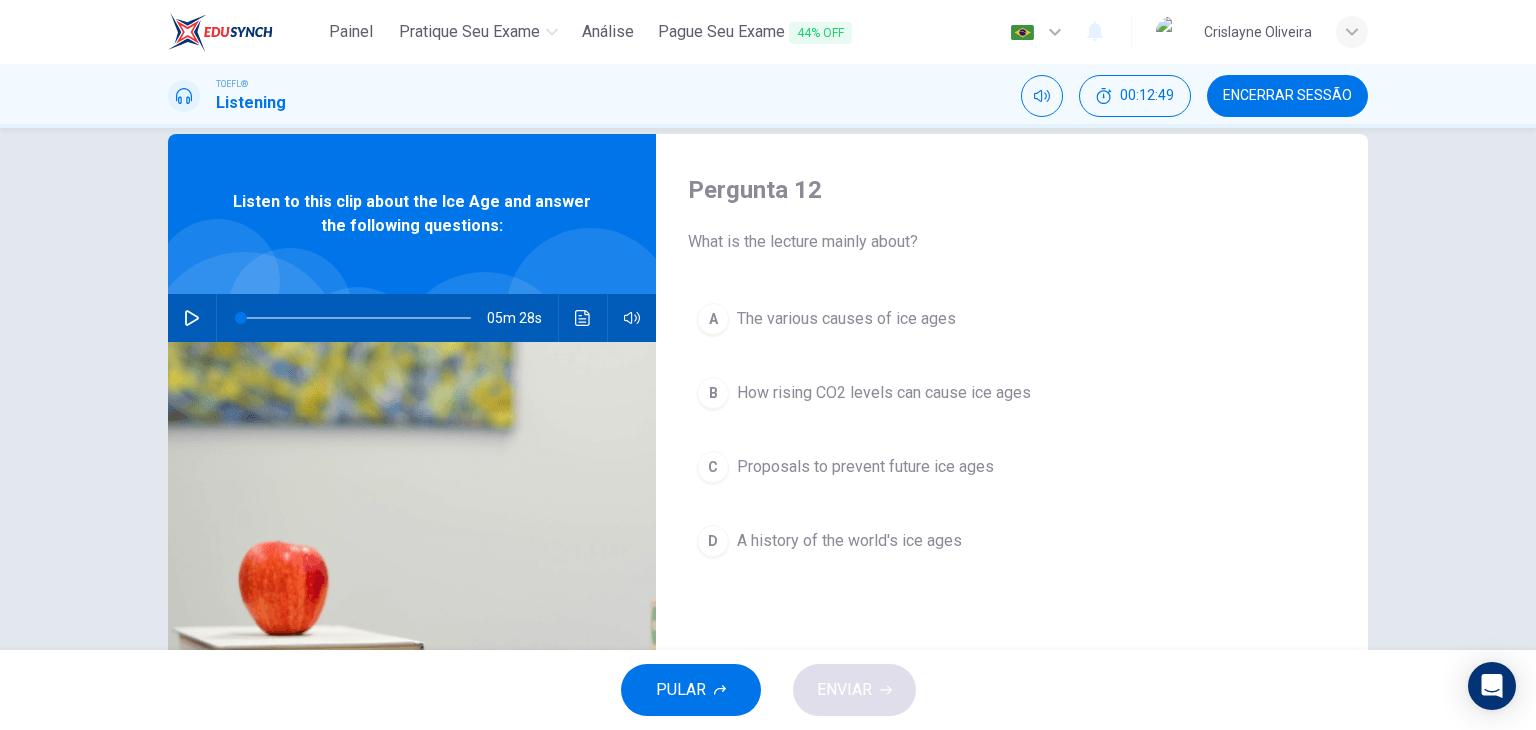 click on "Listen to this clip about the Ice Age and answer the following questions:" at bounding box center (412, 214) 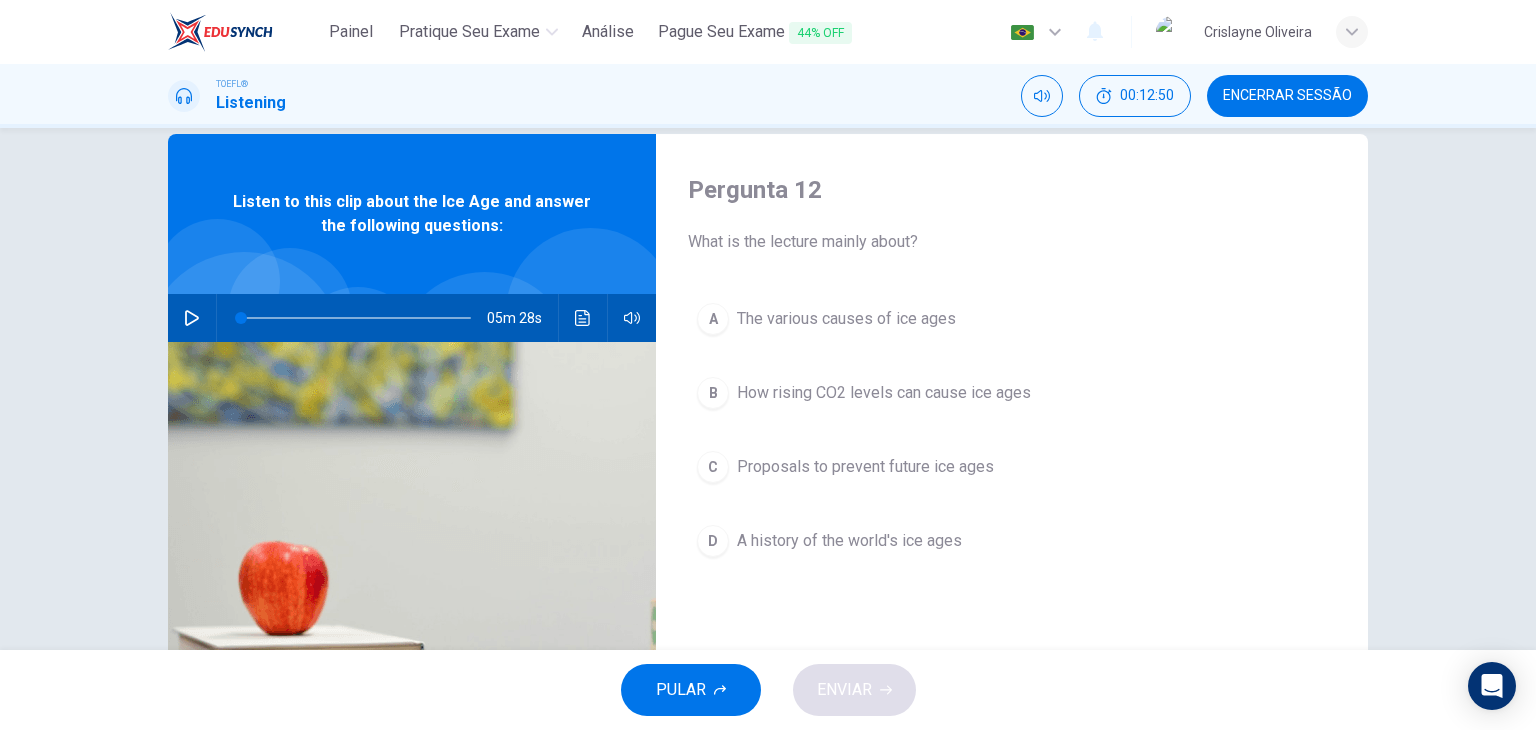 click at bounding box center [192, 318] 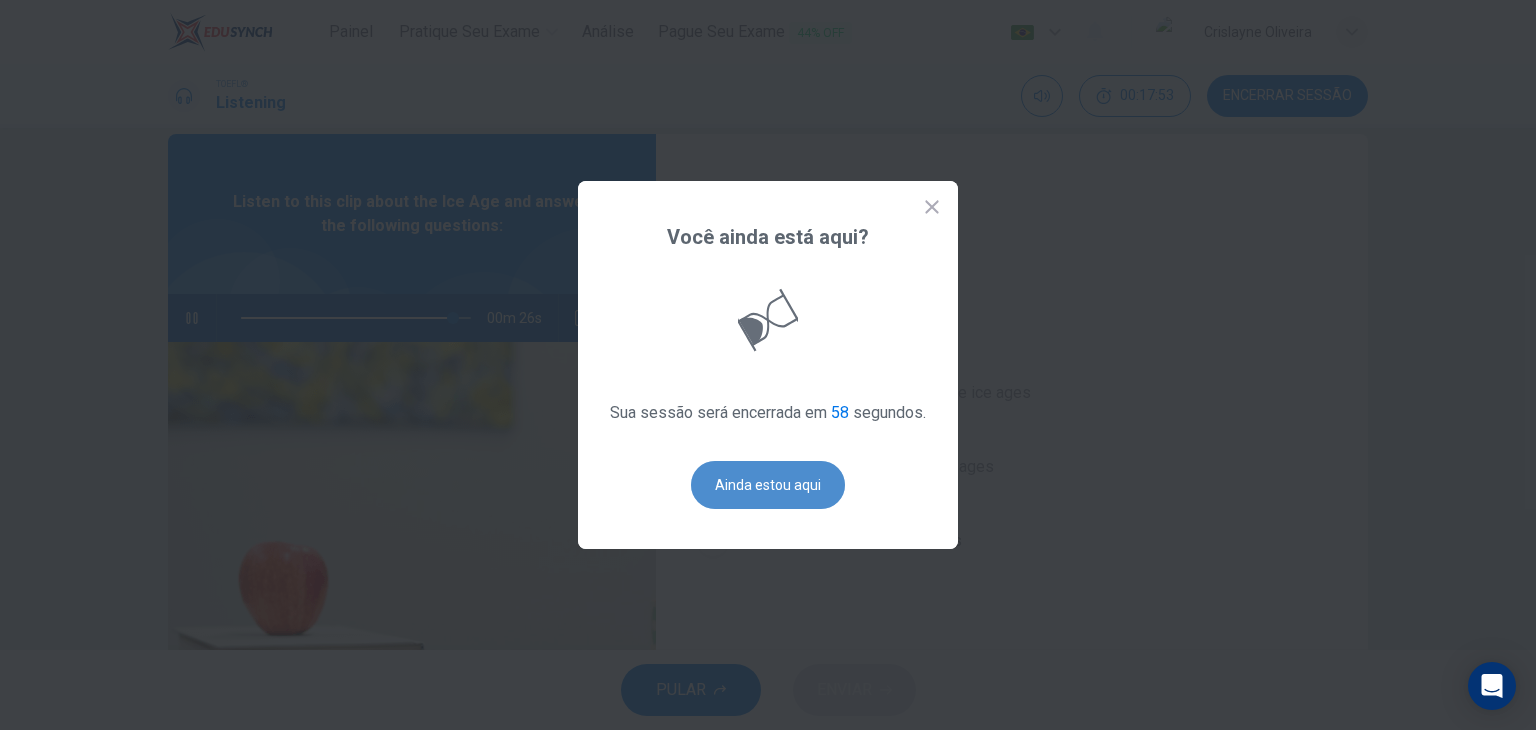 click on "[GENERAL_INFO]" at bounding box center [768, 485] 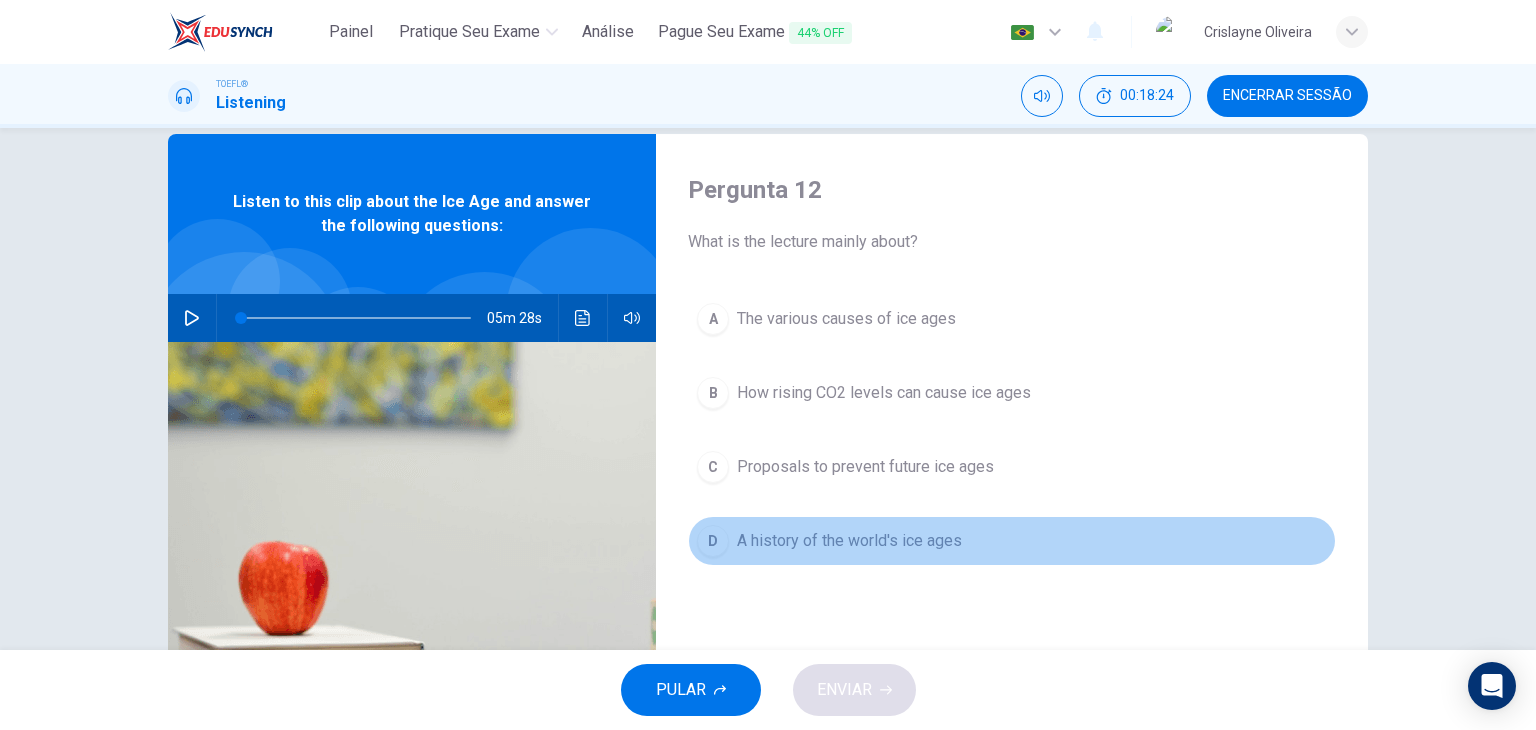 click on "A history of the world's ice ages" at bounding box center (846, 319) 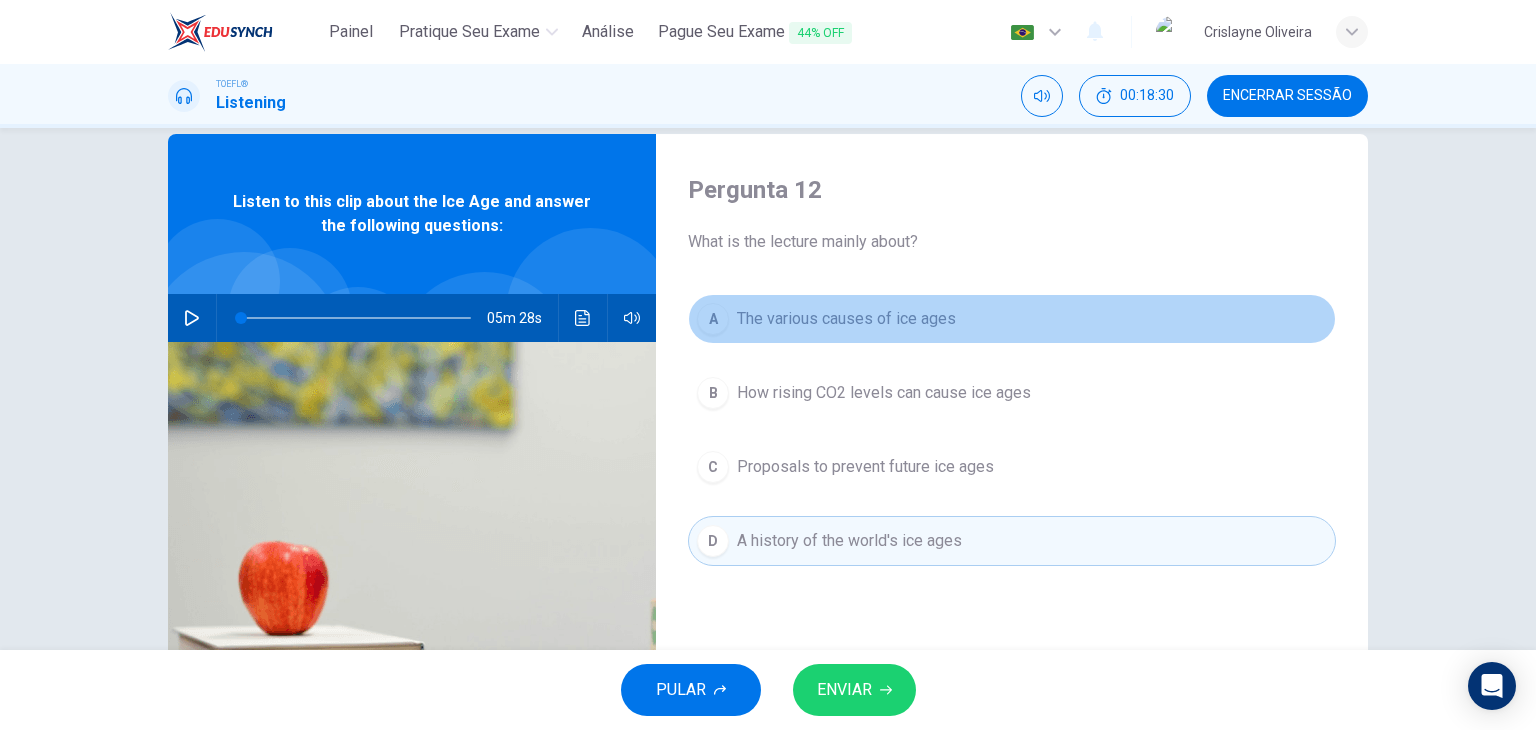 click on "A The various causes of ice ages" at bounding box center (1012, 319) 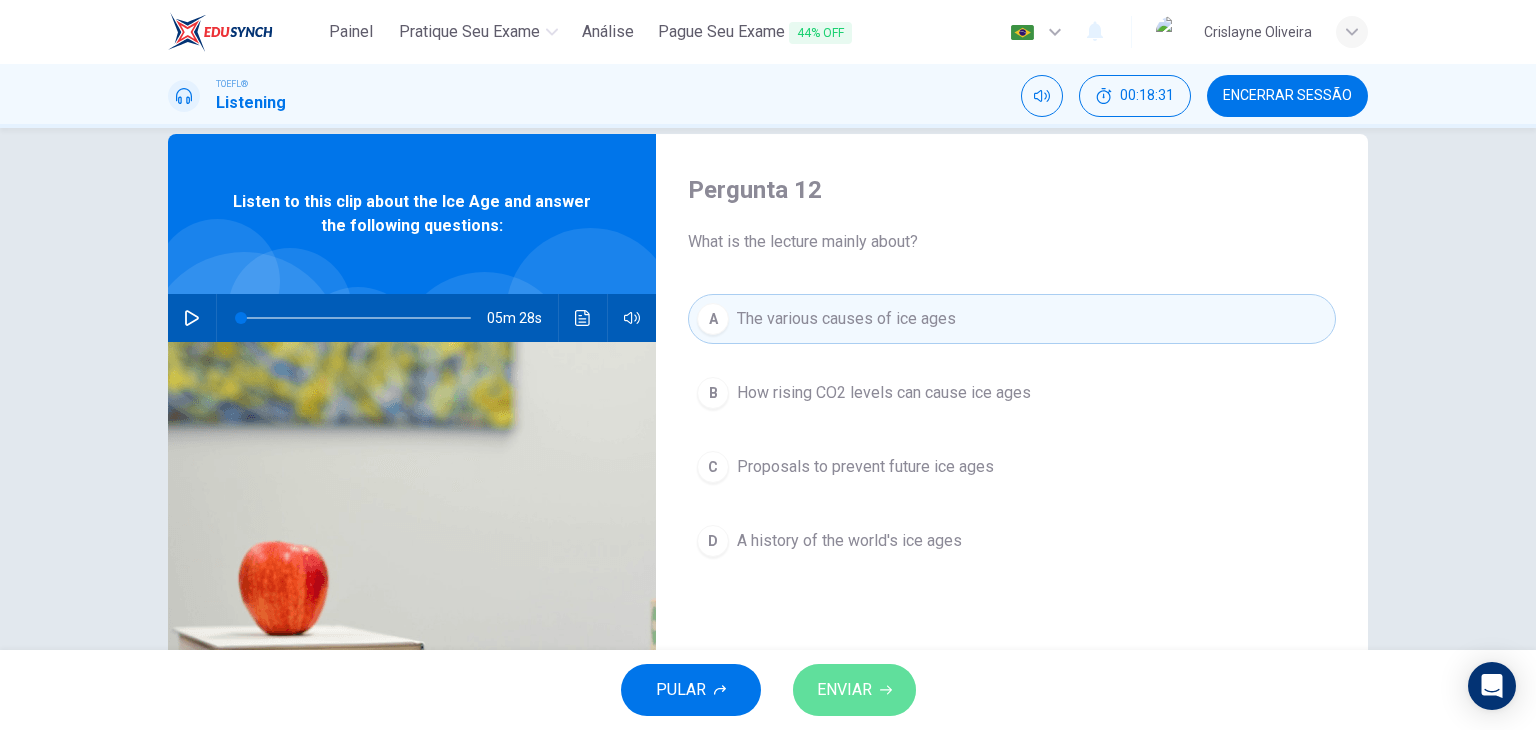 click on "ENVIAR" at bounding box center [854, 690] 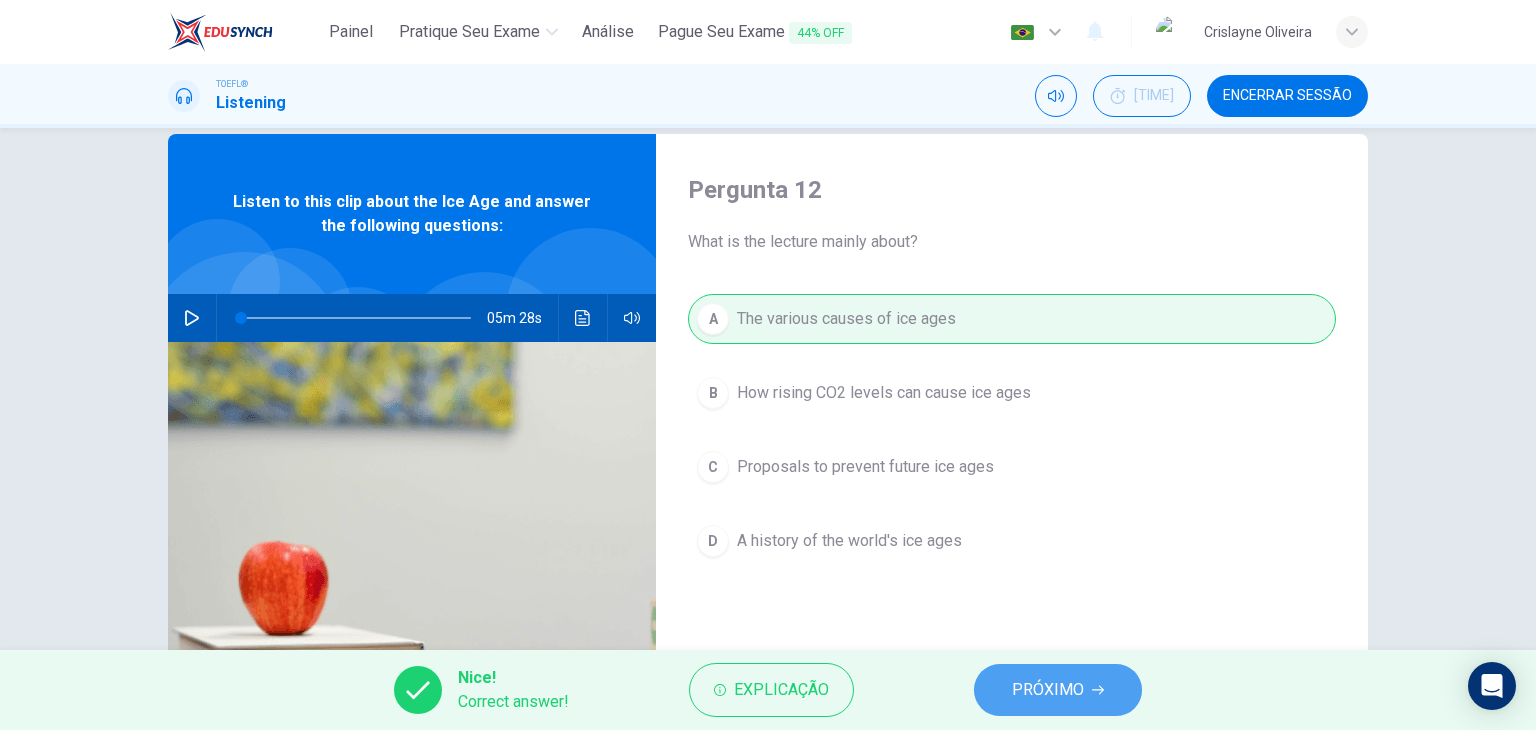 click on "PRÓXIMO" at bounding box center [1048, 690] 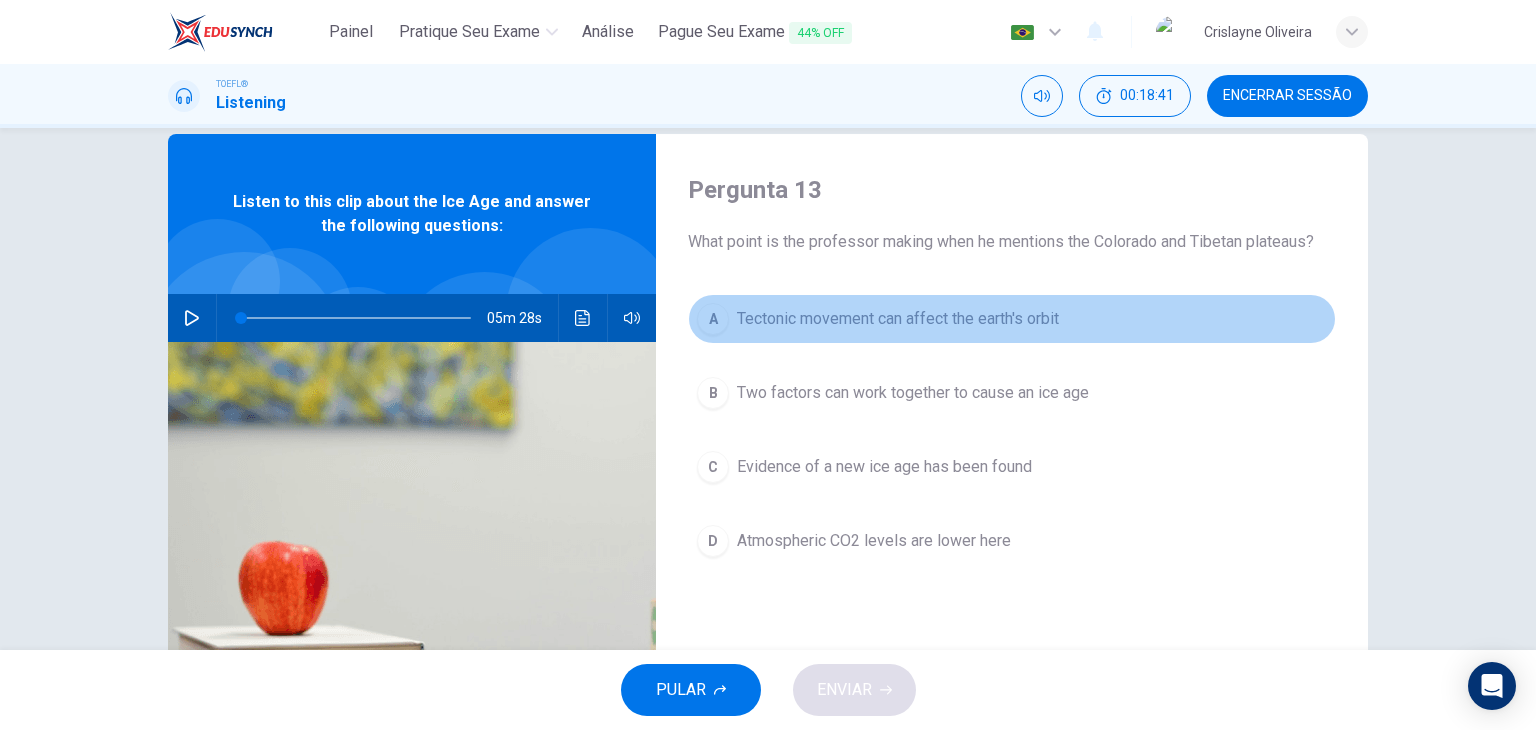click on "Tectonic movement can affect the earth's orbit" at bounding box center [898, 319] 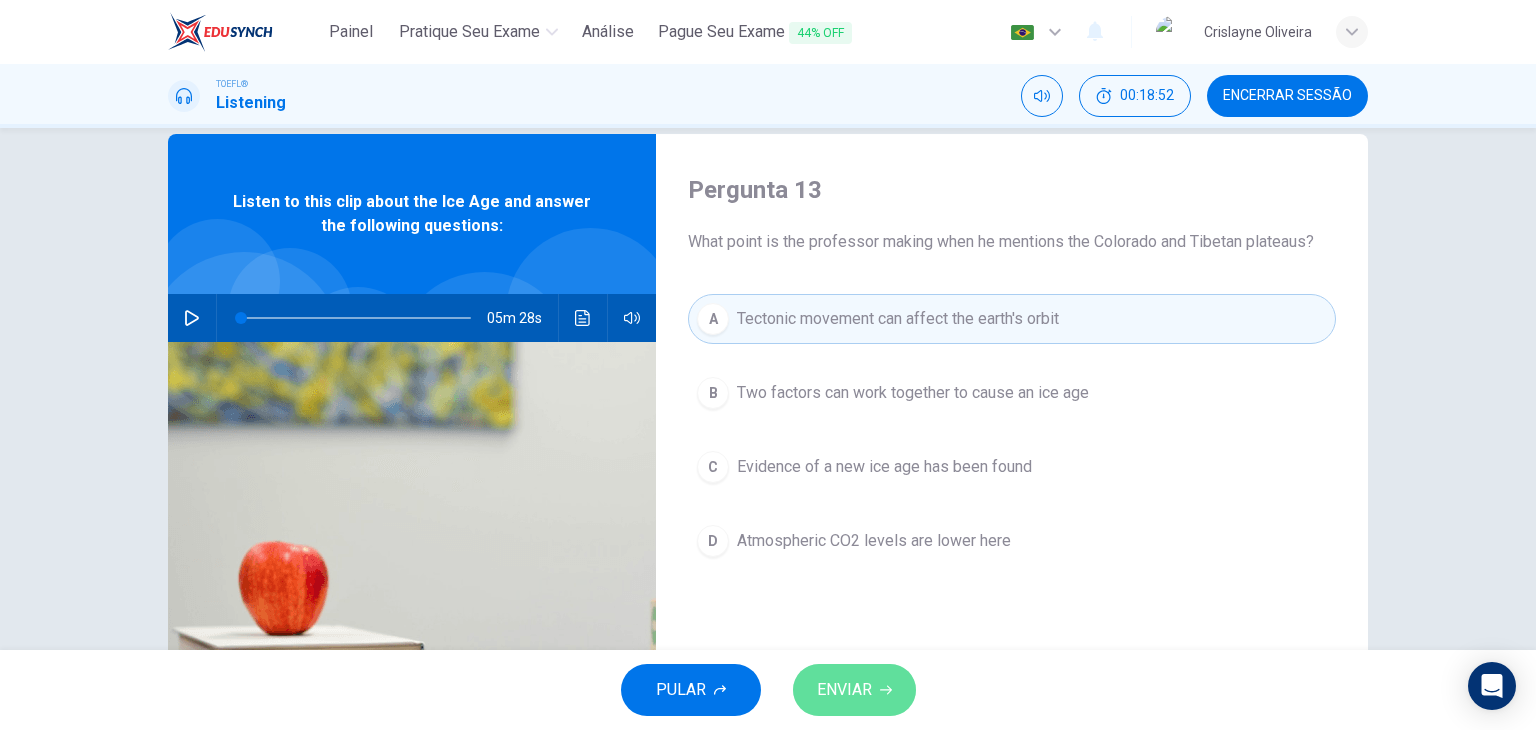 click on "ENVIAR" at bounding box center [854, 690] 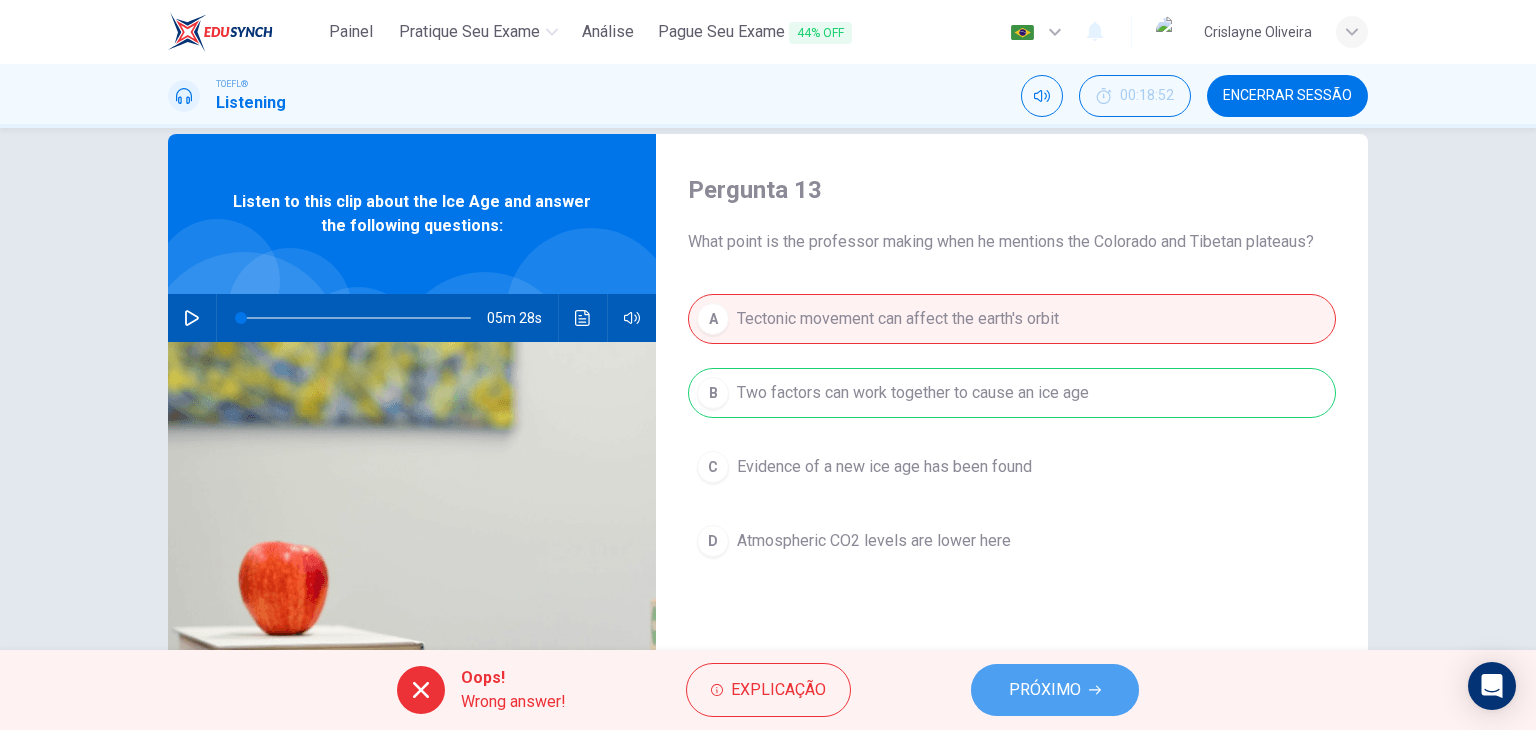 click on "PRÓXIMO" at bounding box center (1045, 690) 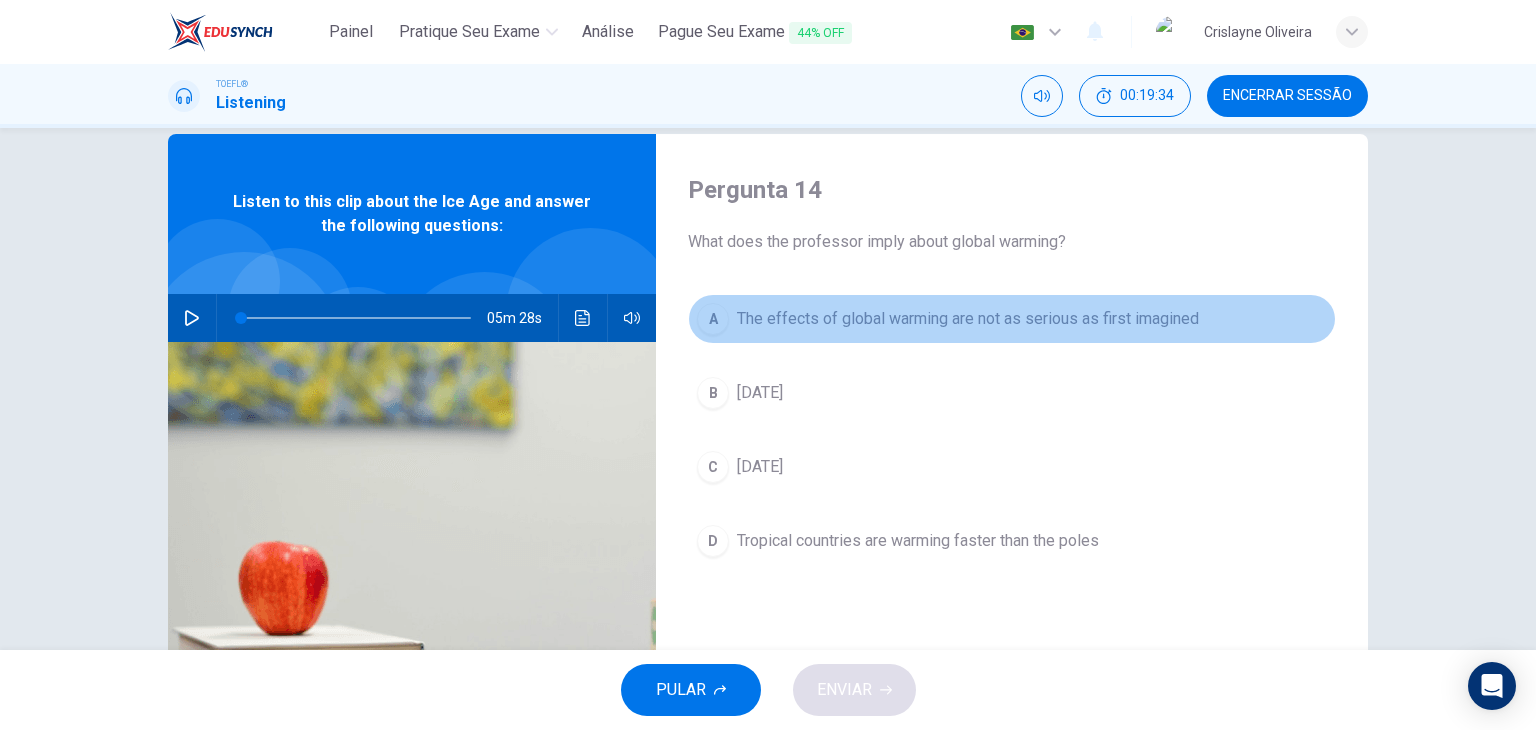 click on "The effects of global warming are not as serious as first imagined" at bounding box center (968, 319) 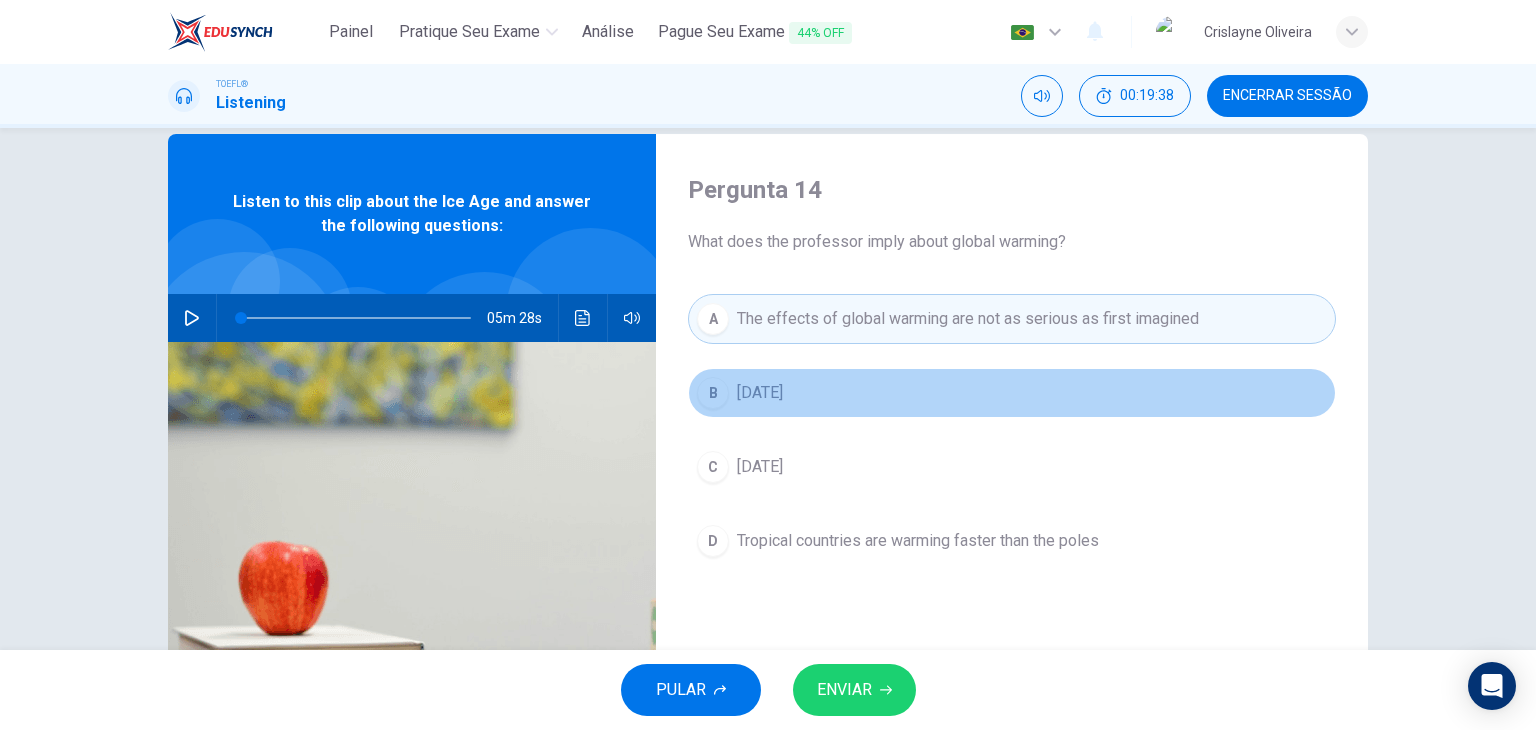 click on "Global warming is not an appropriate term in all locations" at bounding box center (934, 393) 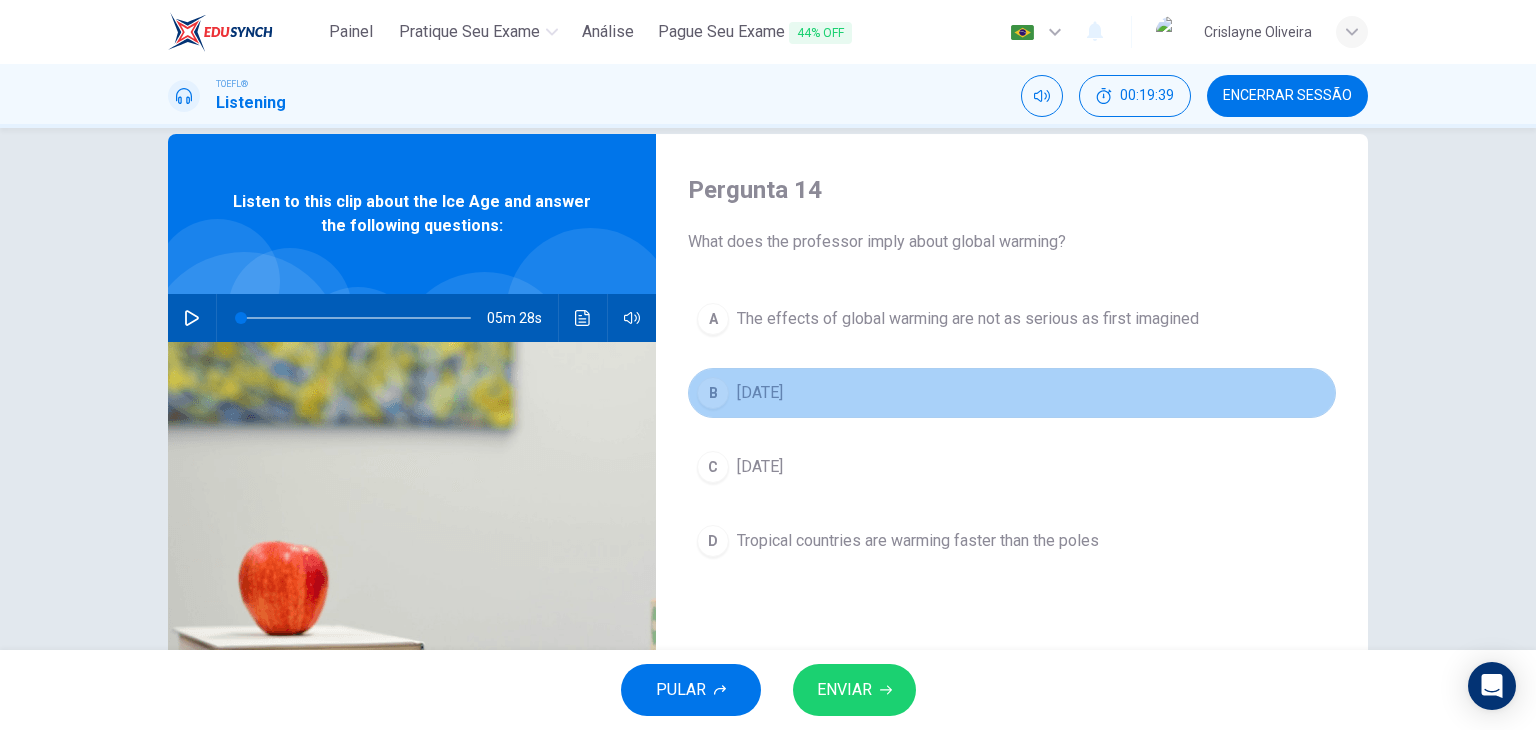 click on "Global warming is not an appropriate term in all locations" at bounding box center (934, 393) 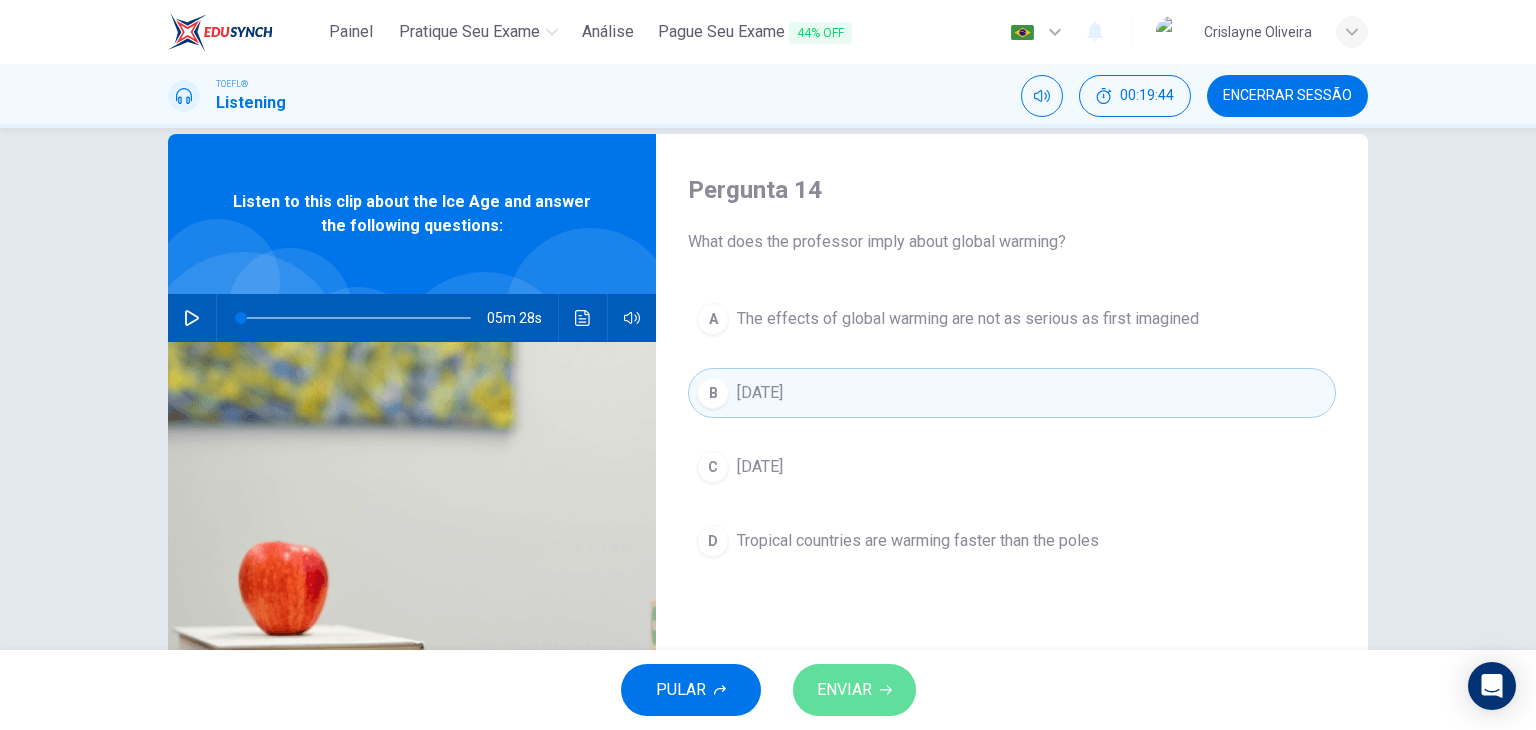 click on "ENVIAR" at bounding box center [844, 690] 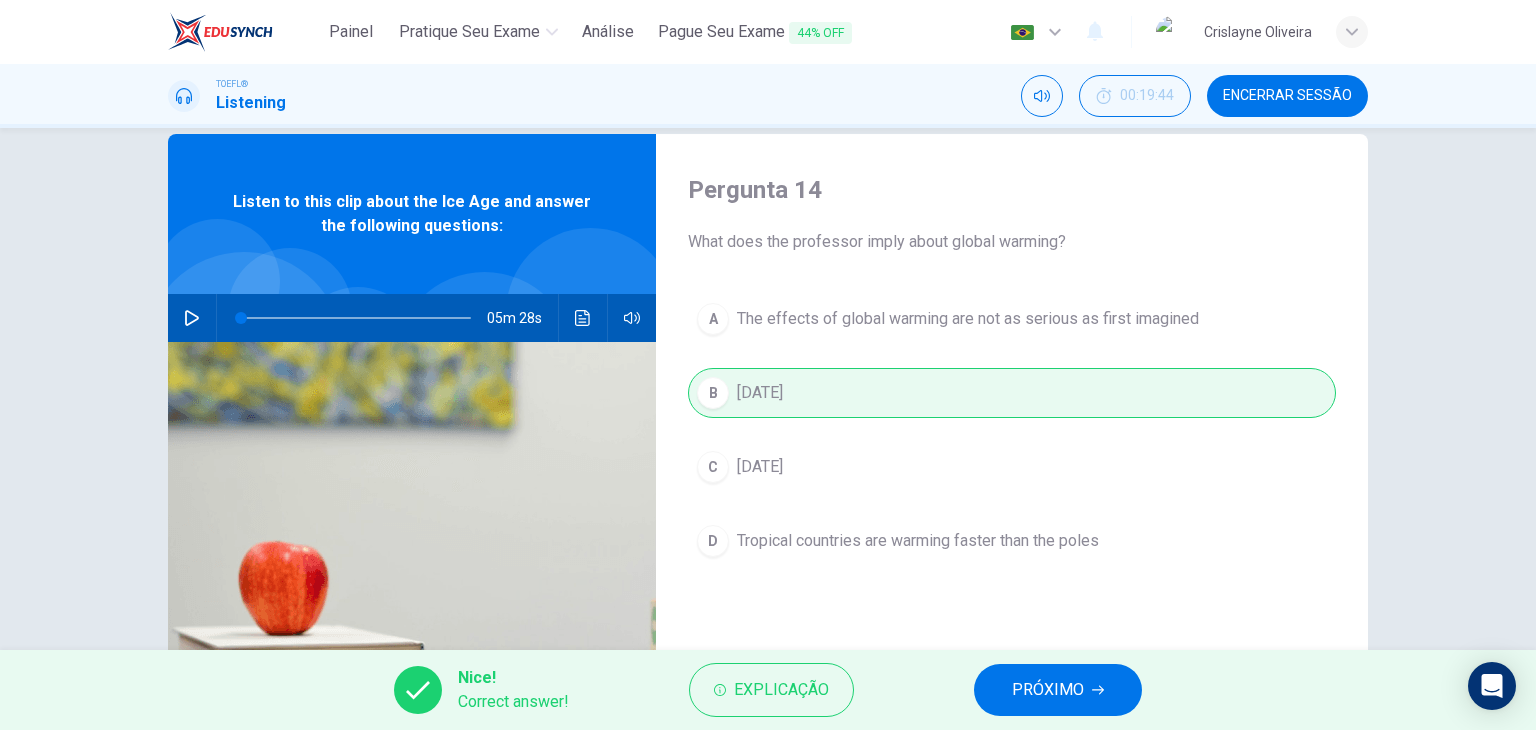 click on "PRÓXIMO" at bounding box center [1058, 690] 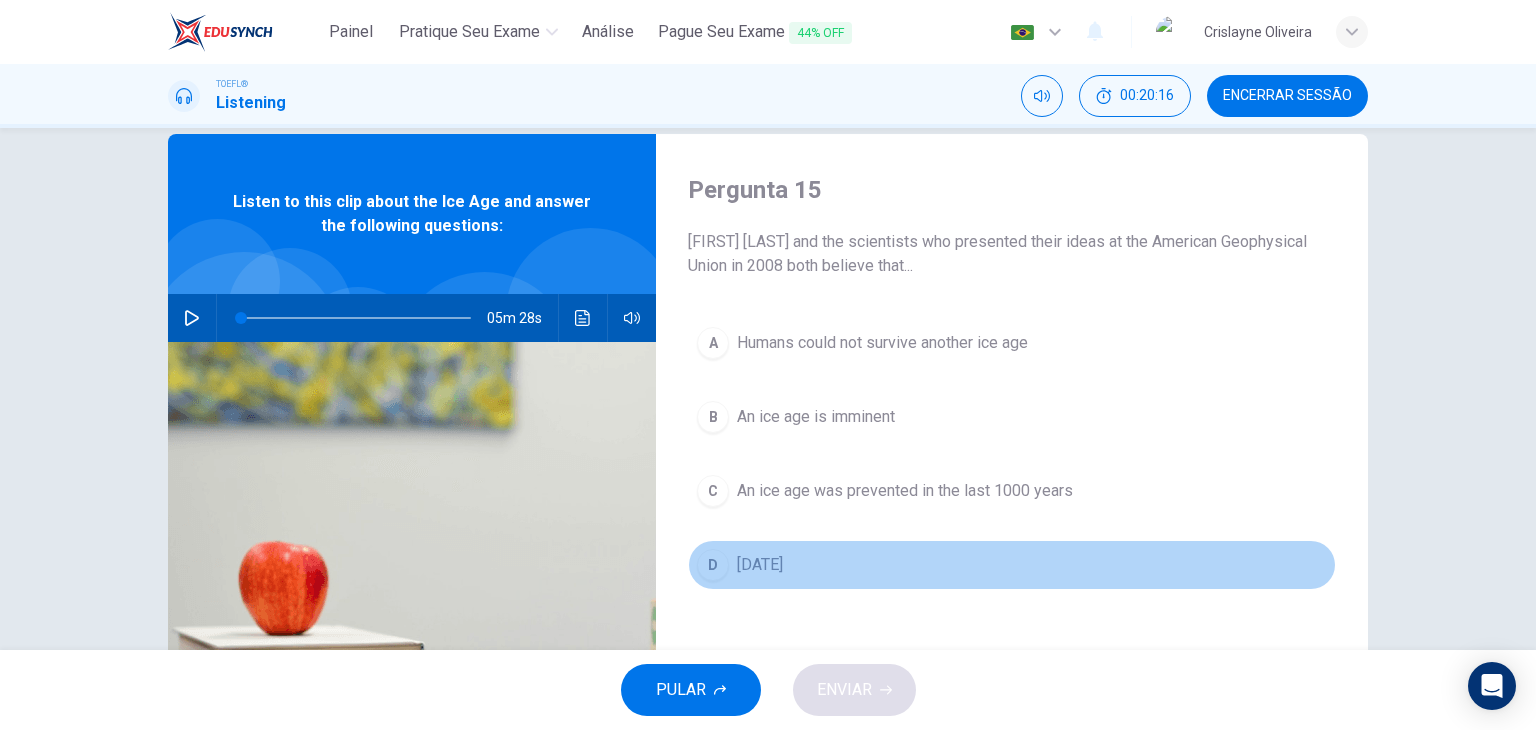 click on "[GENERAL_INFO]" at bounding box center (1012, 565) 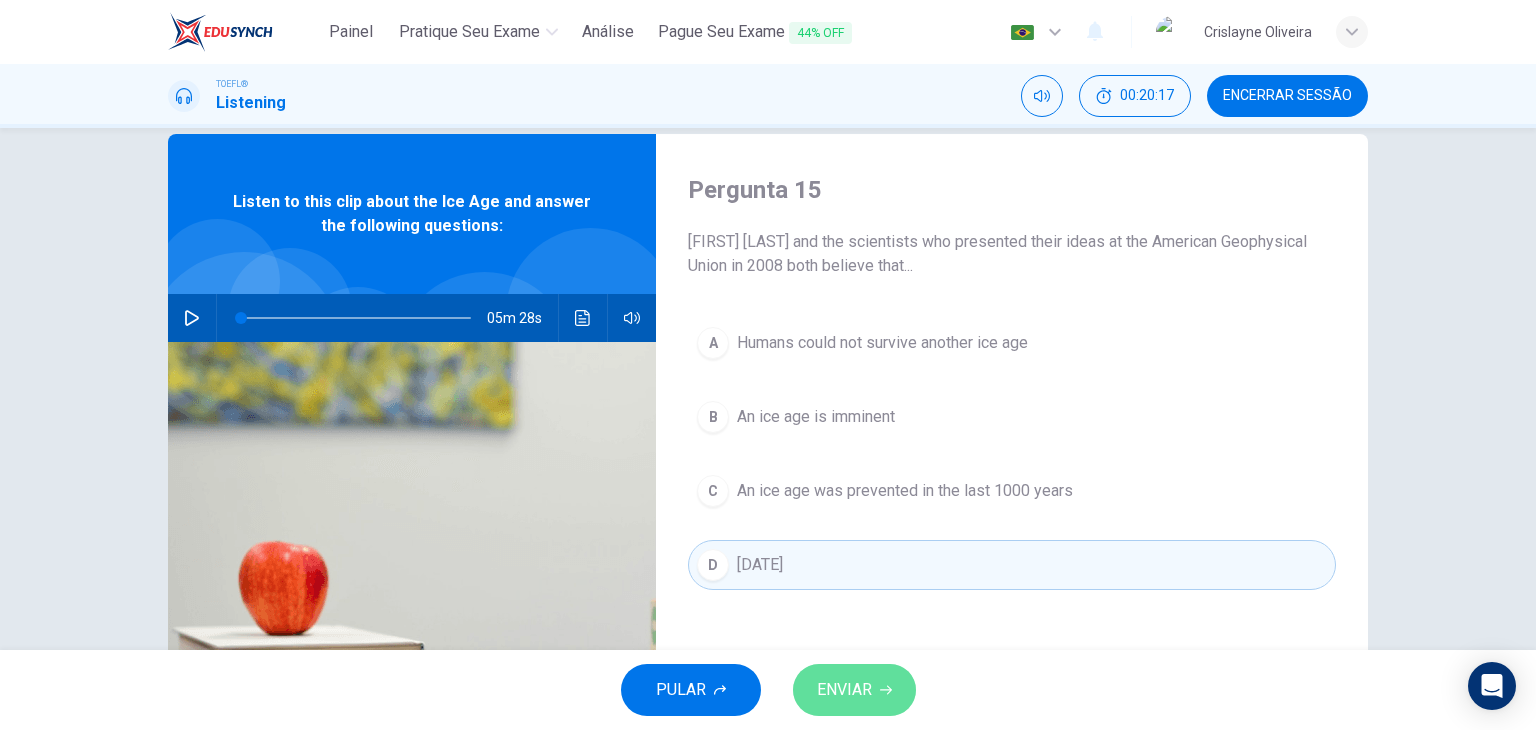 click on "ENVIAR" at bounding box center [844, 690] 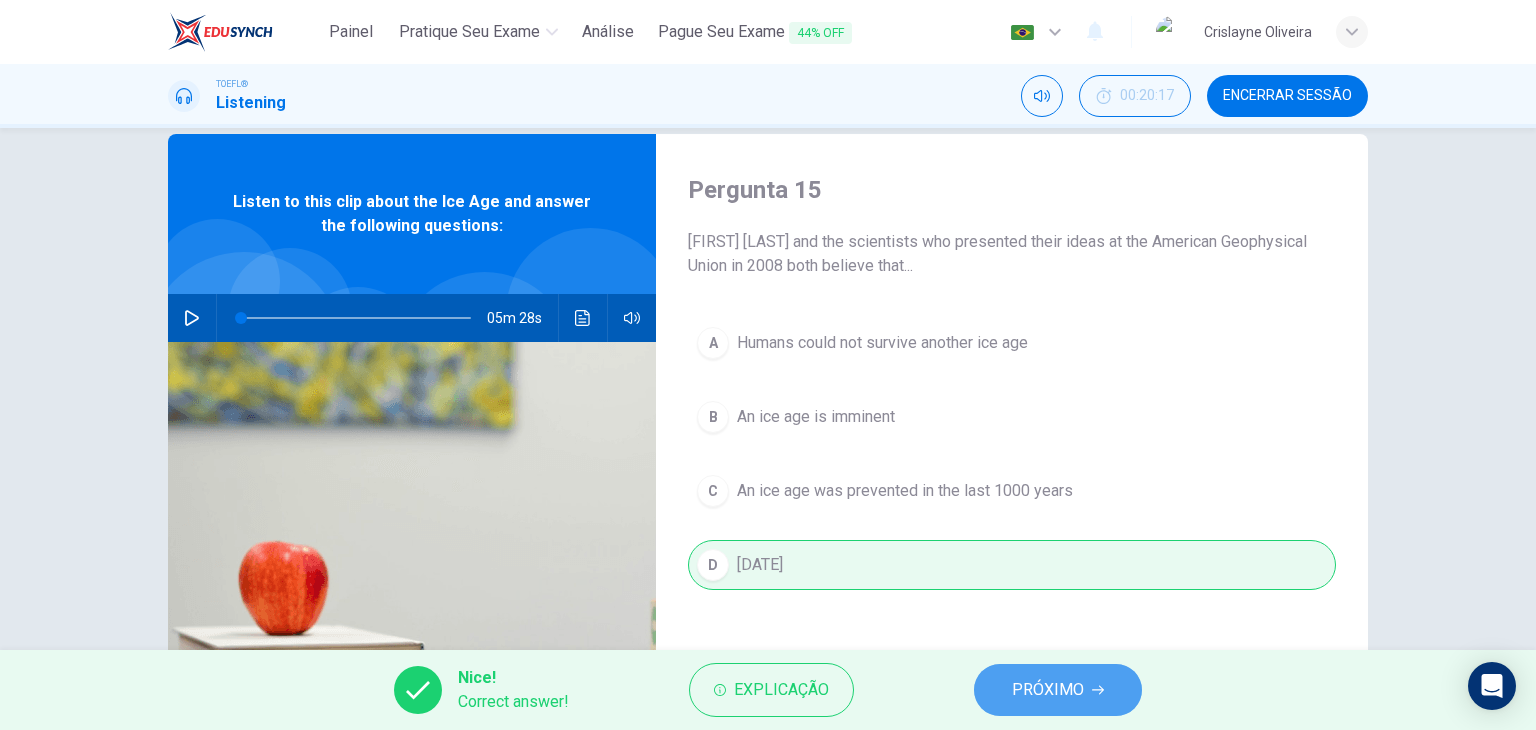 click on "PRÓXIMO" at bounding box center (1048, 690) 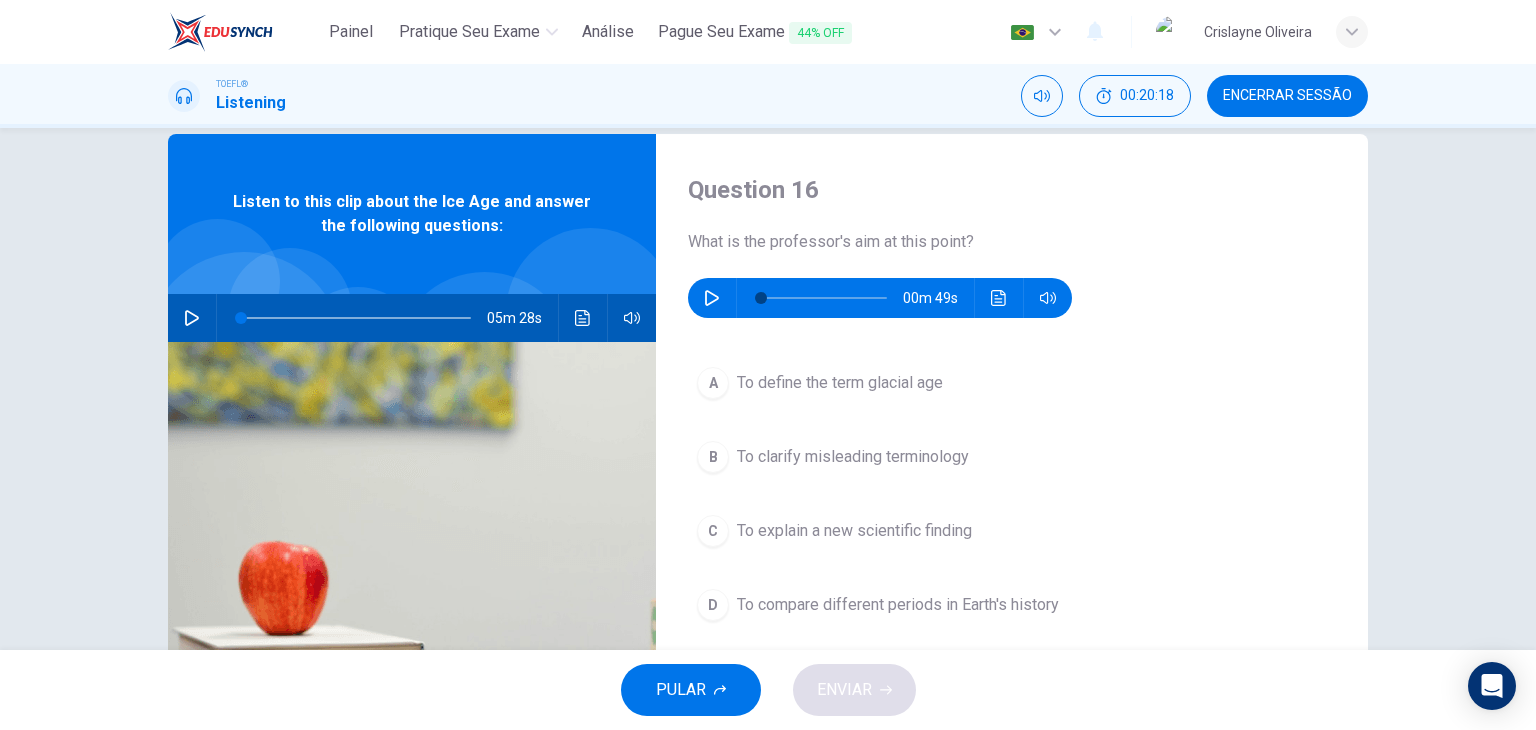 click at bounding box center [712, 298] 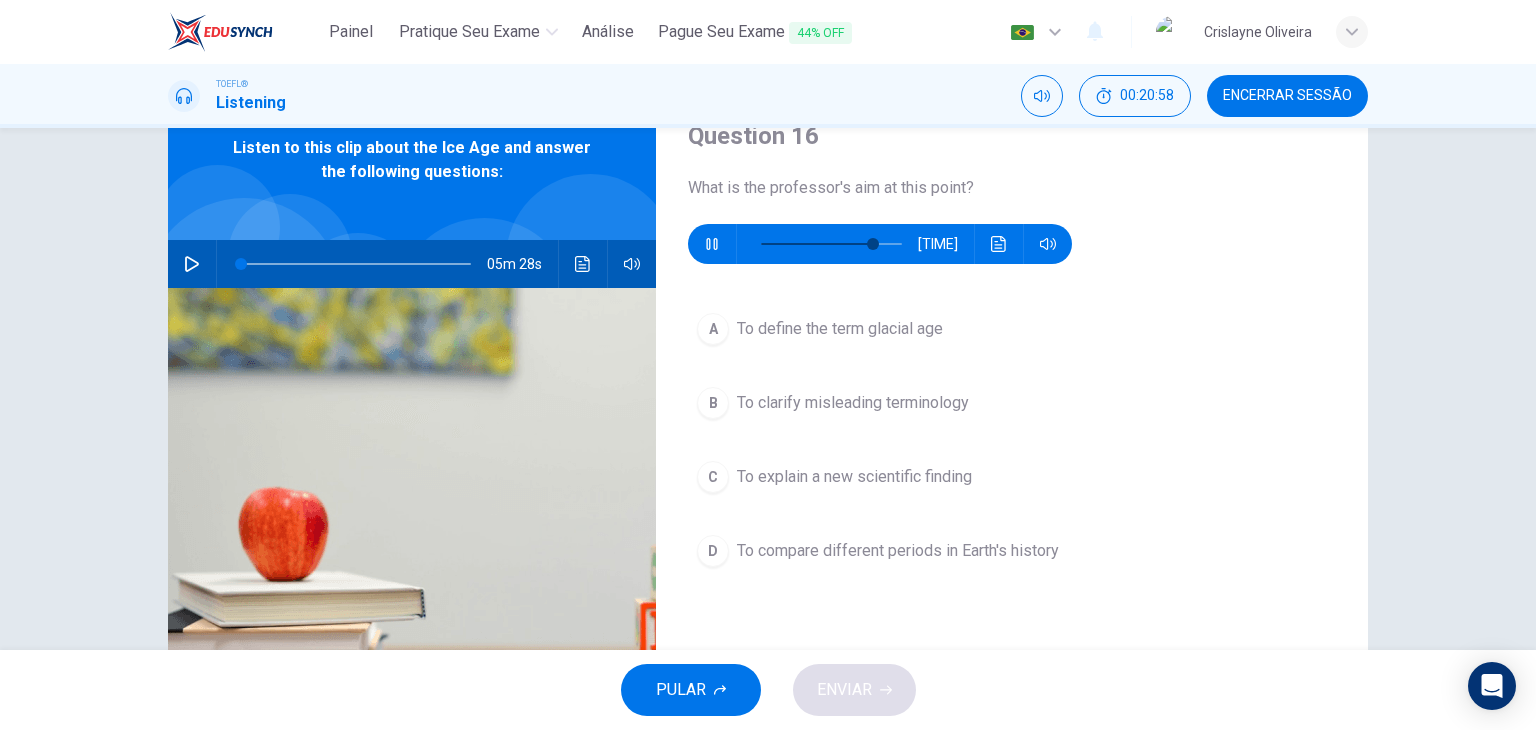 scroll, scrollTop: 90, scrollLeft: 0, axis: vertical 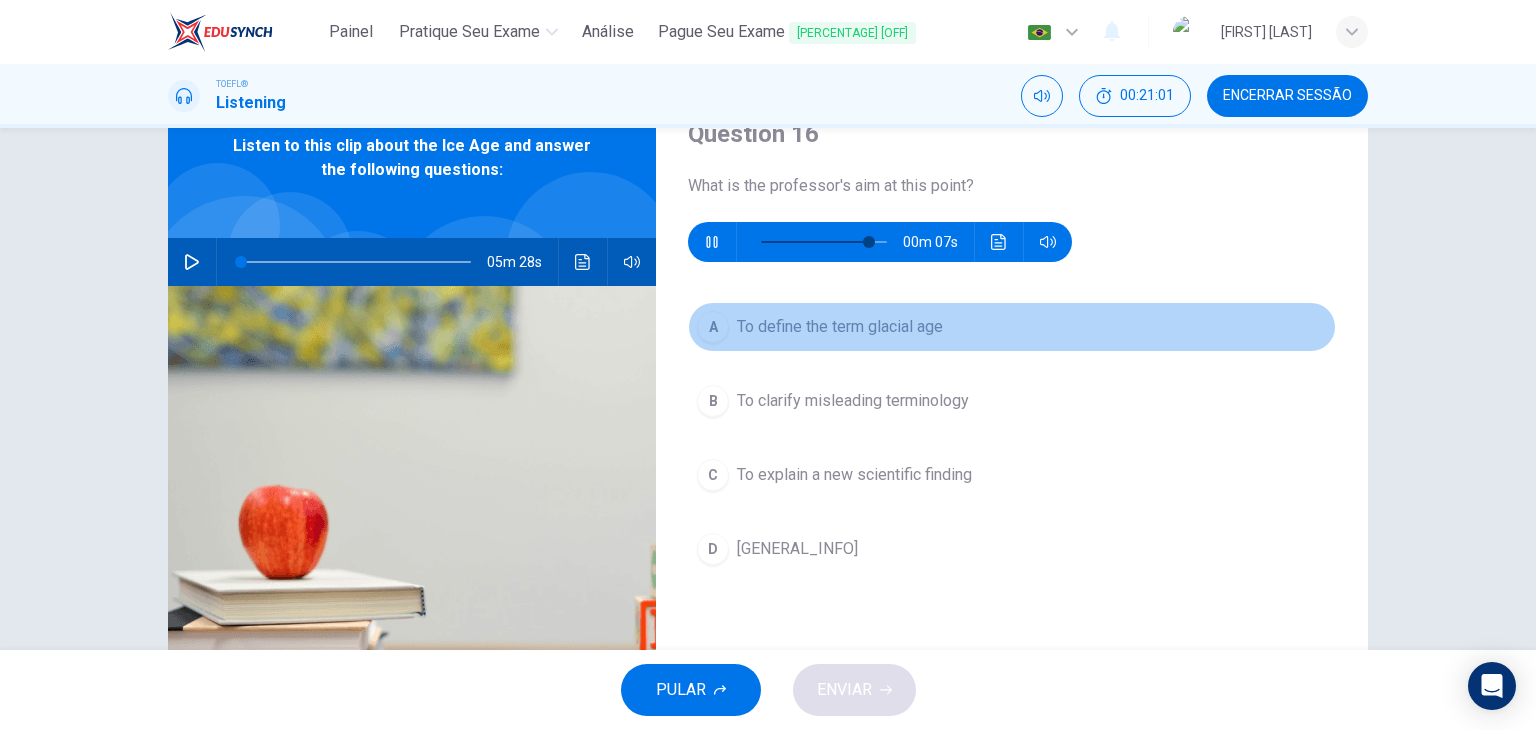 click on "To define the term glacial age" at bounding box center (840, 327) 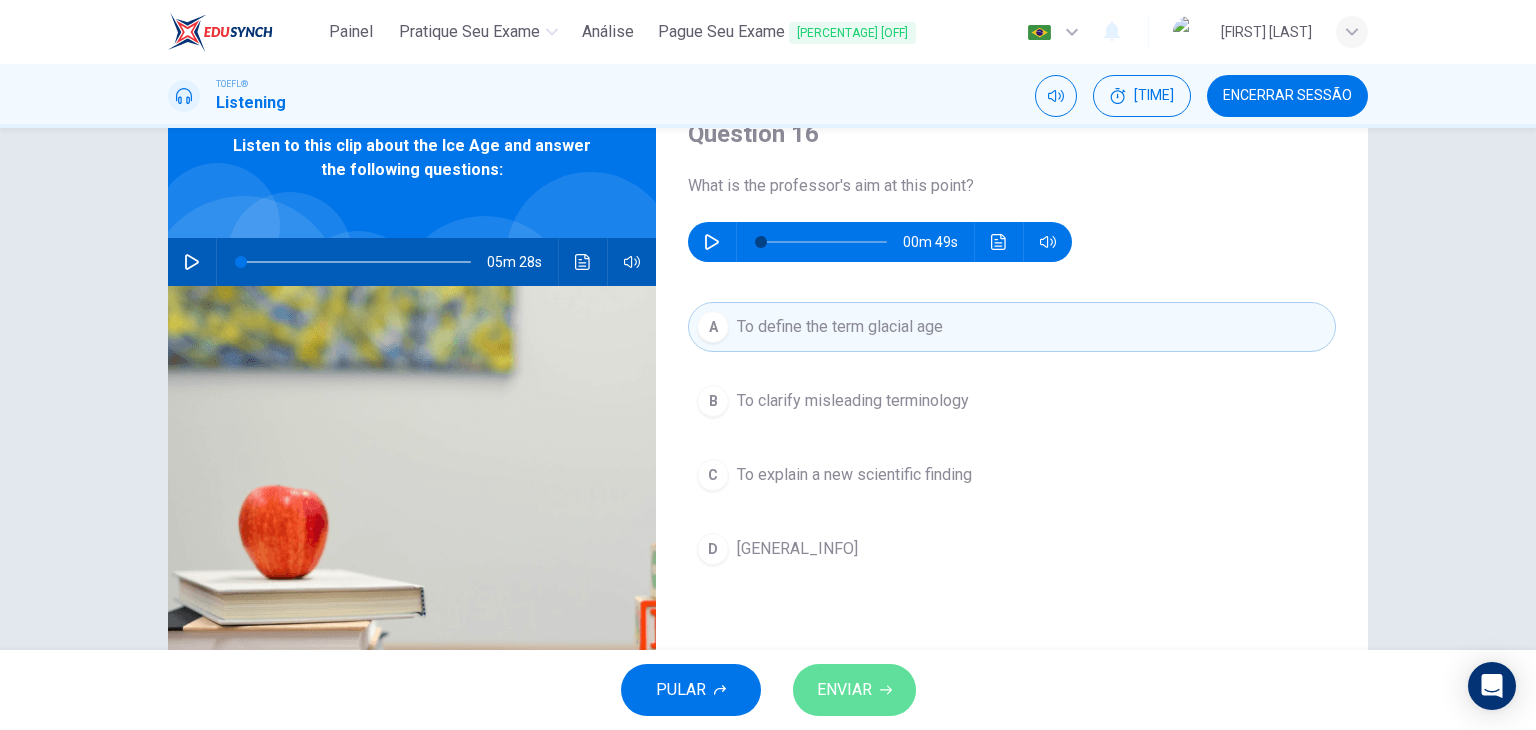 click on "ENVIAR" at bounding box center [844, 690] 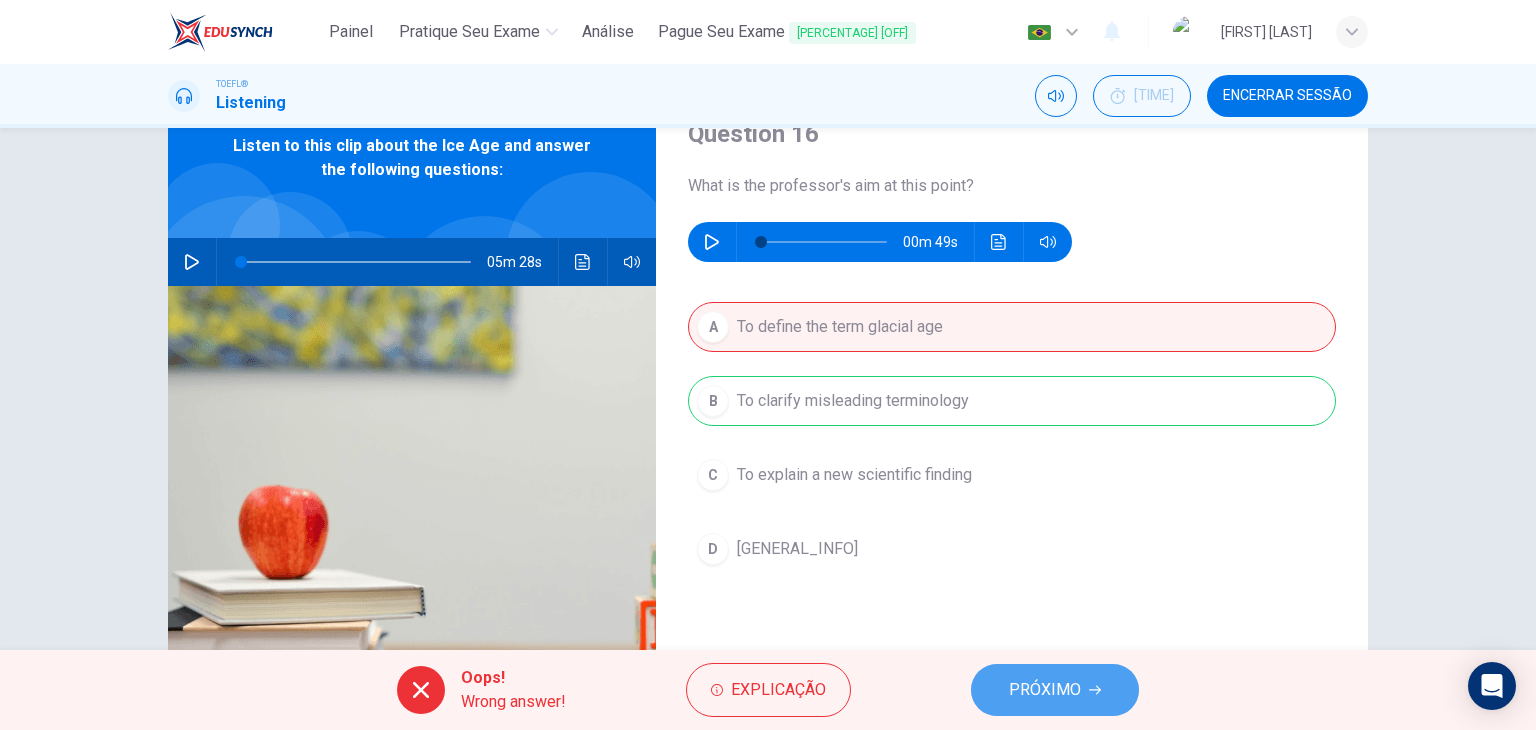 click on "PRÓXIMO" at bounding box center (1045, 690) 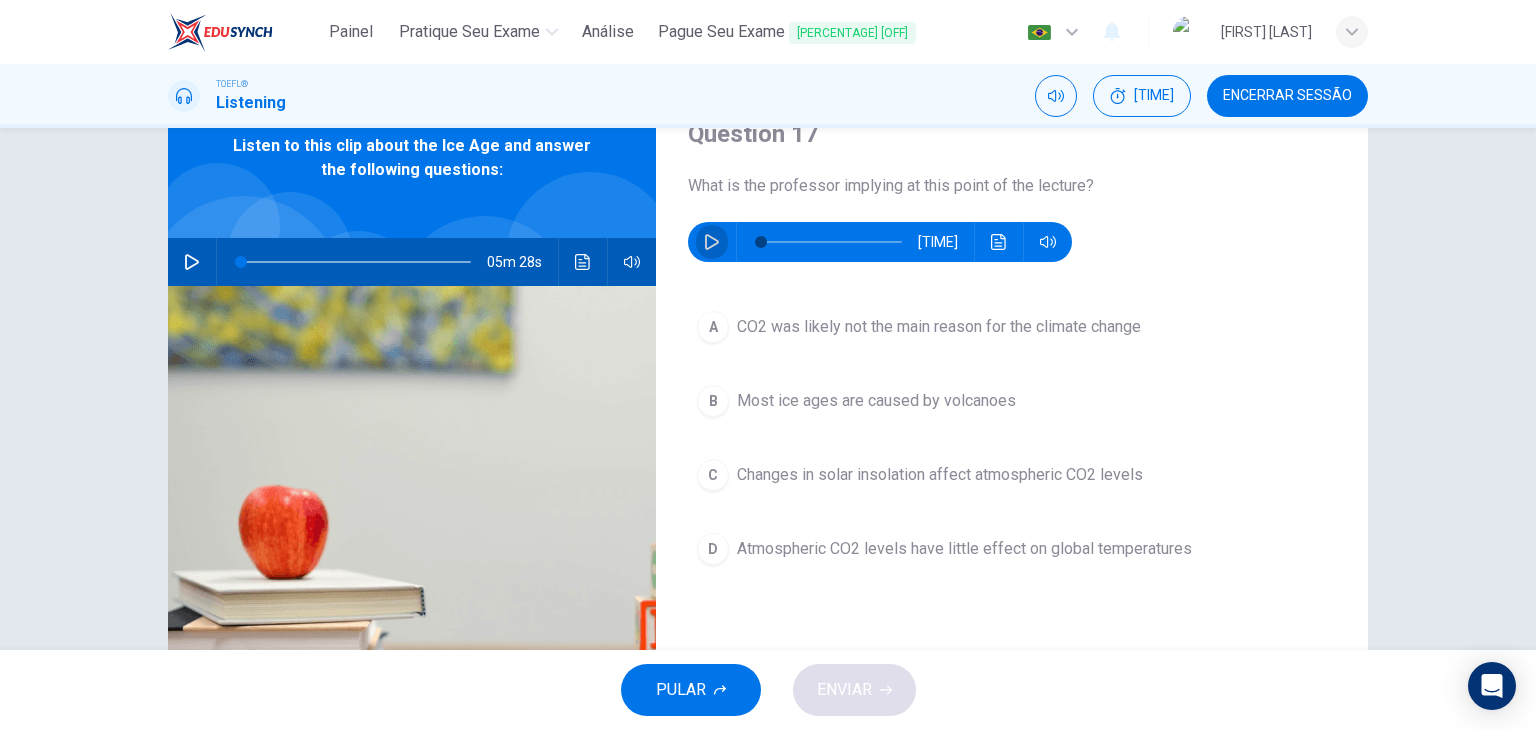 click at bounding box center [712, 242] 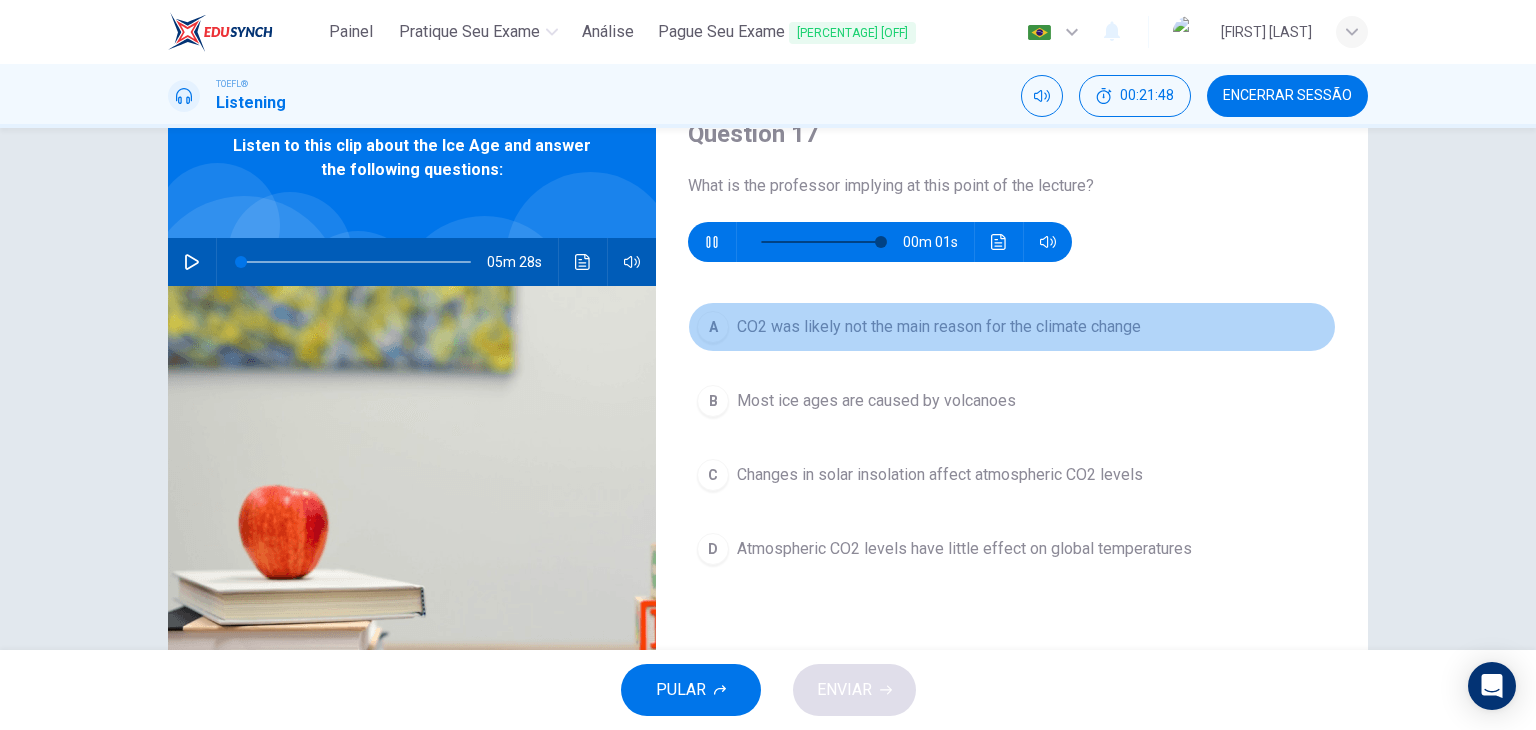 click on "CO2 was likely not the main reason for the climate change" at bounding box center (939, 327) 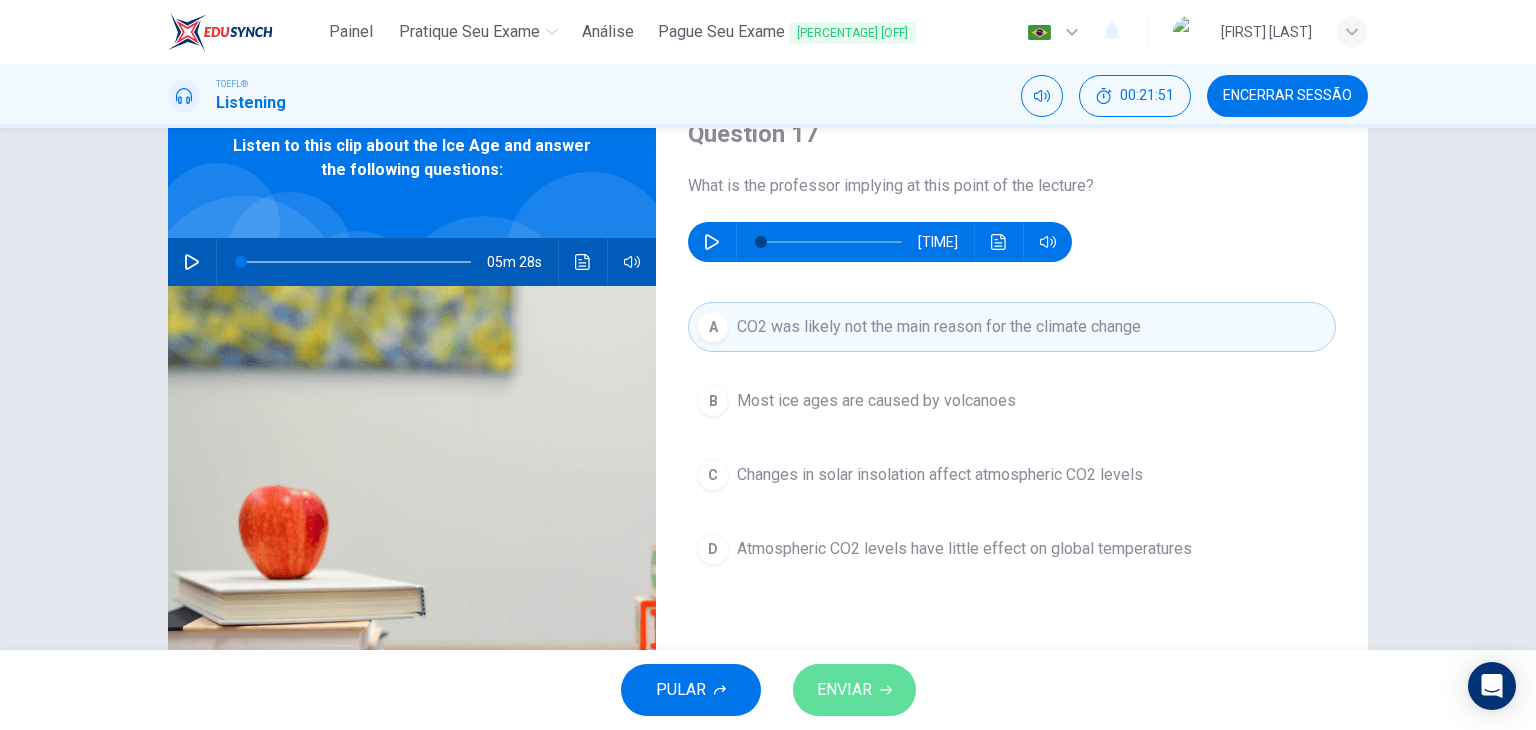 click on "ENVIAR" at bounding box center (844, 690) 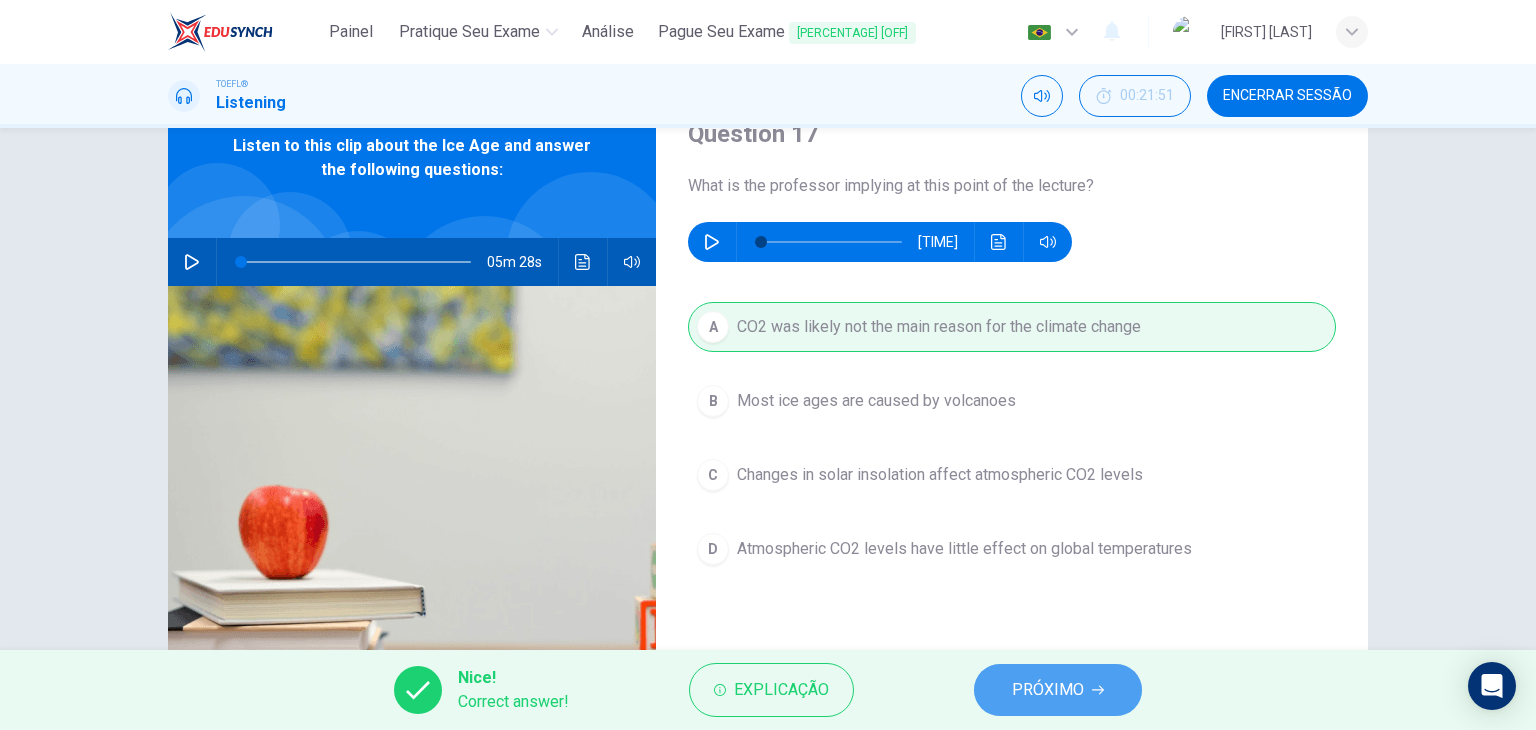 click on "PRÓXIMO" at bounding box center (1058, 690) 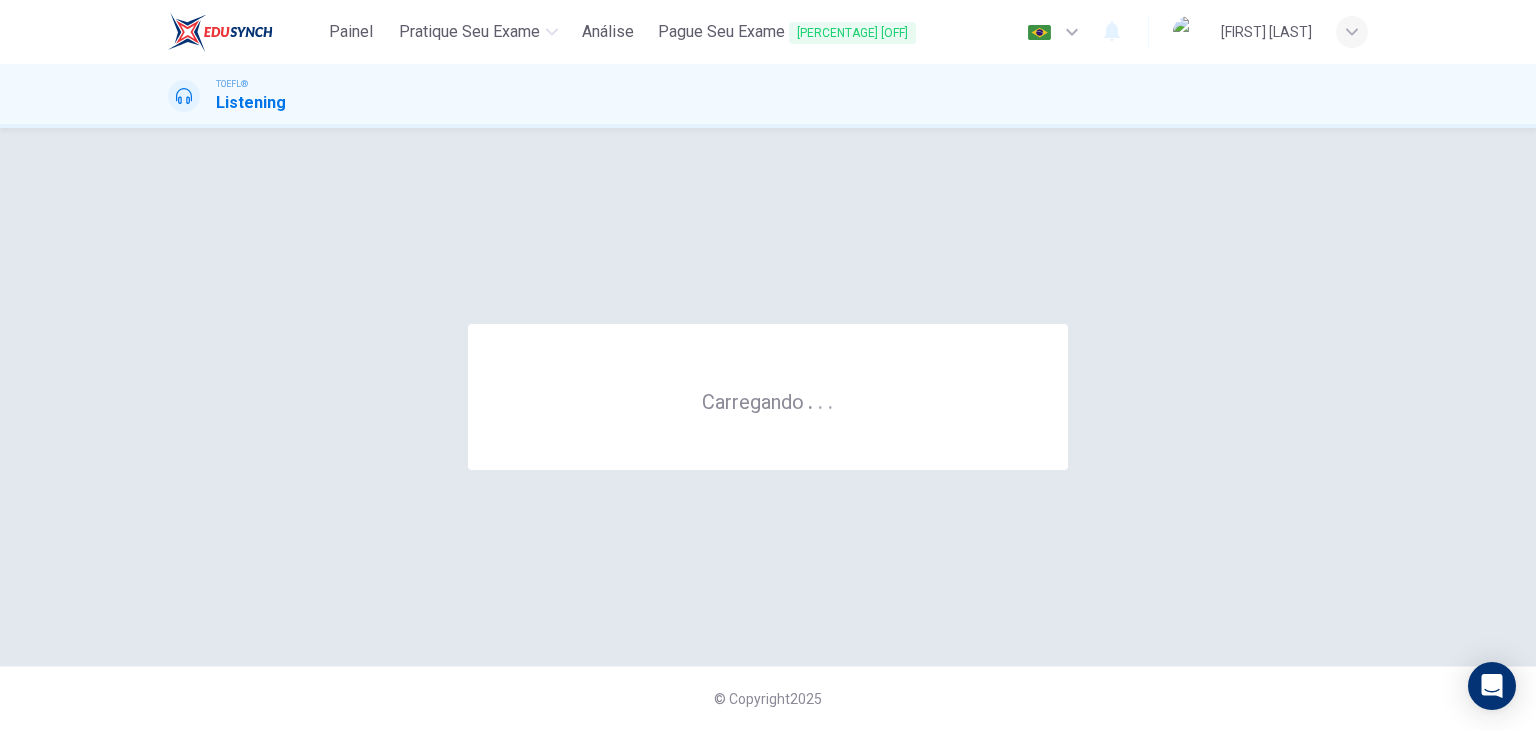 scroll, scrollTop: 0, scrollLeft: 0, axis: both 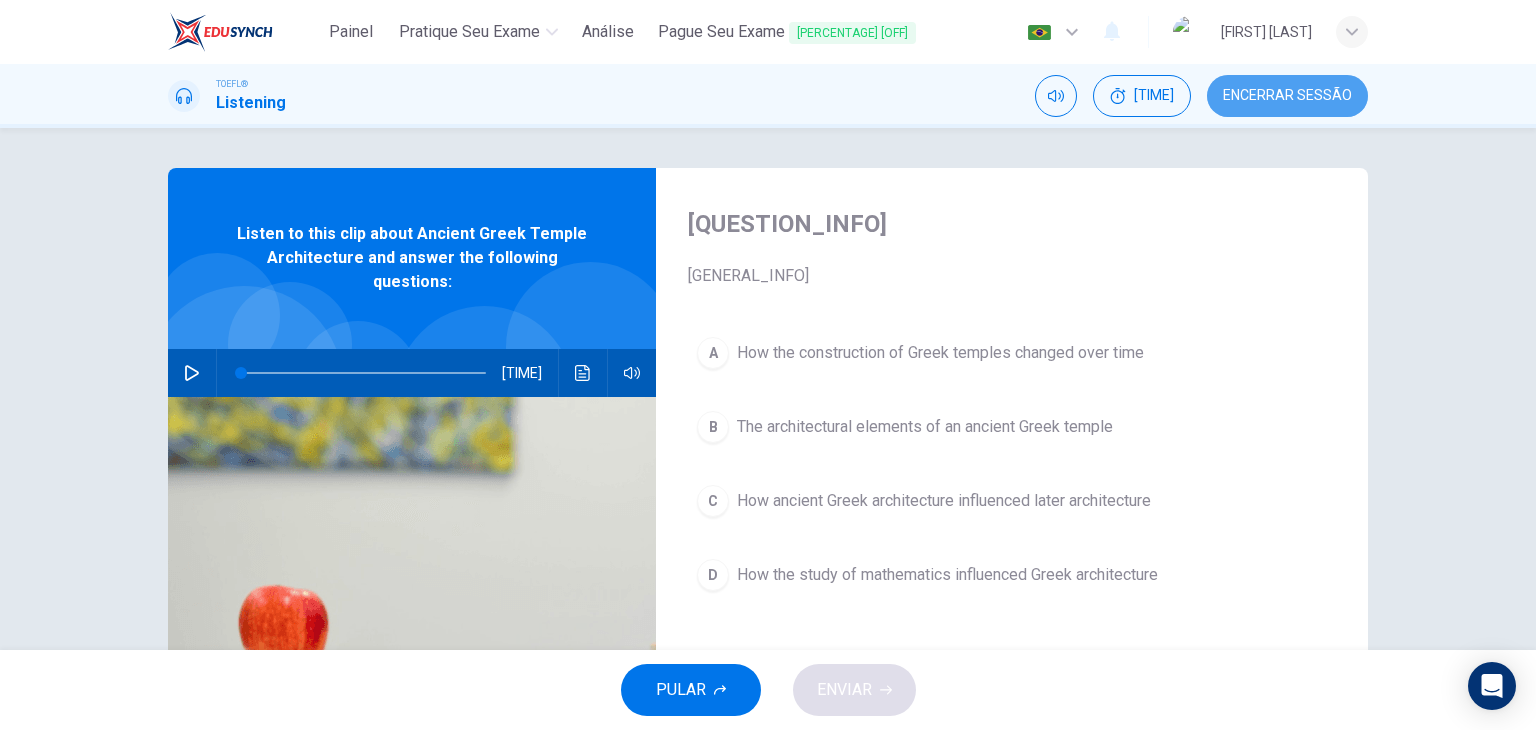click on "Encerrar Sessão" at bounding box center (1287, 96) 